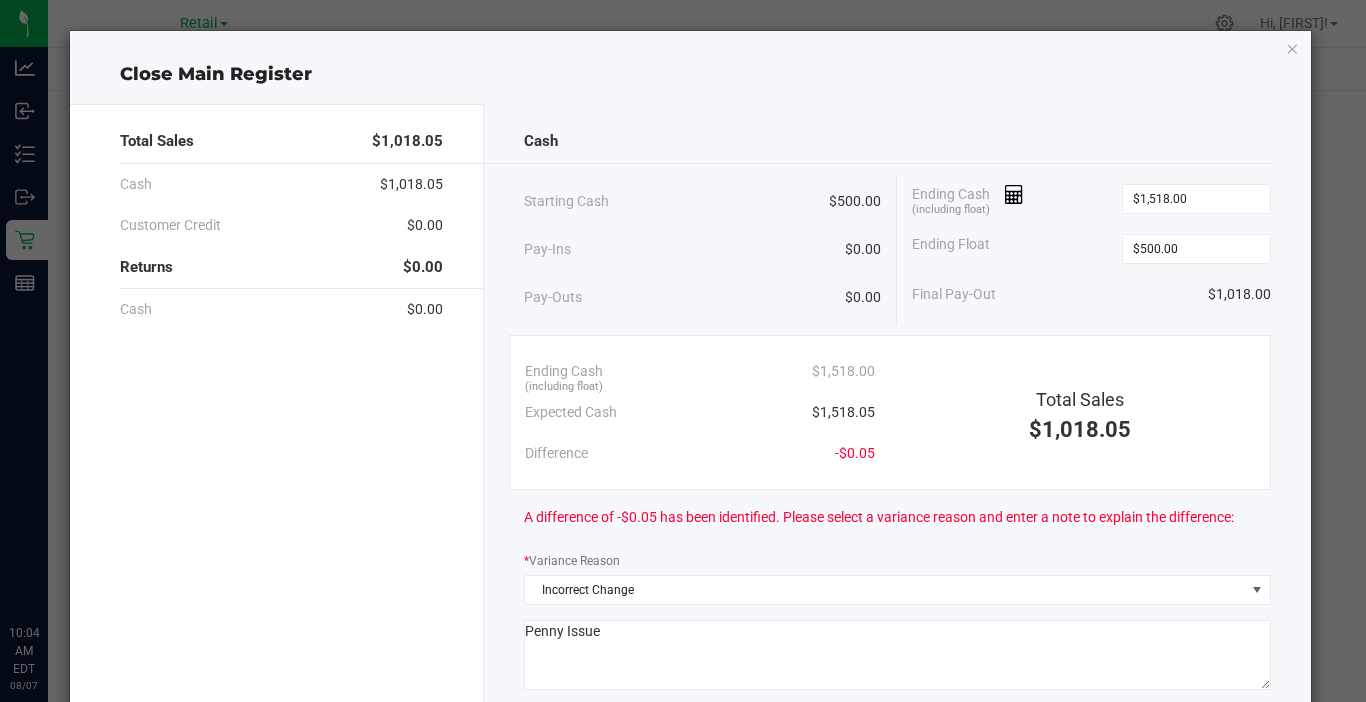 scroll, scrollTop: 0, scrollLeft: 0, axis: both 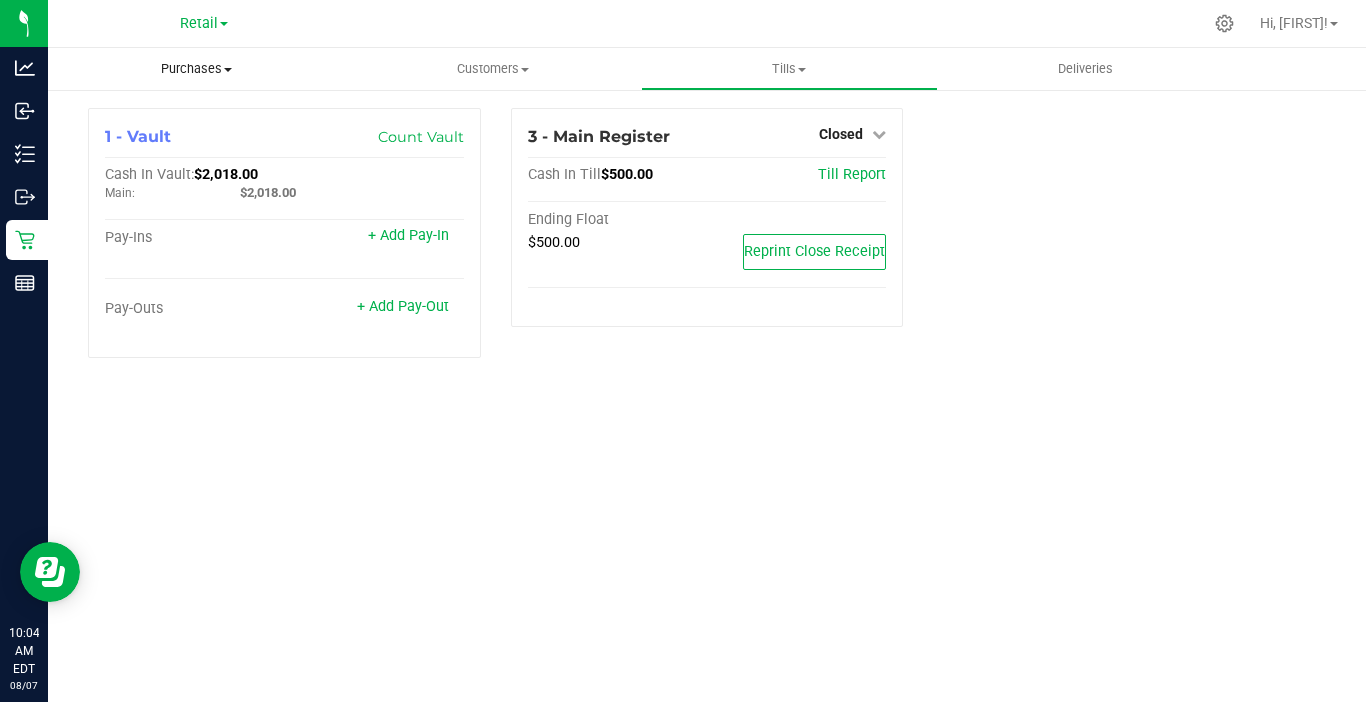 click on "Purchases" at bounding box center (196, 69) 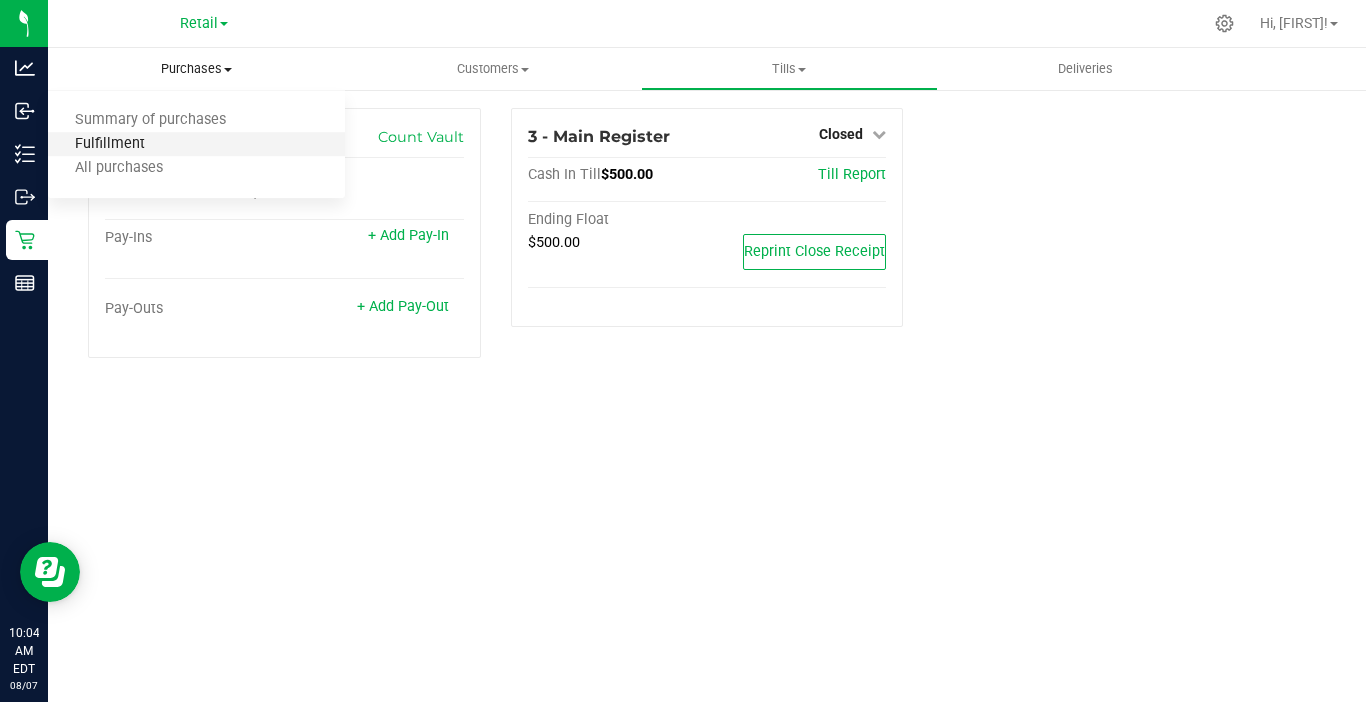 click on "Fulfillment" at bounding box center [110, 144] 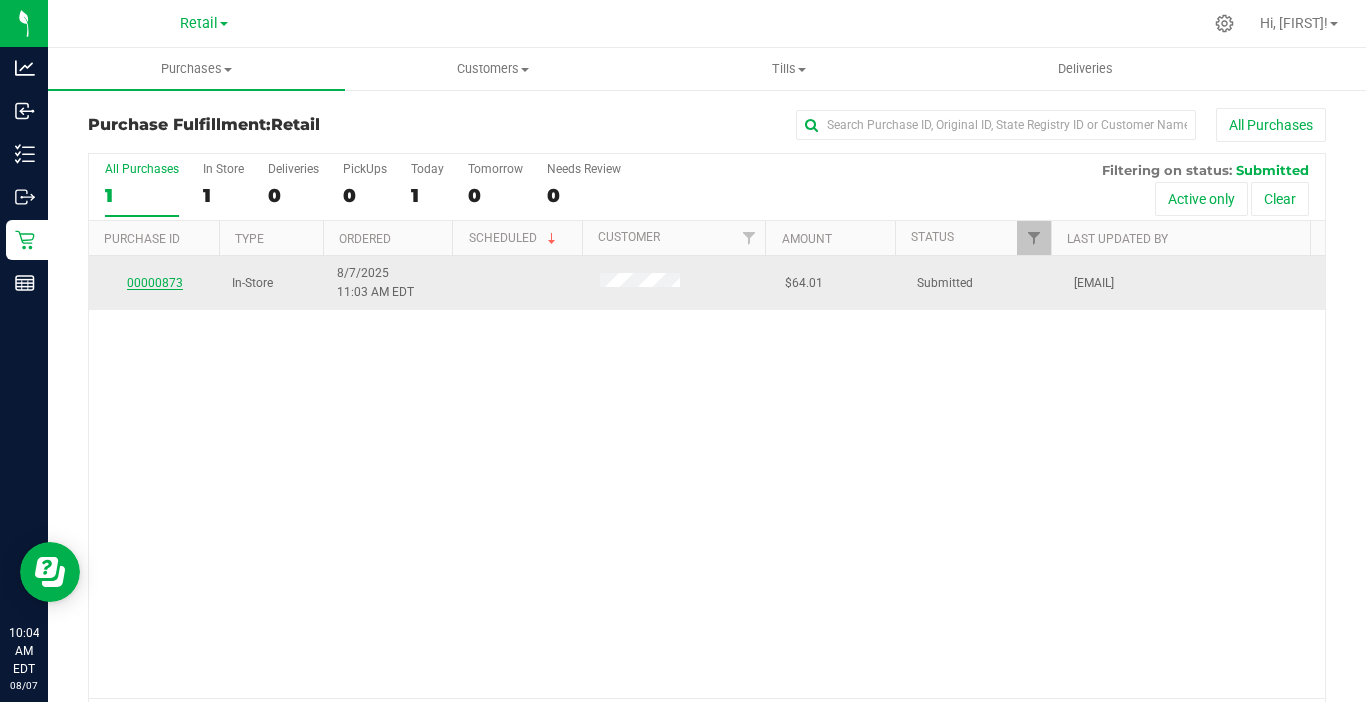 click on "00000873" at bounding box center [155, 283] 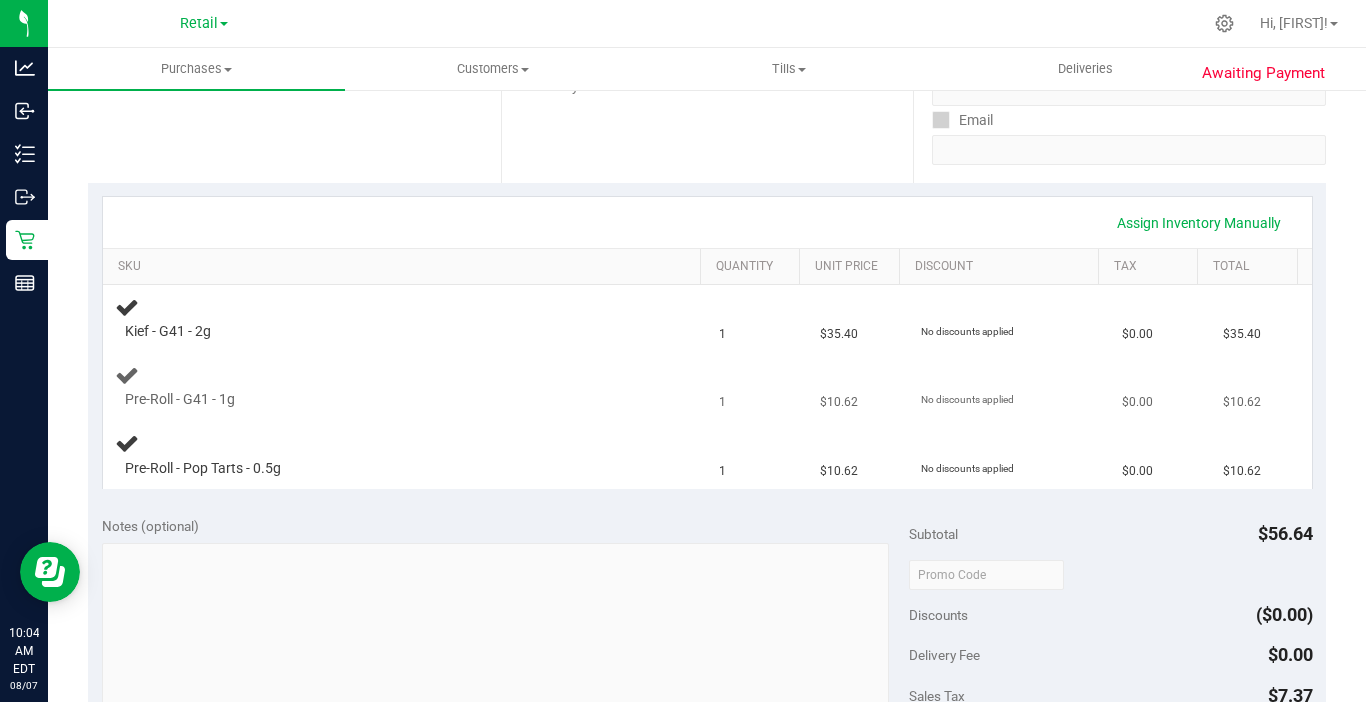 scroll, scrollTop: 400, scrollLeft: 0, axis: vertical 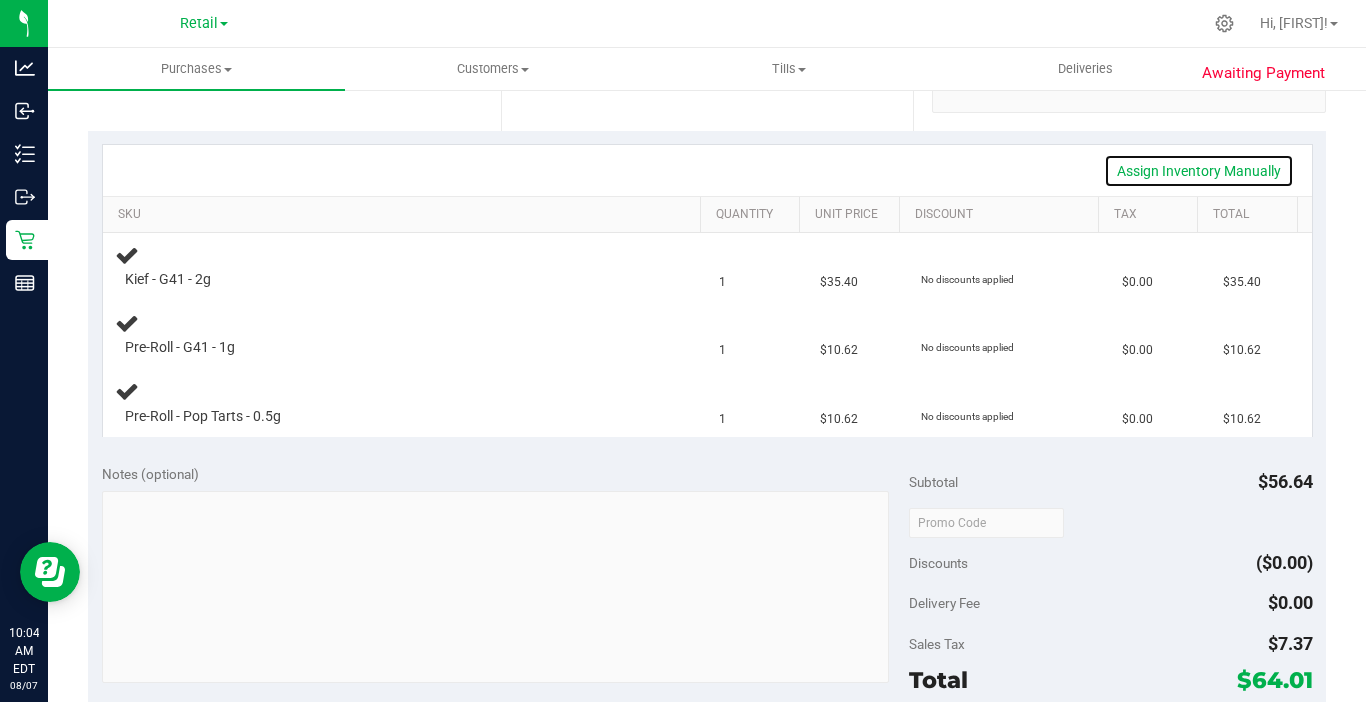 click on "Assign Inventory Manually" at bounding box center [1199, 171] 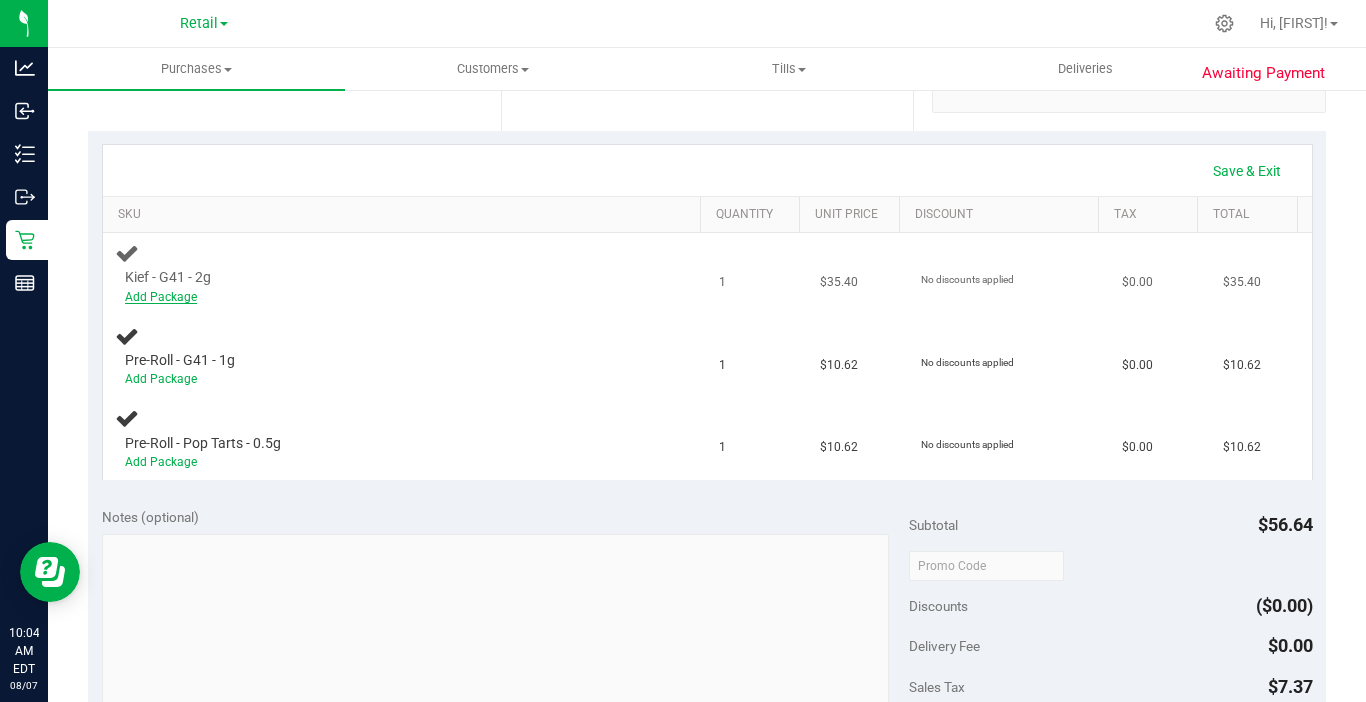 click on "Add Package" at bounding box center (161, 297) 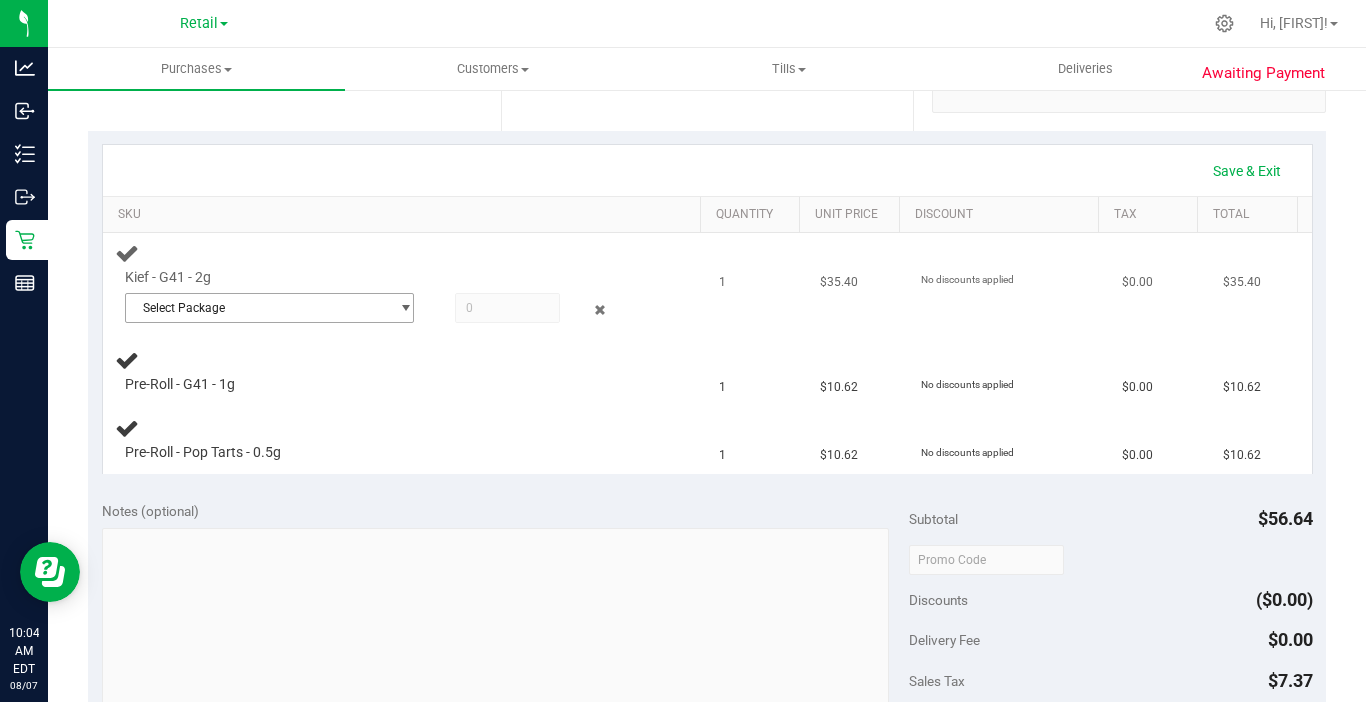 click on "Select Package" at bounding box center (257, 308) 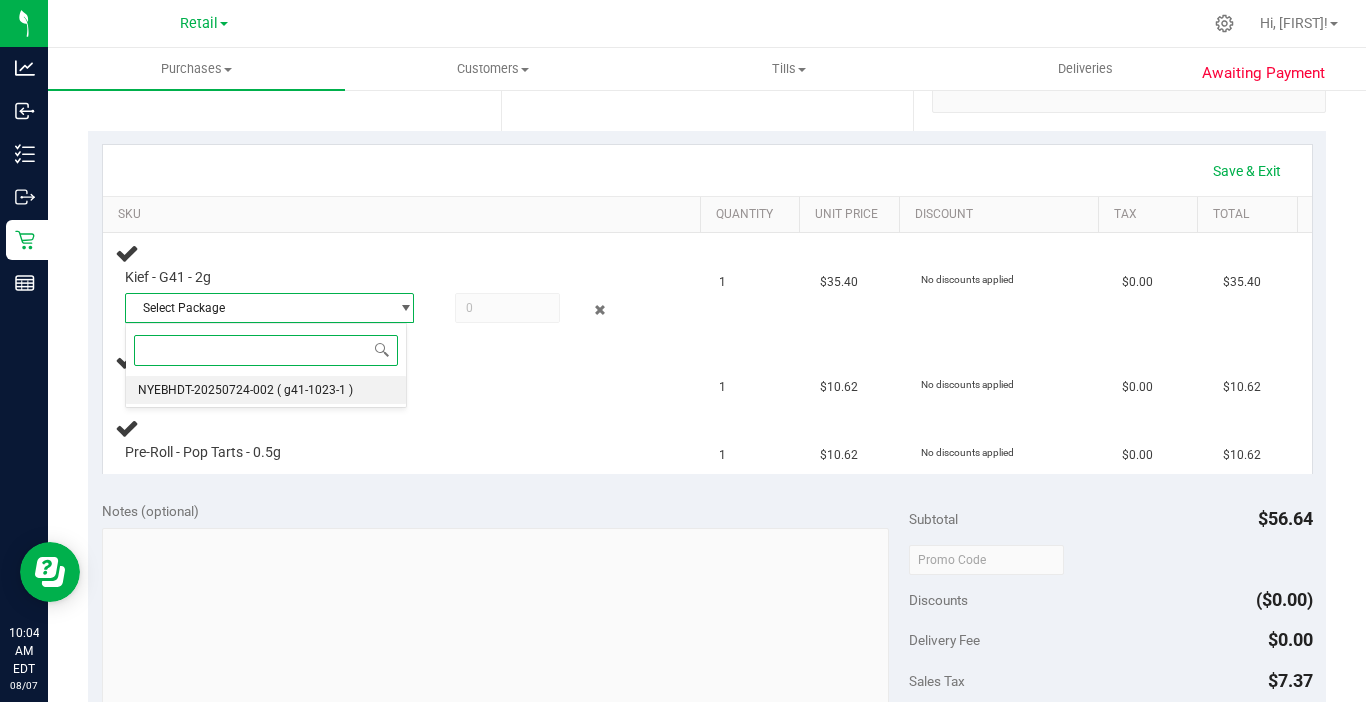 click on "NYEBHDT-20250724-002" at bounding box center [206, 390] 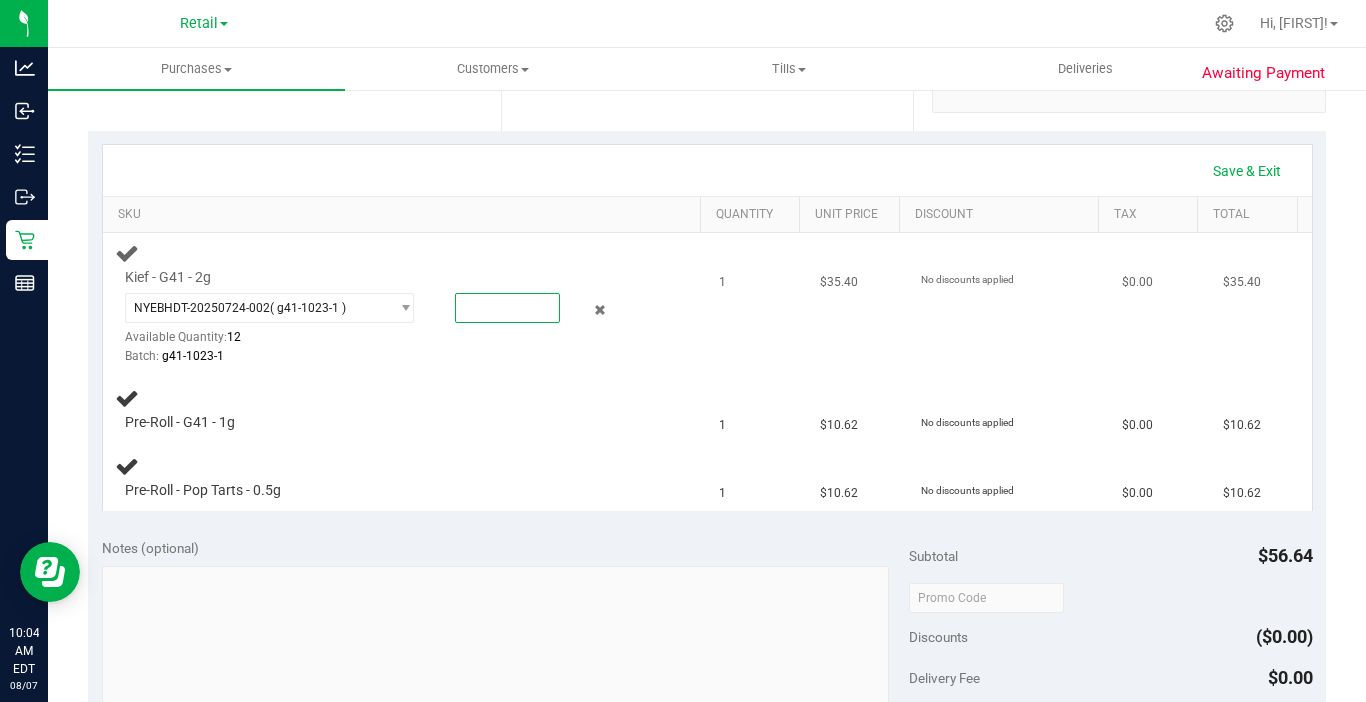 click at bounding box center (507, 308) 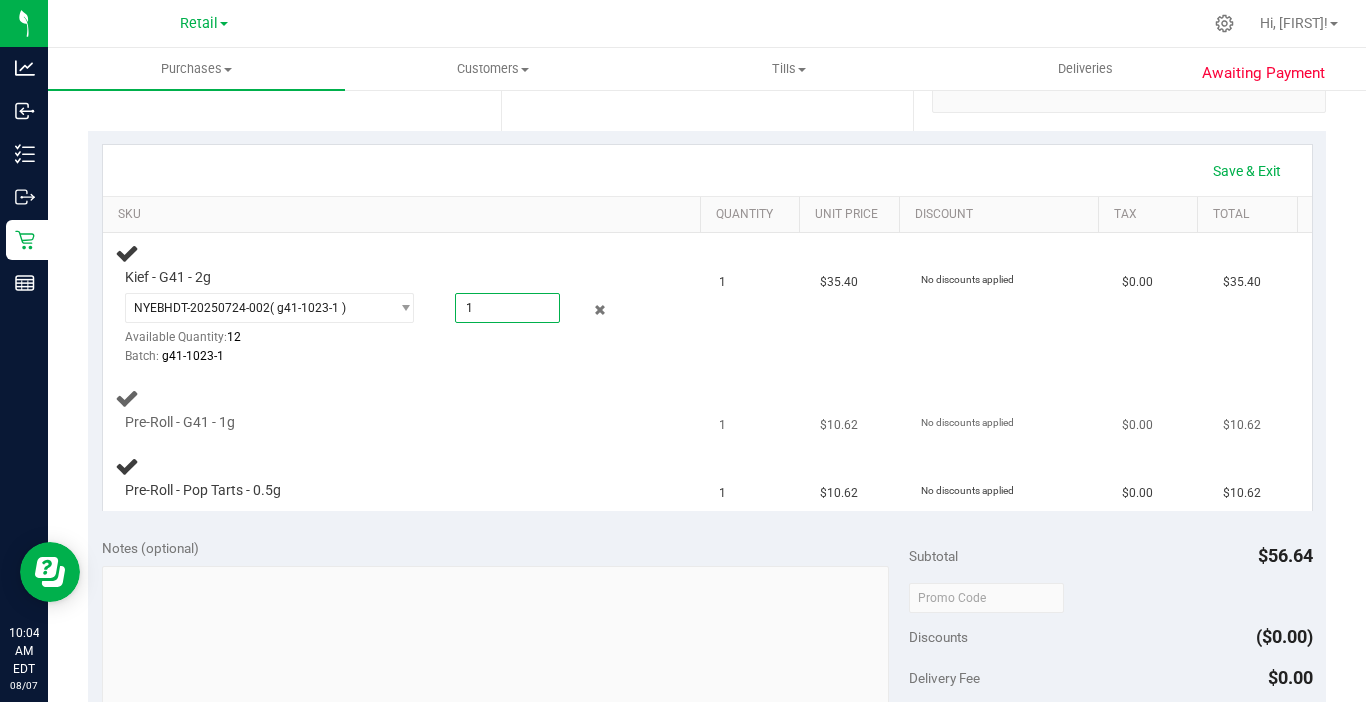 type on "1.0000" 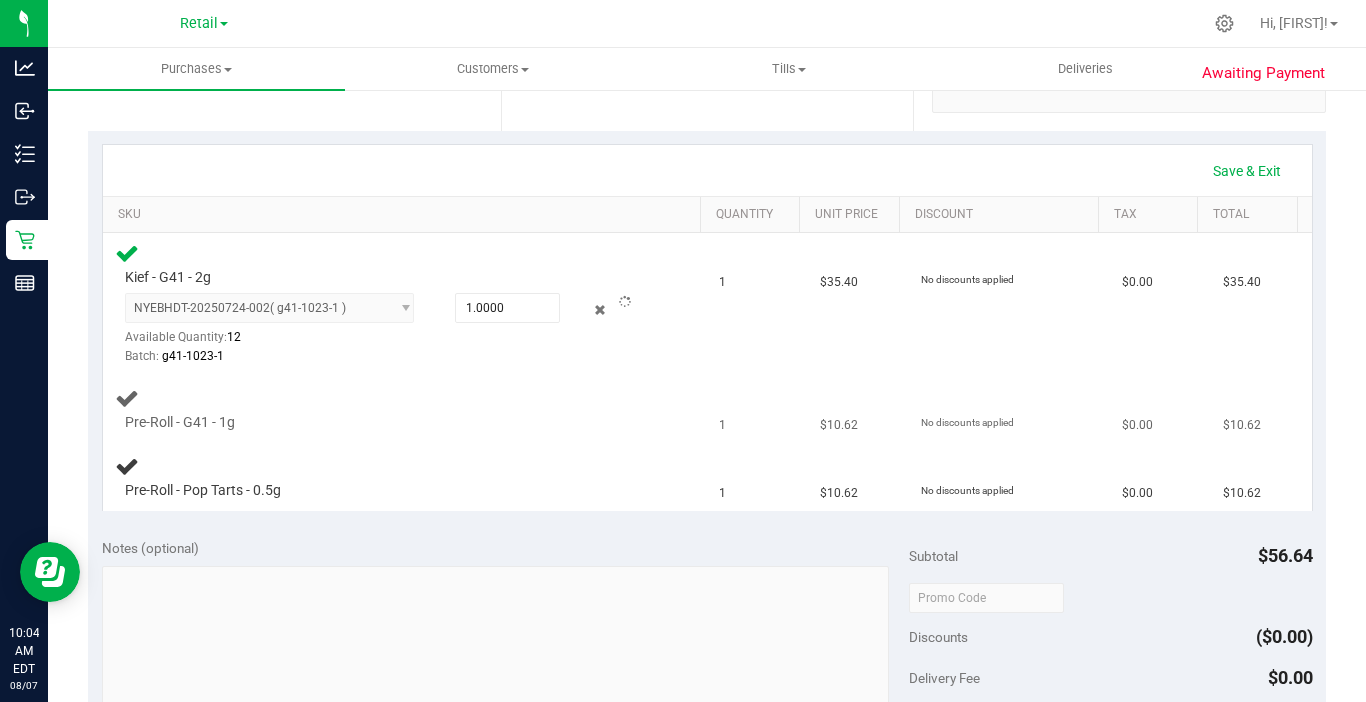 click on "Pre-Roll - G41 - 1g" at bounding box center [405, 409] 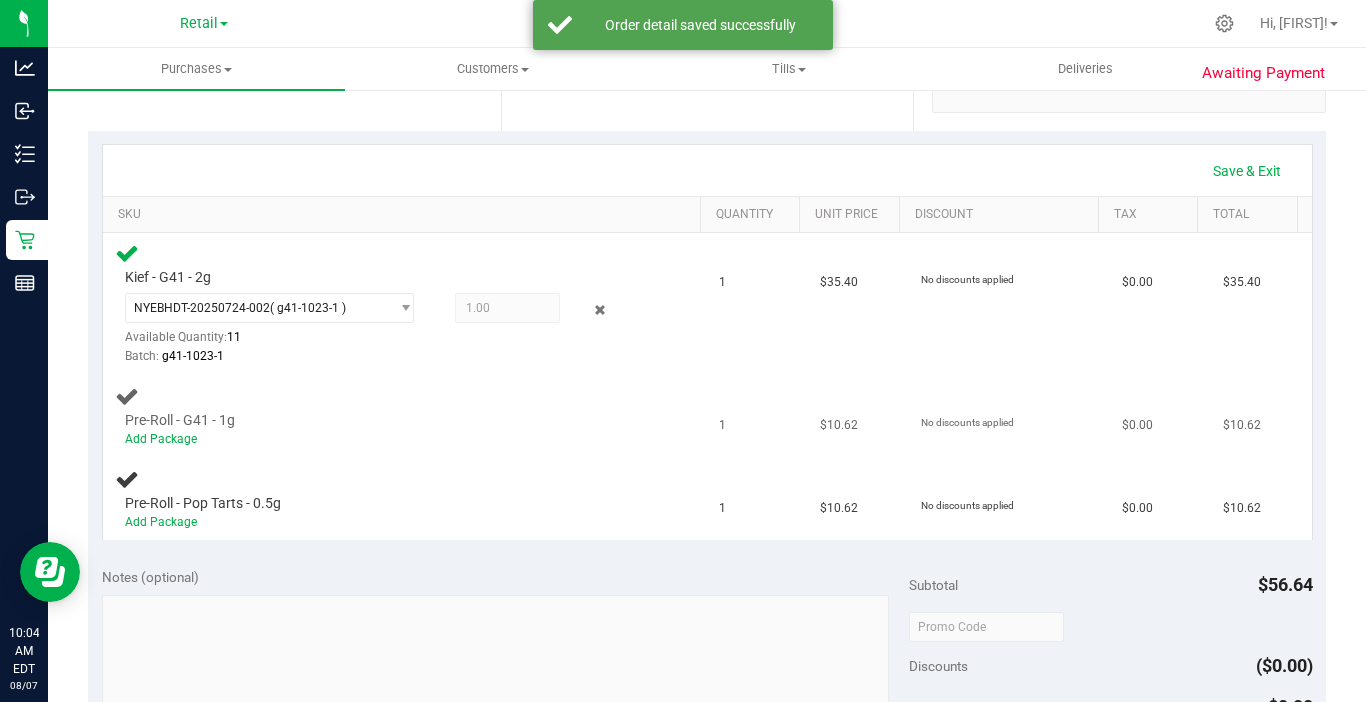 click on "Pre-Roll - G41 - 1g" at bounding box center (180, 420) 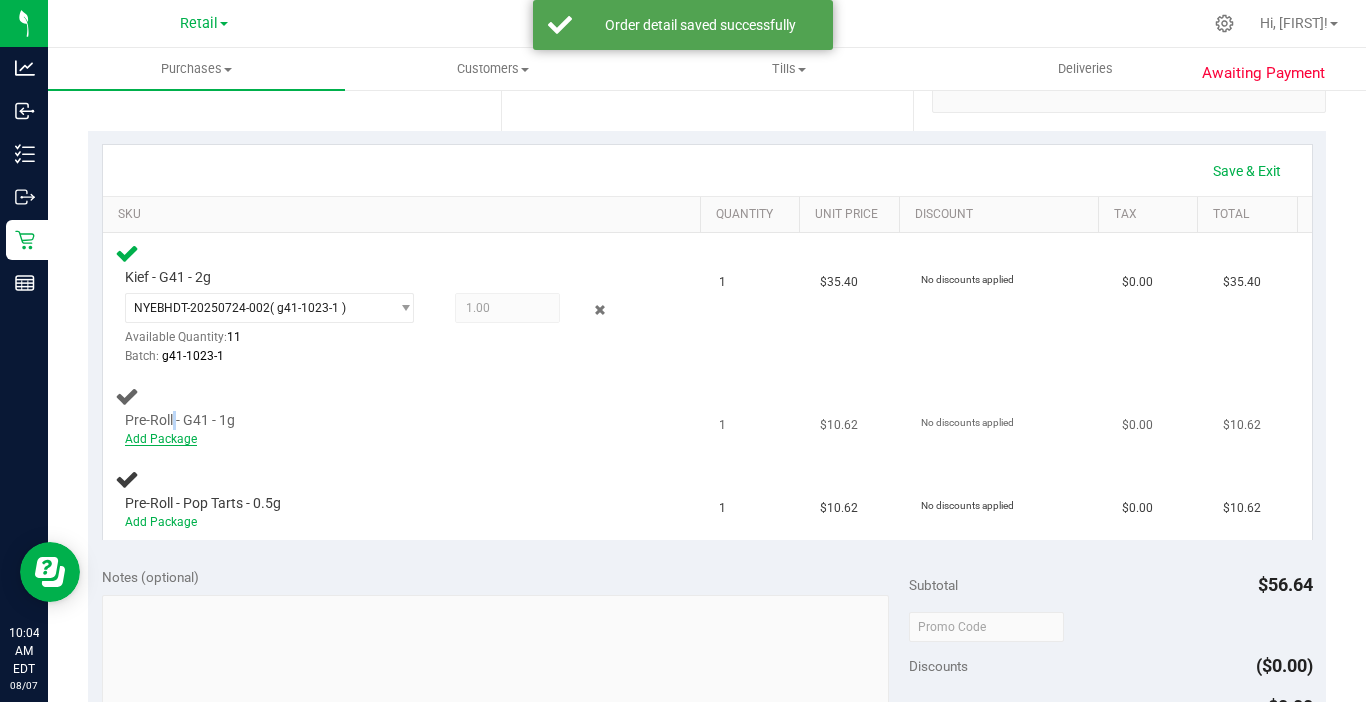 click on "Add Package" at bounding box center [161, 439] 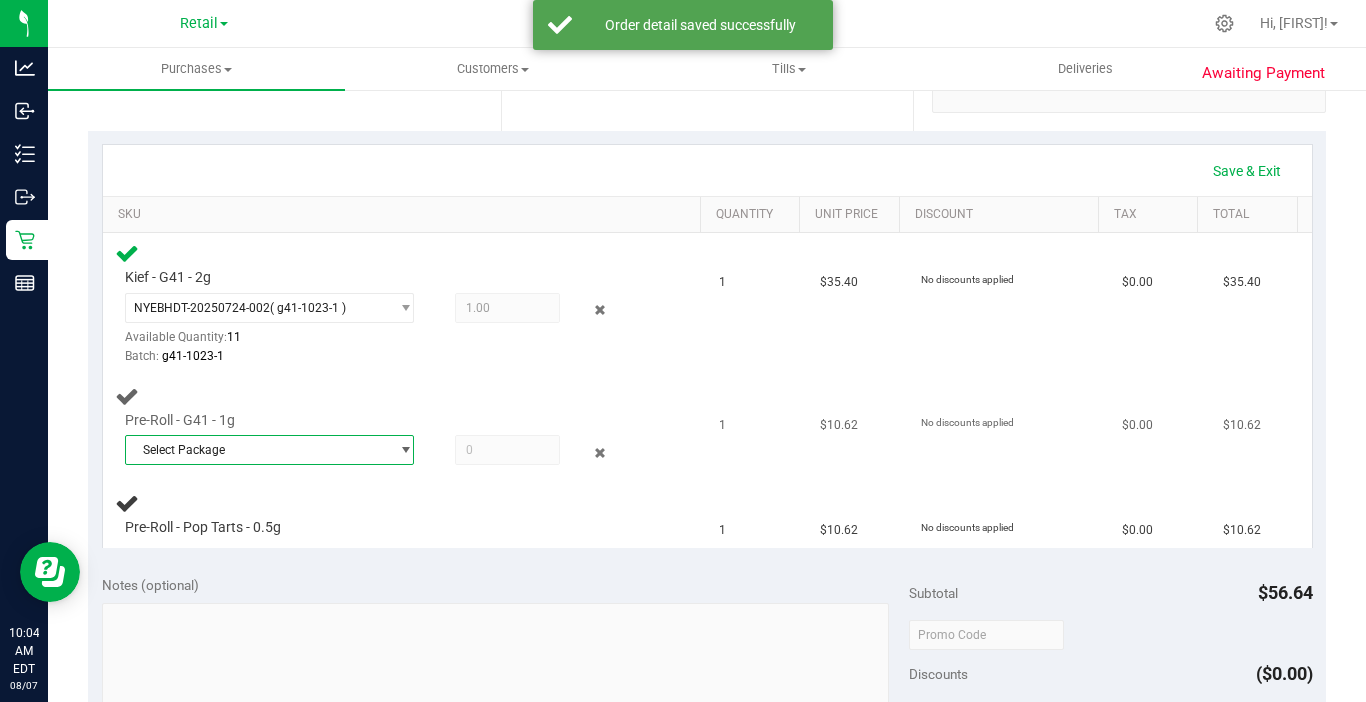 click on "Select Package" at bounding box center (257, 450) 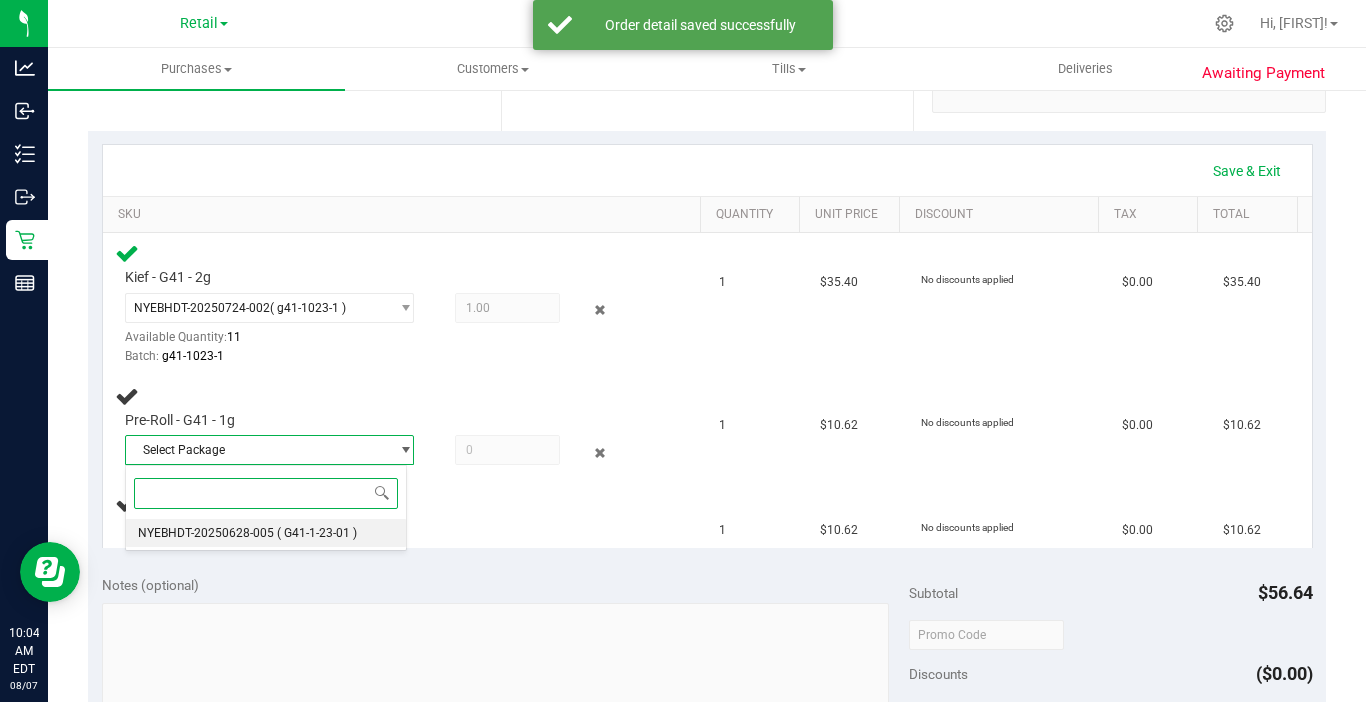 click on "(
G41-1-23-01
)" at bounding box center (317, 533) 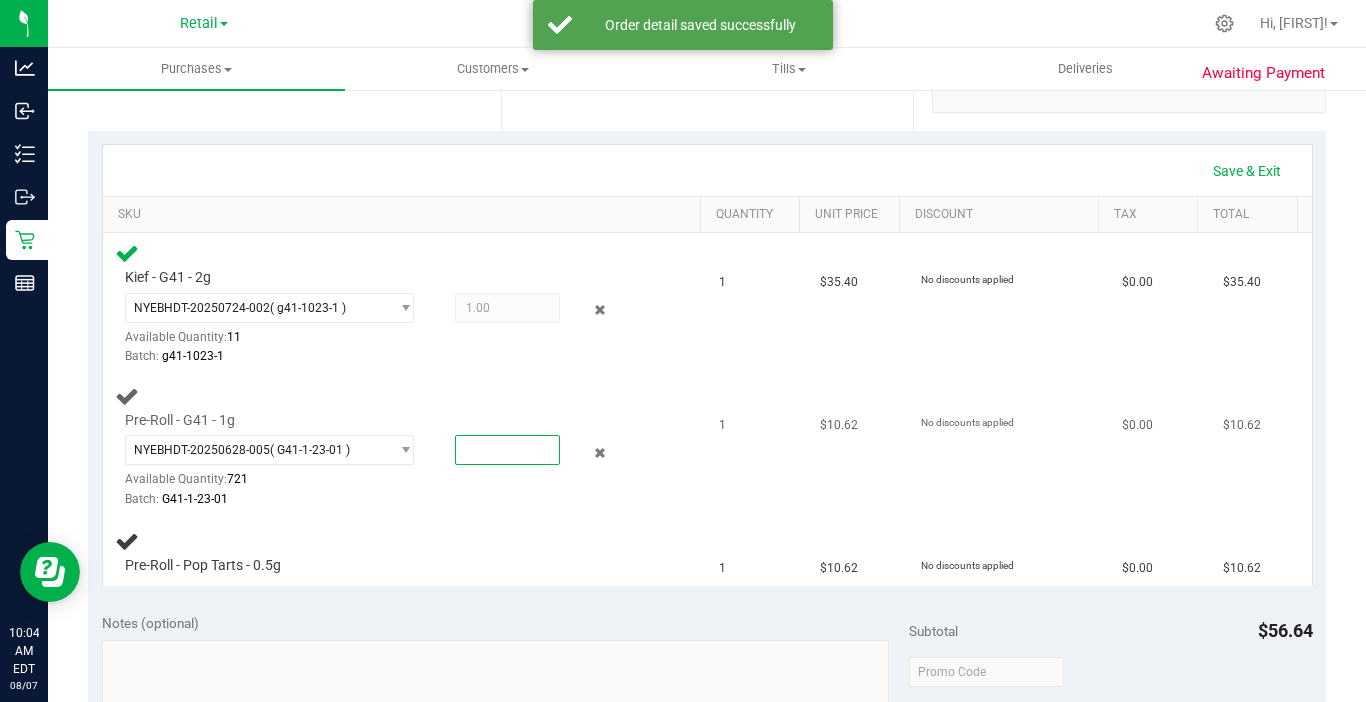 click at bounding box center [507, 450] 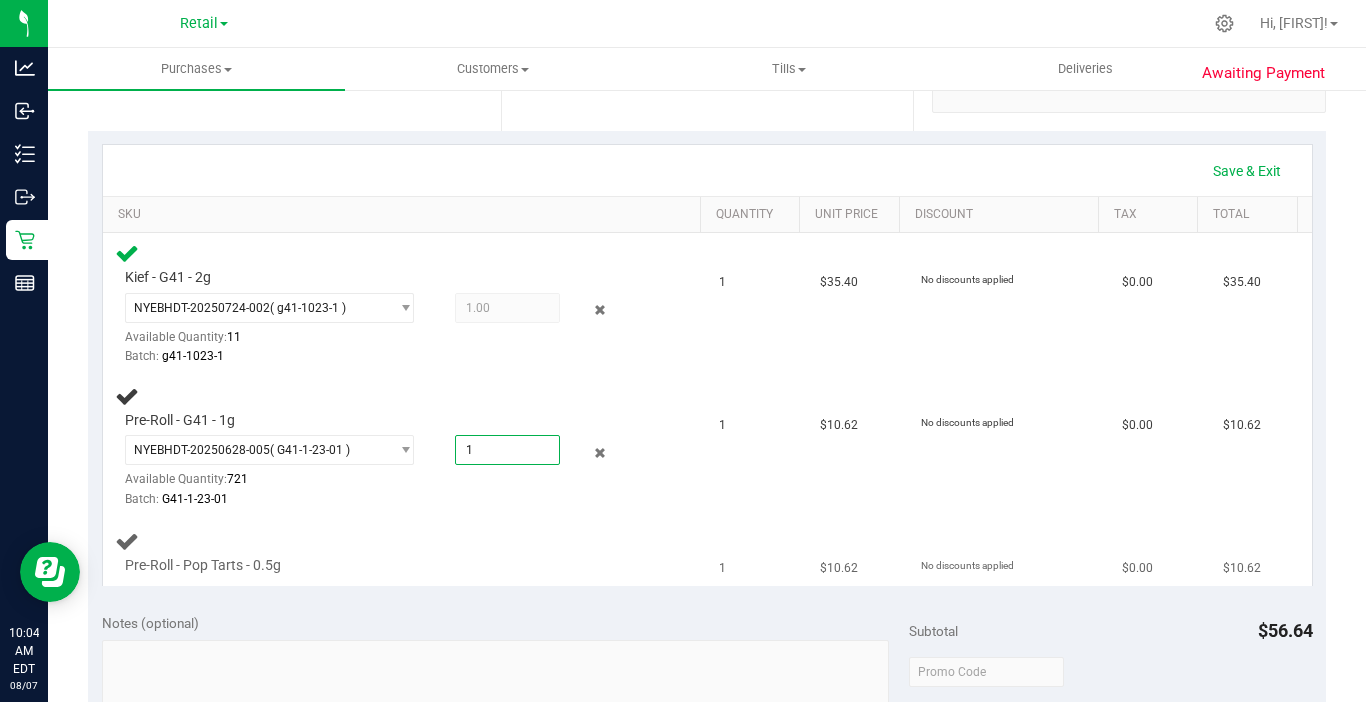 type on "1.0000" 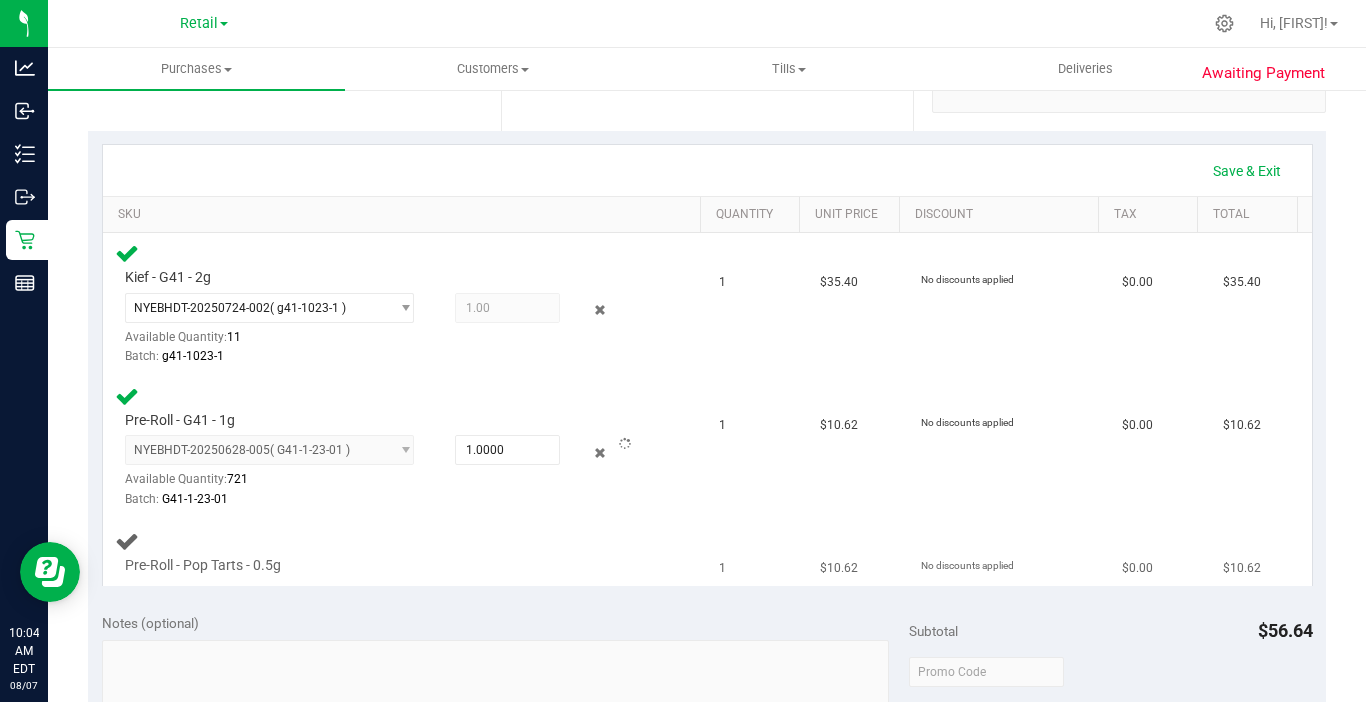 click on "Pre-Roll - Pop Tarts - 0.5g" at bounding box center [405, 552] 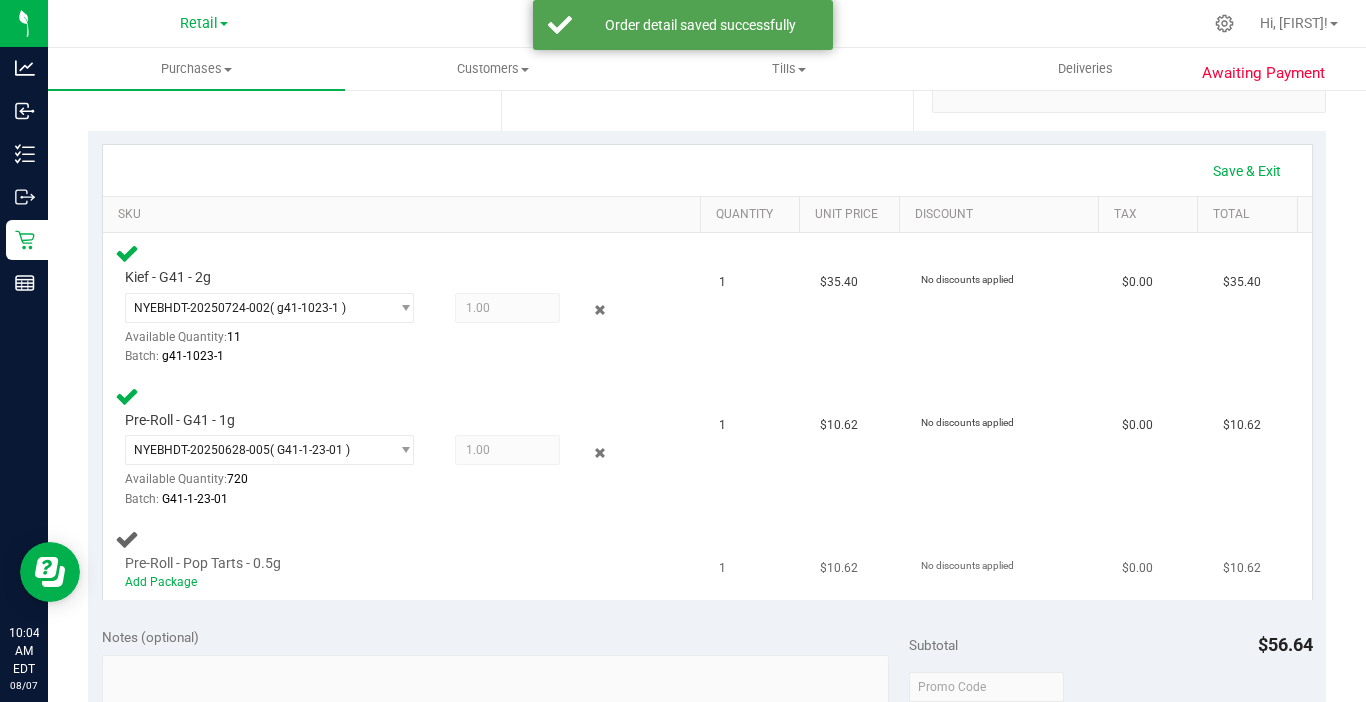 click on "Pre-Roll - Pop Tarts - 0.5g" at bounding box center [203, 563] 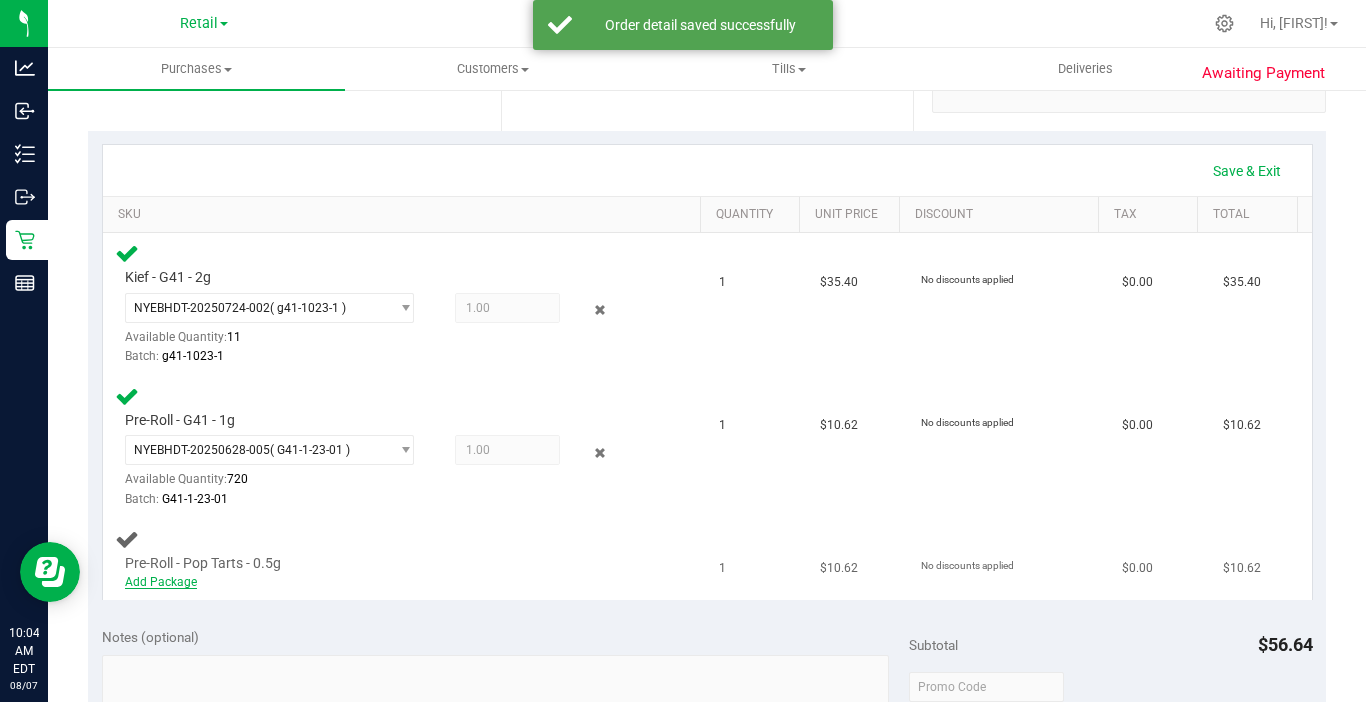click on "Add Package" at bounding box center (161, 582) 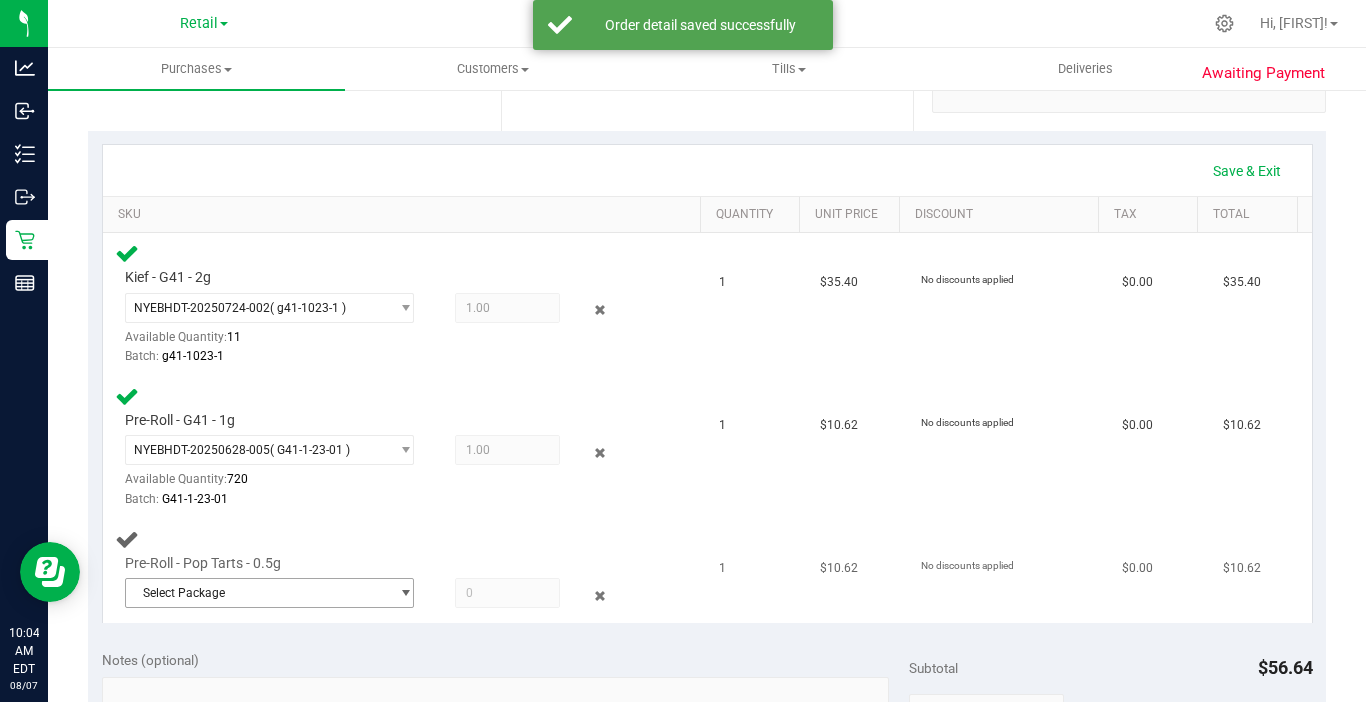 click on "Select Package" at bounding box center [257, 593] 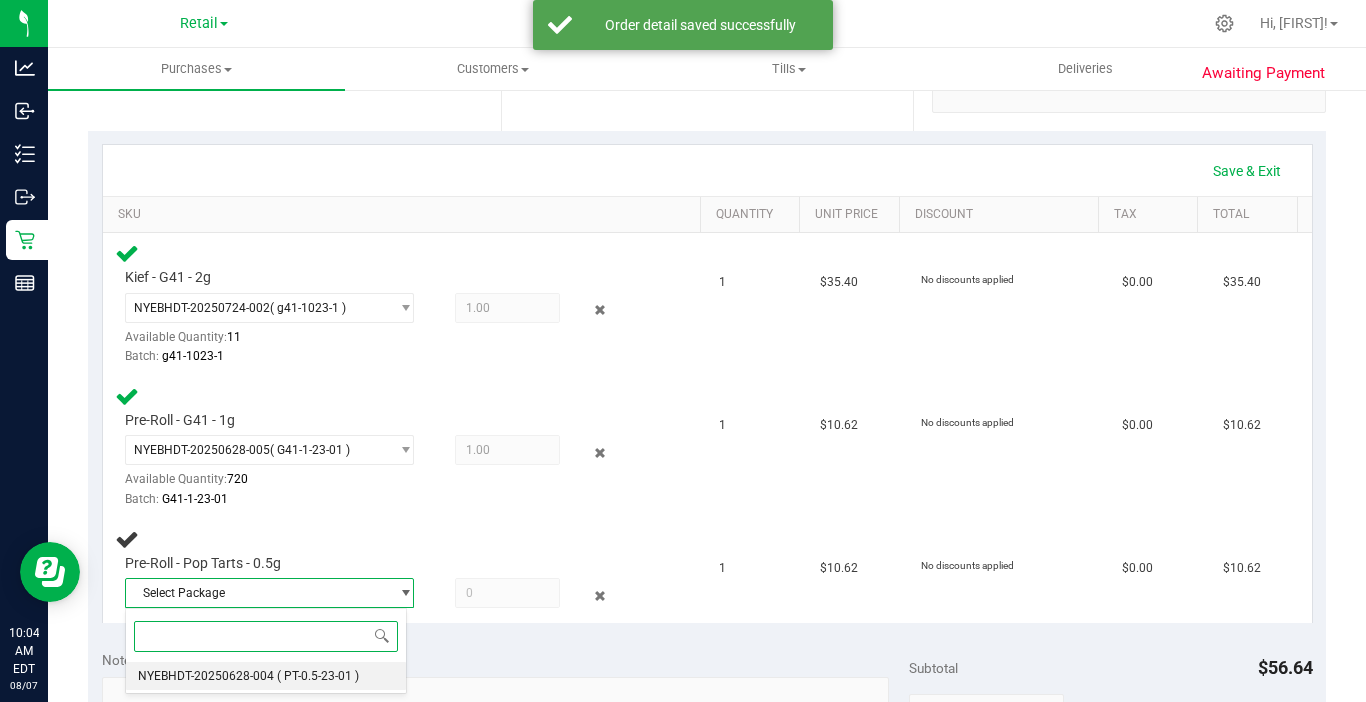 click on "(
PT-0.5-23-01
)" at bounding box center (318, 676) 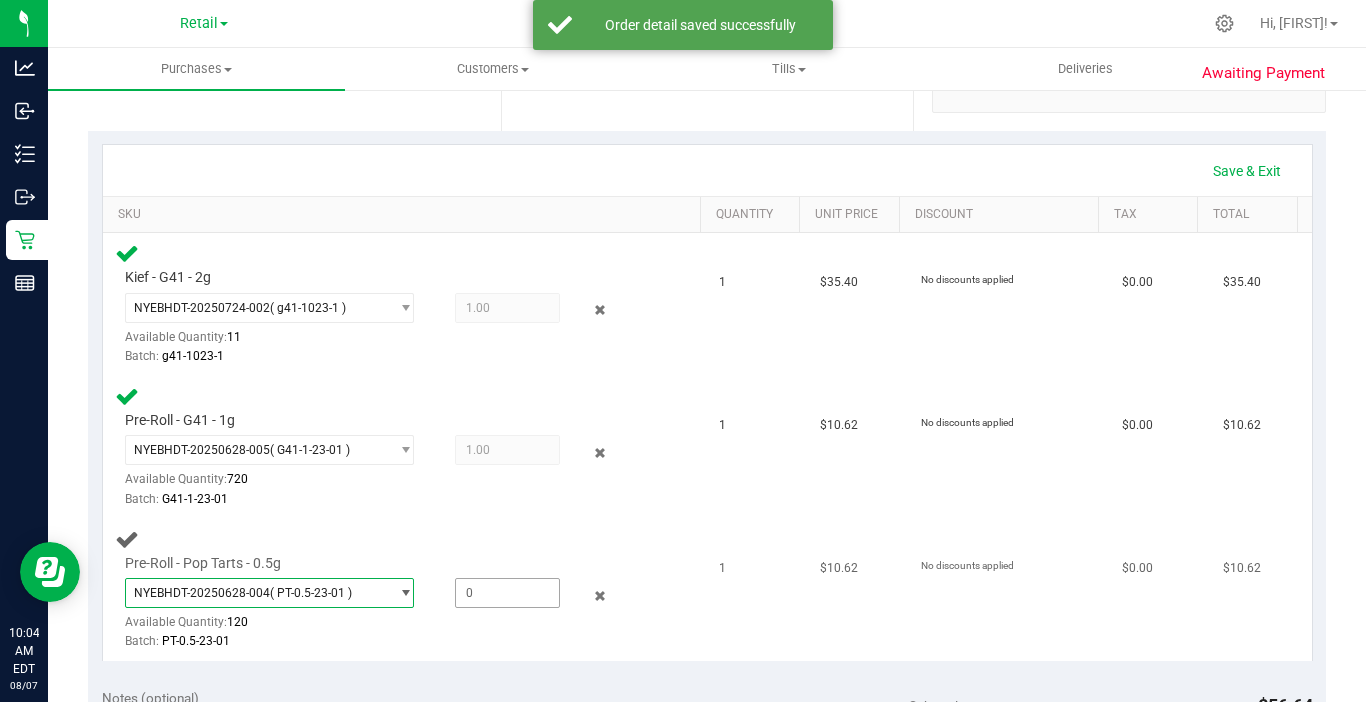 click at bounding box center [507, 593] 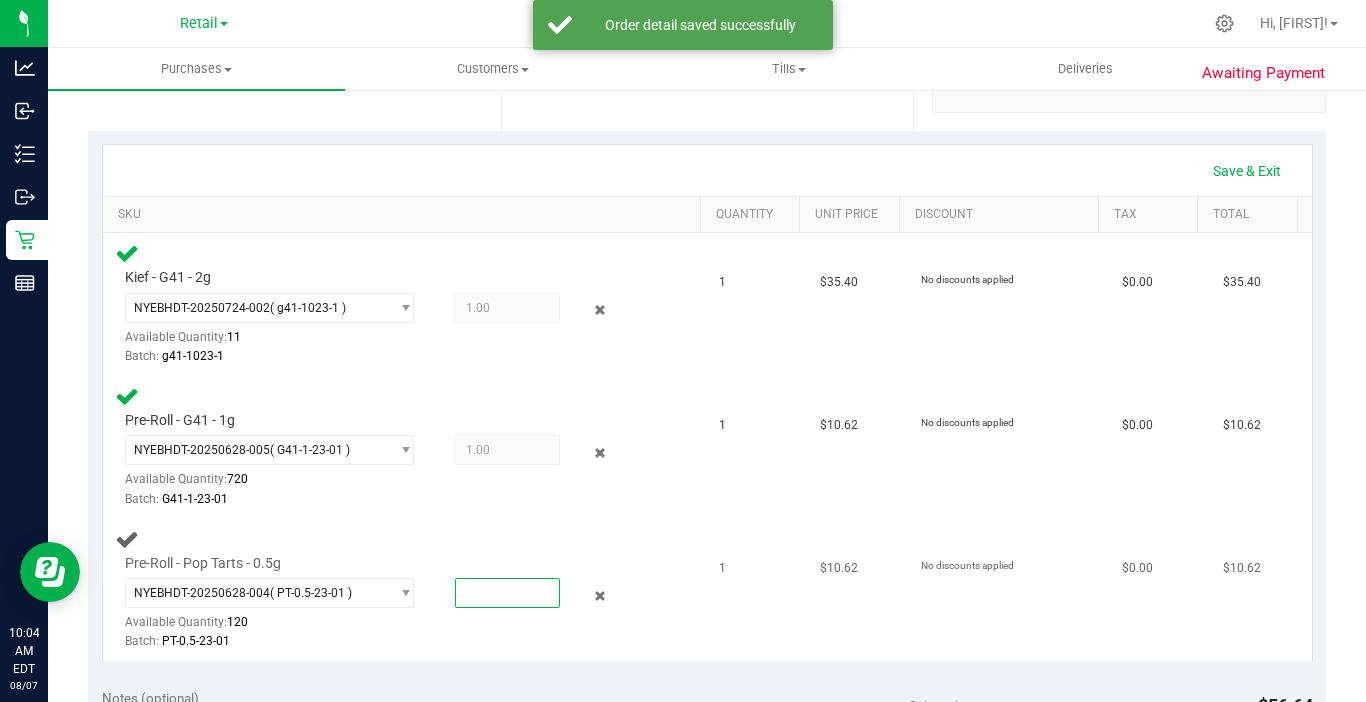 type on "1" 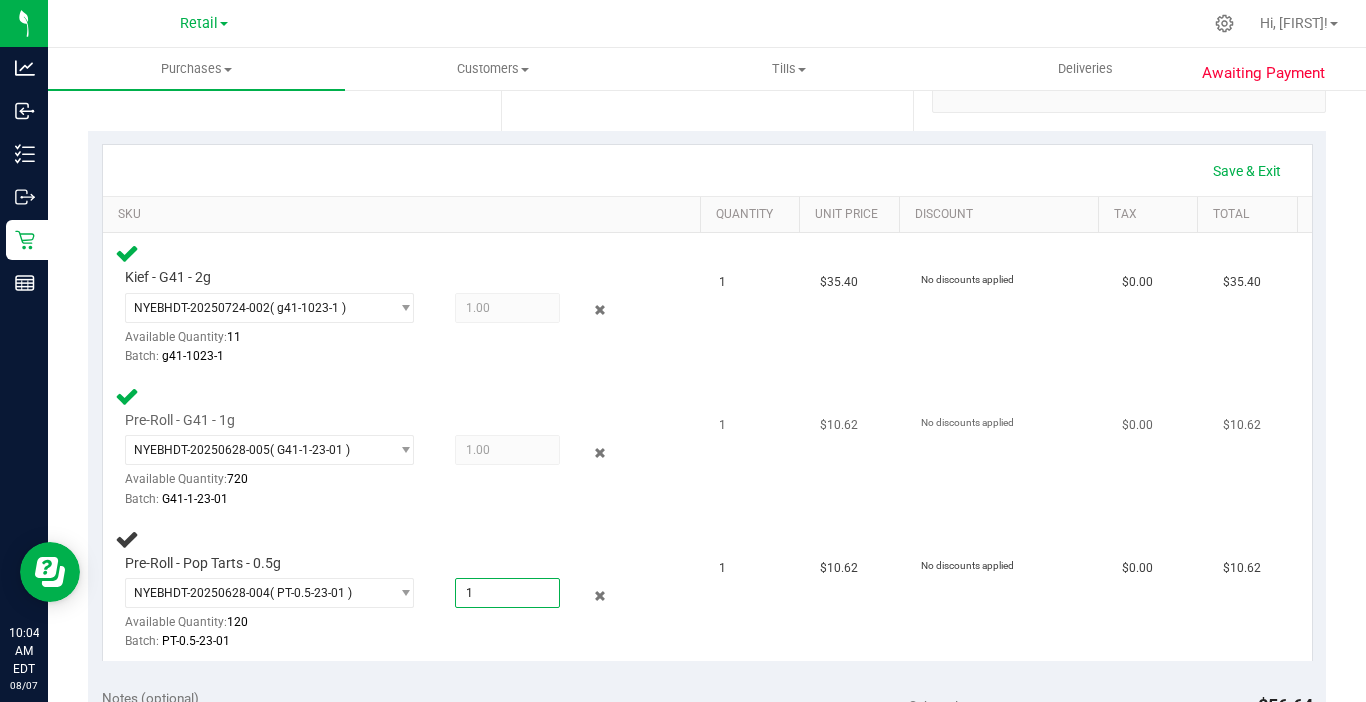 type on "1.0000" 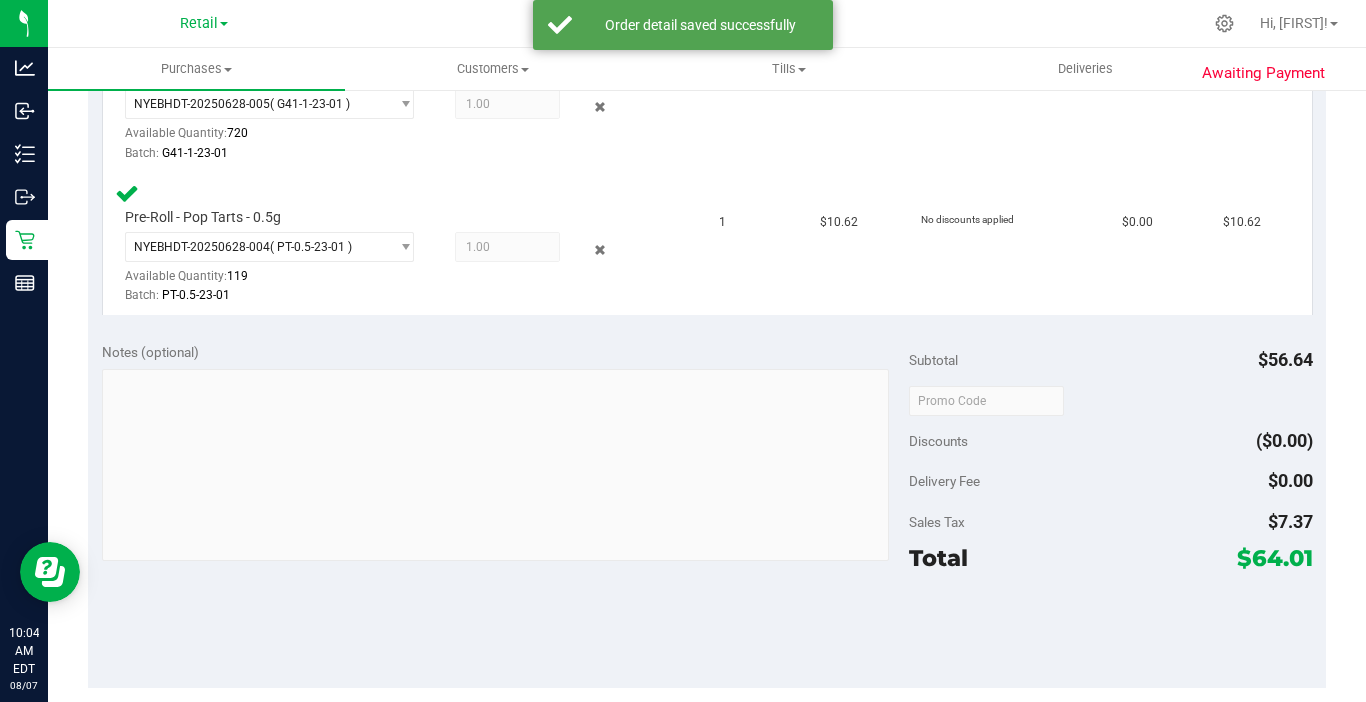 scroll, scrollTop: 900, scrollLeft: 0, axis: vertical 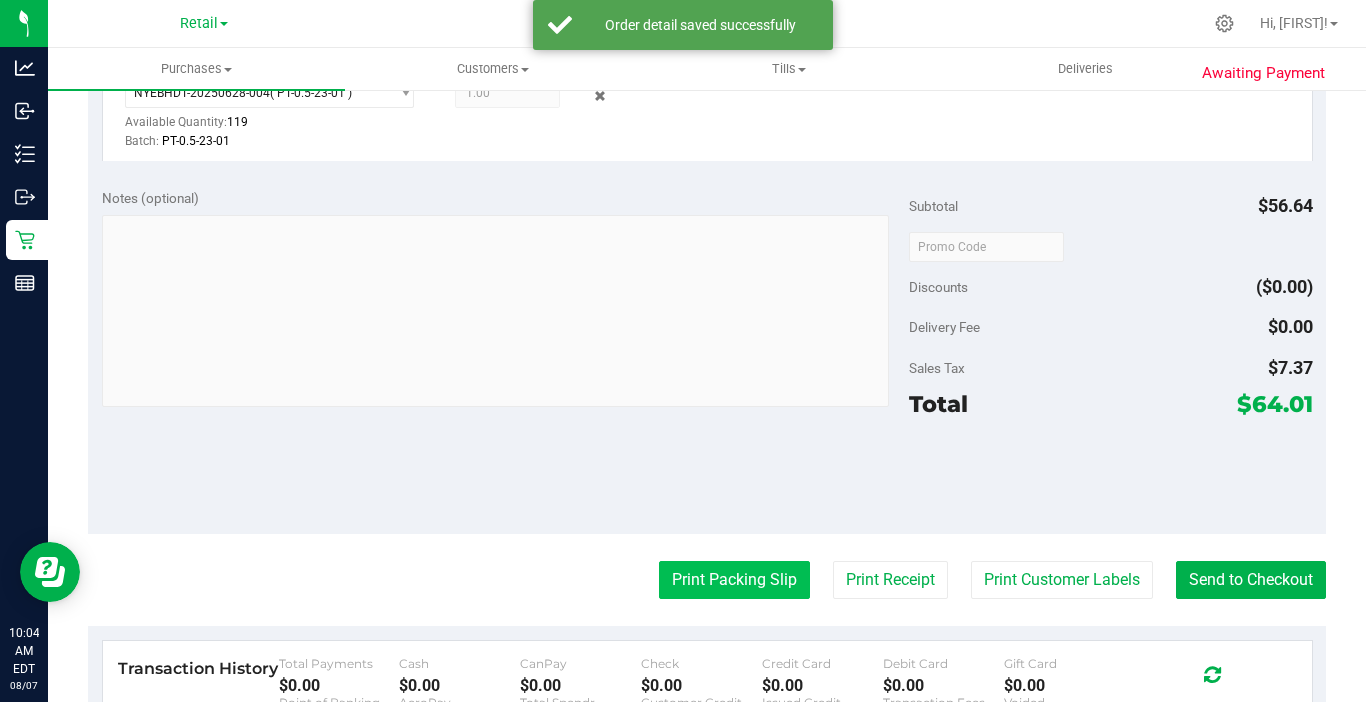click on "Print Packing Slip" at bounding box center (734, 580) 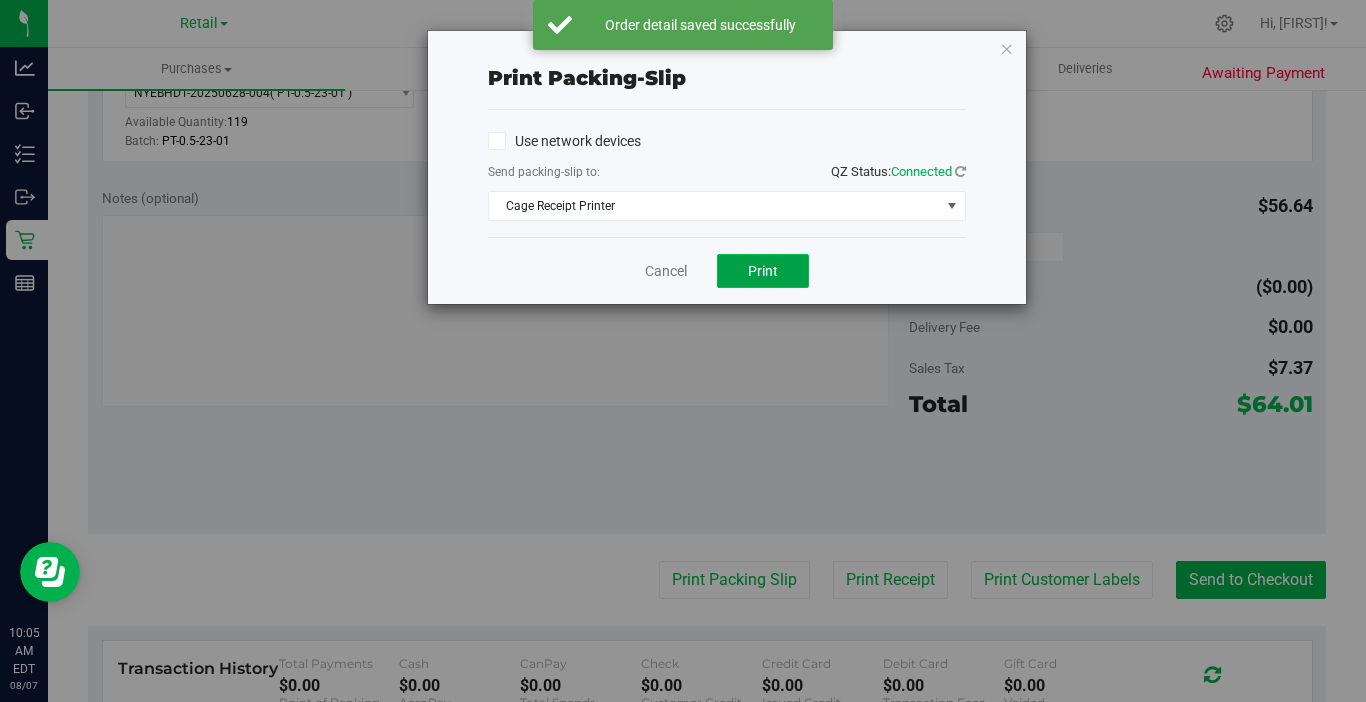 click on "Print" at bounding box center (763, 271) 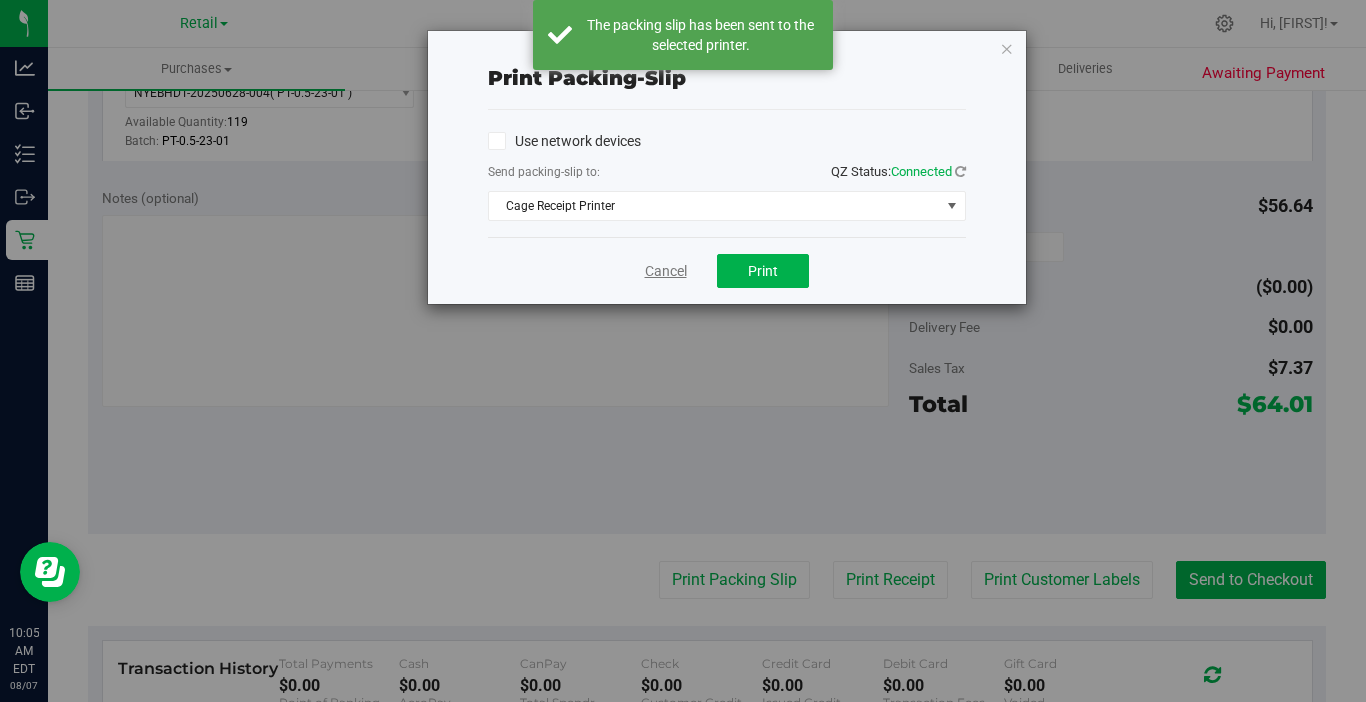 click on "Cancel" at bounding box center [666, 271] 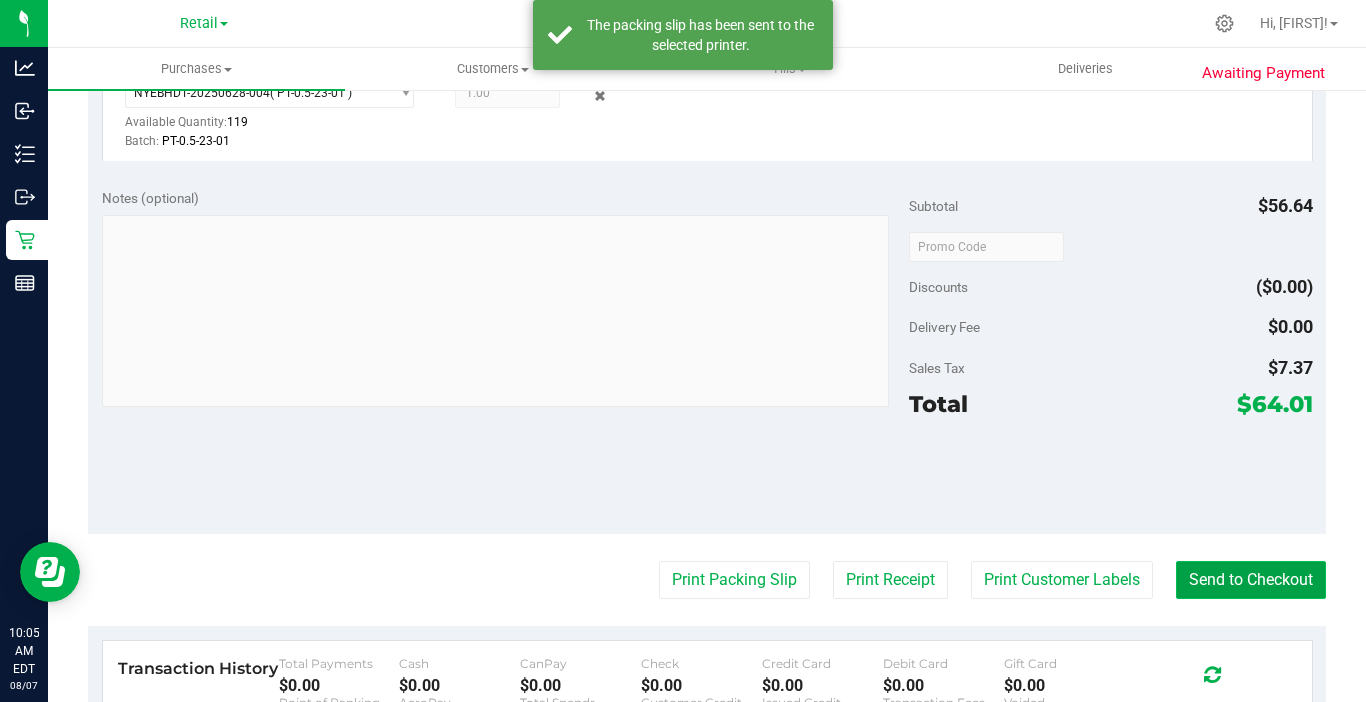 click on "Send to Checkout" at bounding box center (1251, 580) 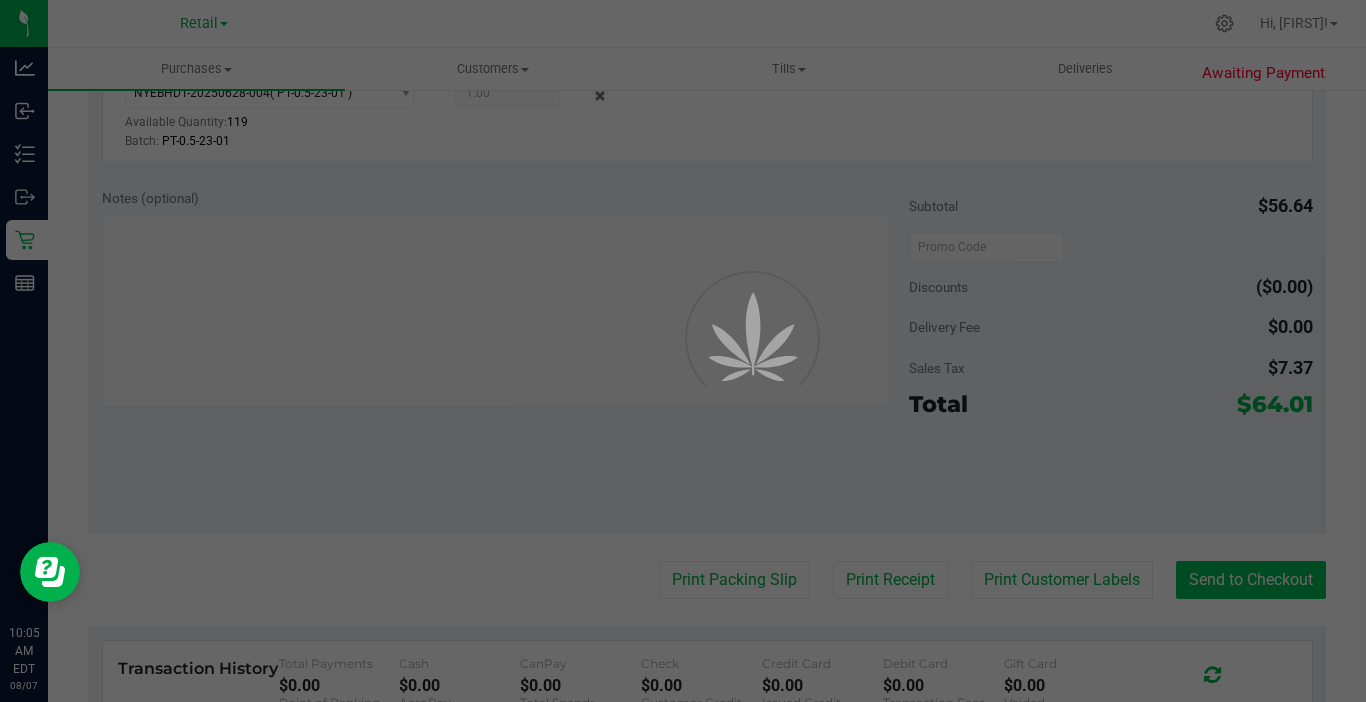scroll, scrollTop: 0, scrollLeft: 0, axis: both 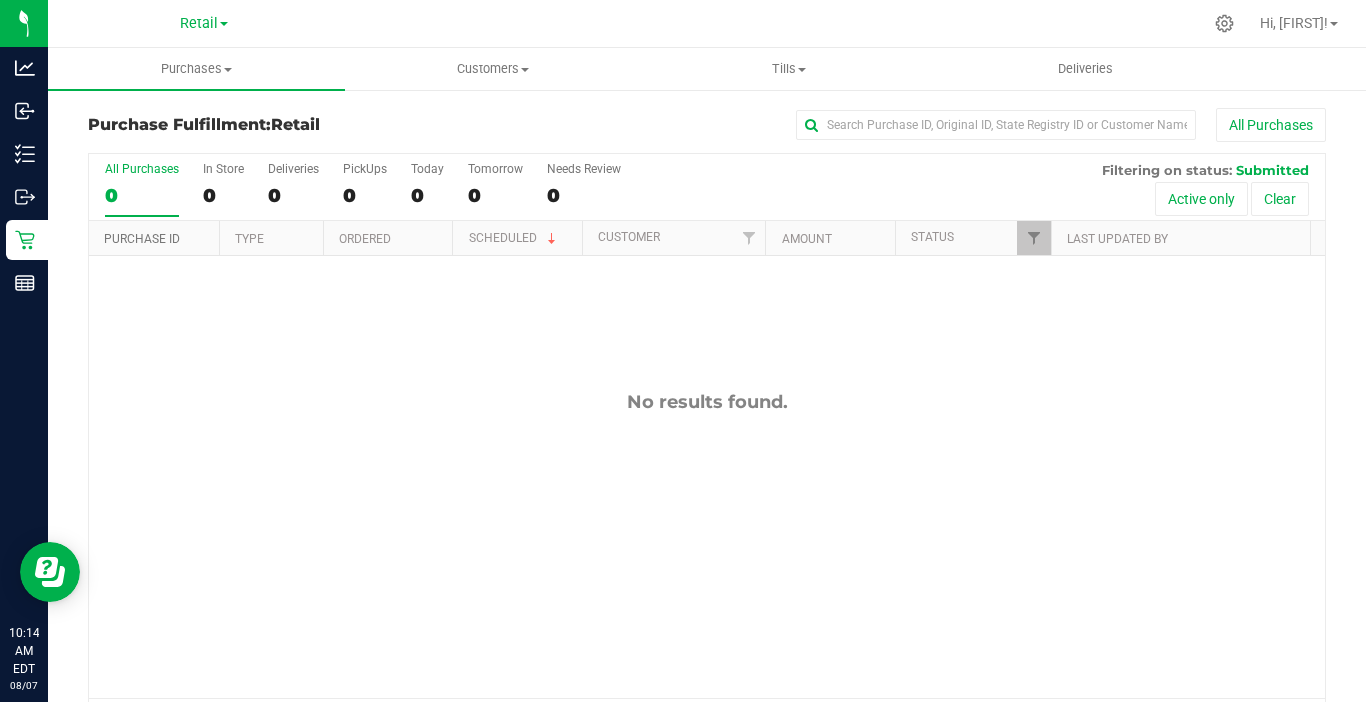 click on "Purchase ID" at bounding box center (142, 239) 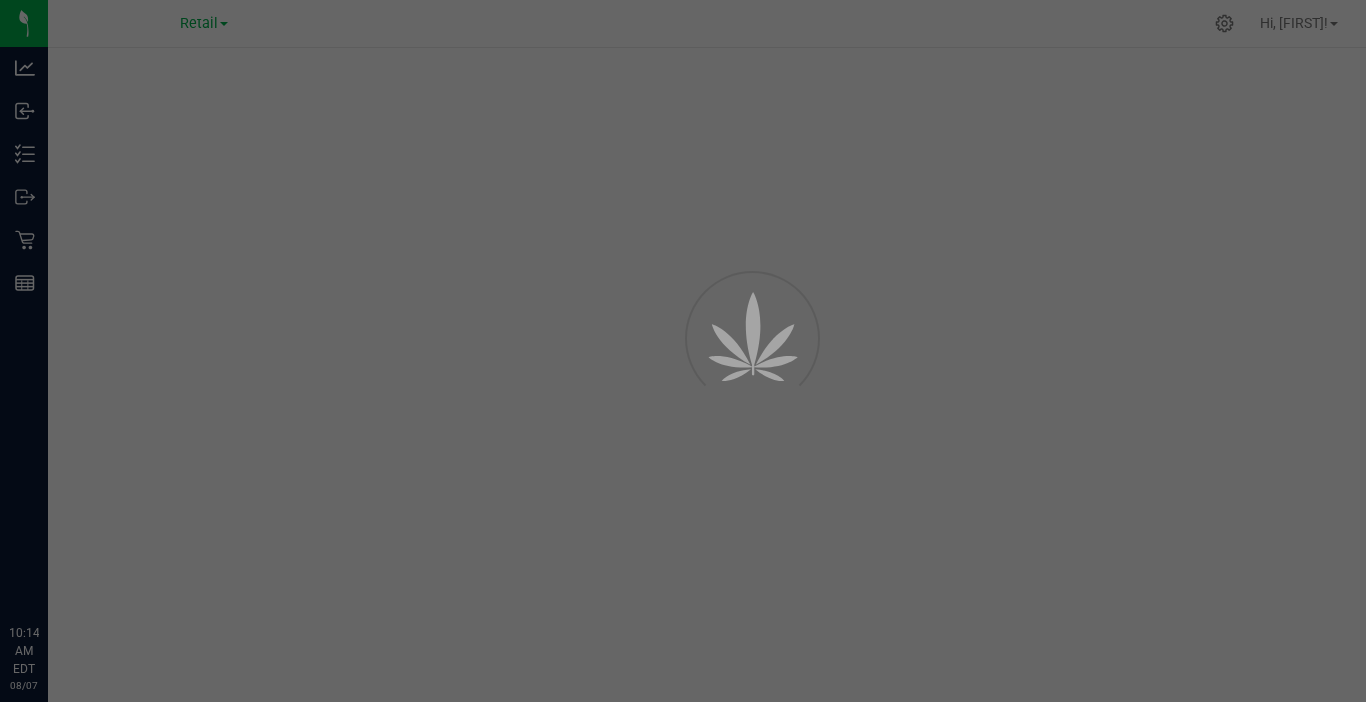 scroll, scrollTop: 0, scrollLeft: 0, axis: both 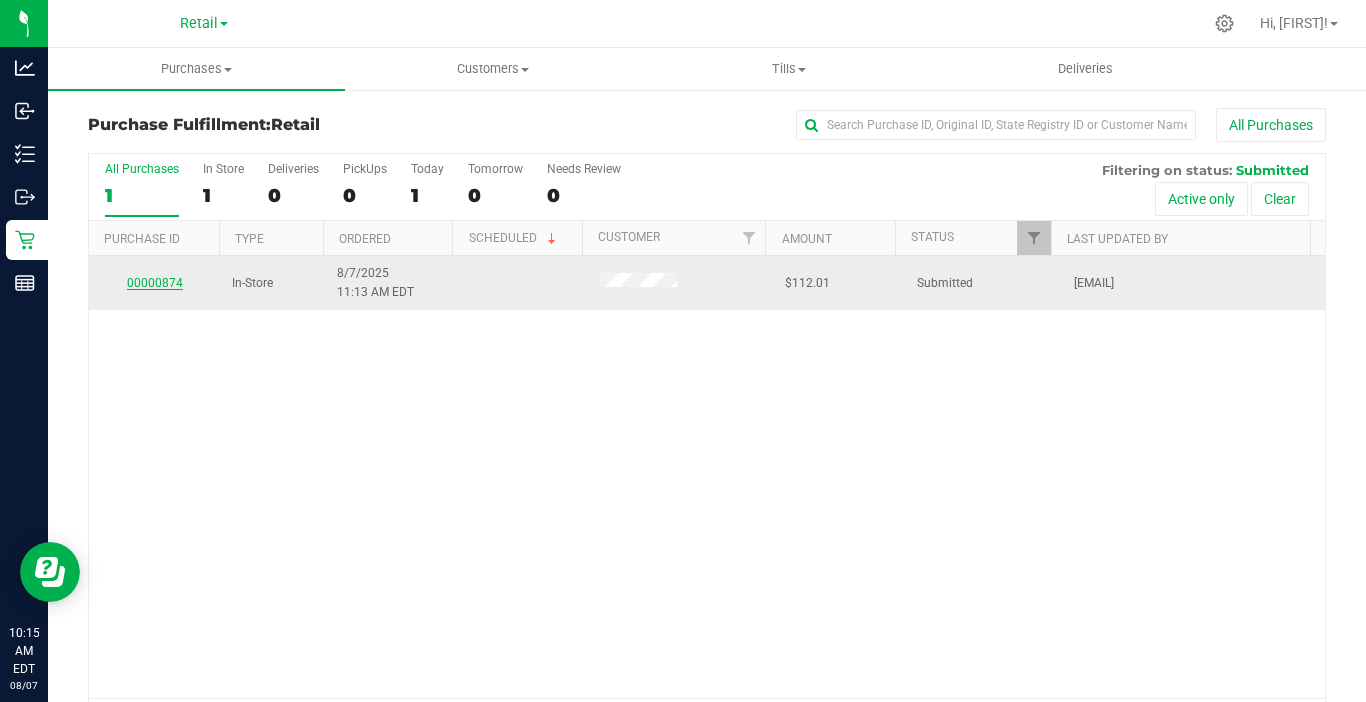click on "00000874" at bounding box center (155, 283) 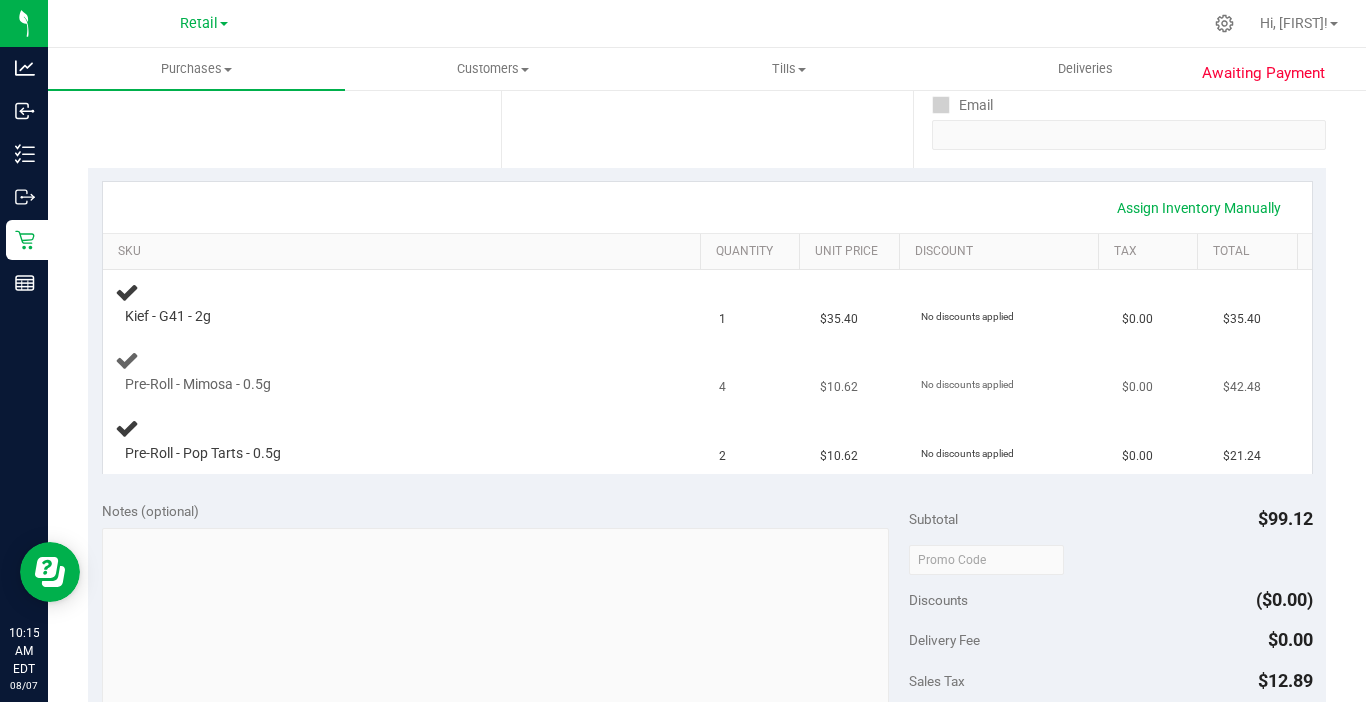 scroll, scrollTop: 400, scrollLeft: 0, axis: vertical 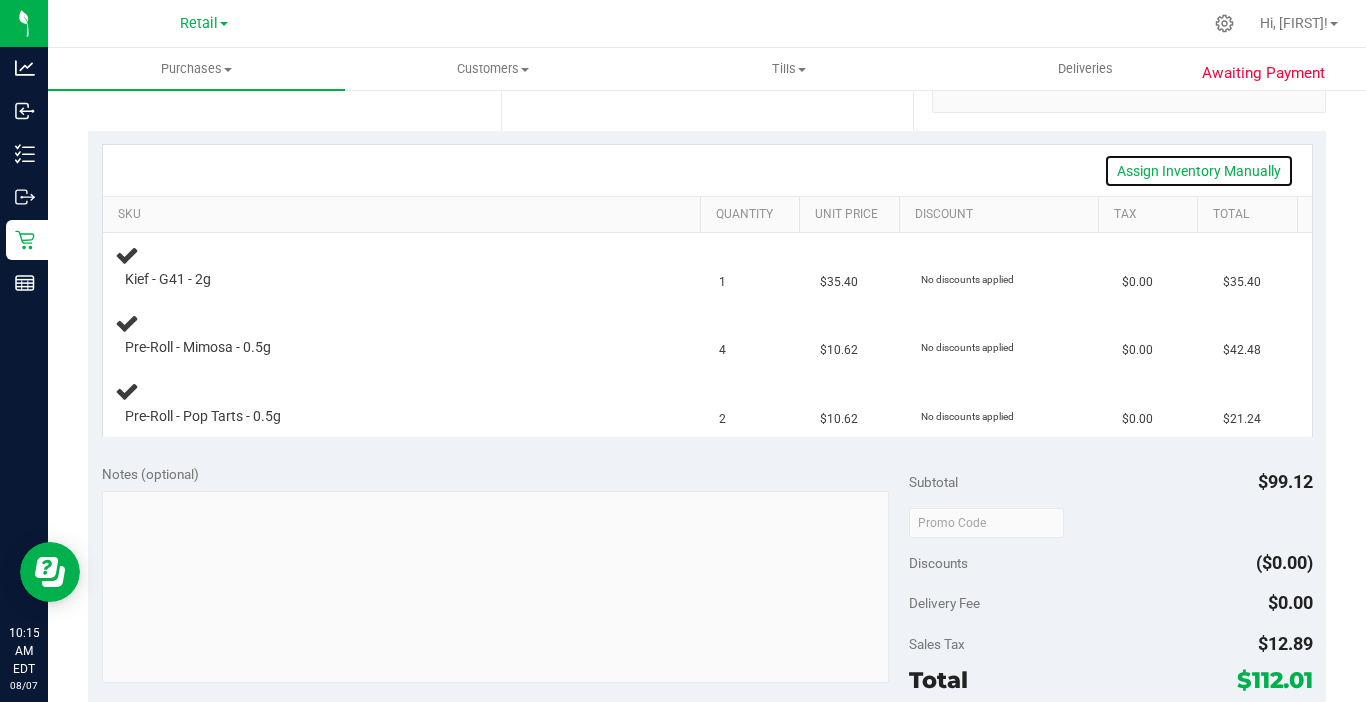 click on "Assign Inventory Manually" at bounding box center (1199, 171) 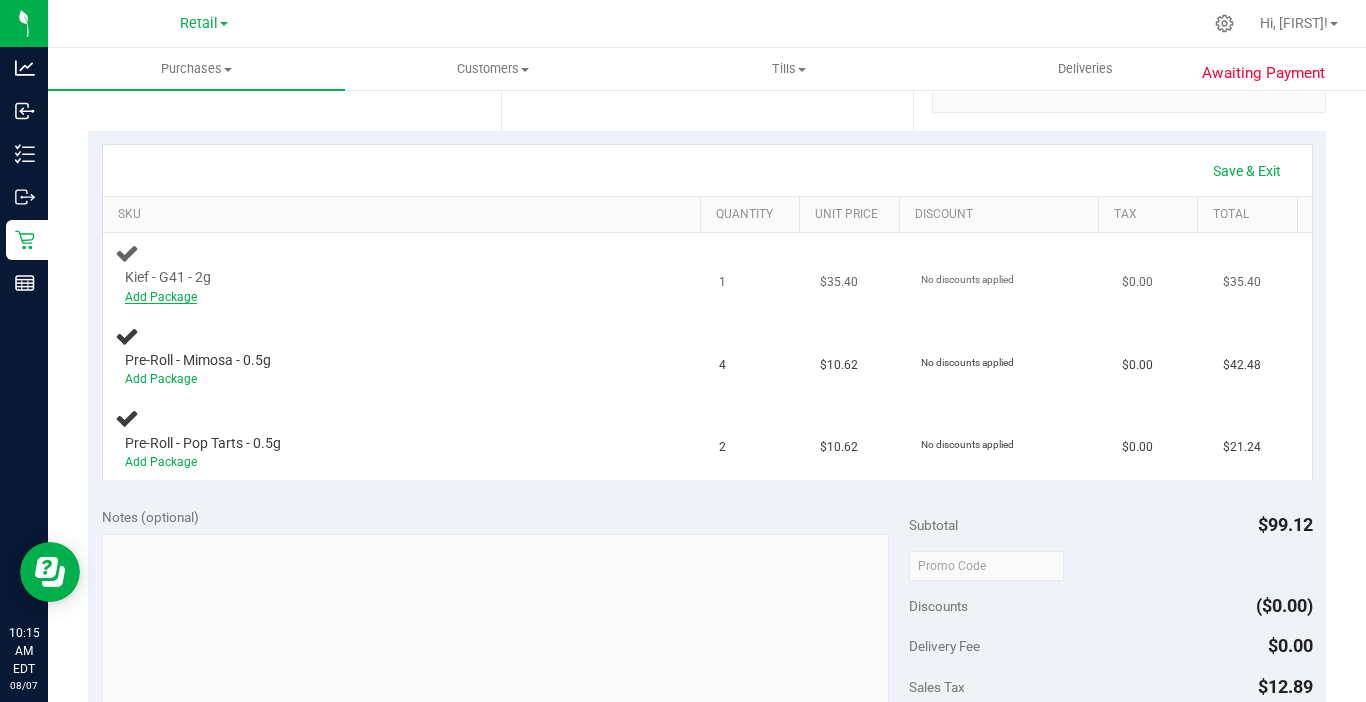 click on "Add Package" at bounding box center (161, 297) 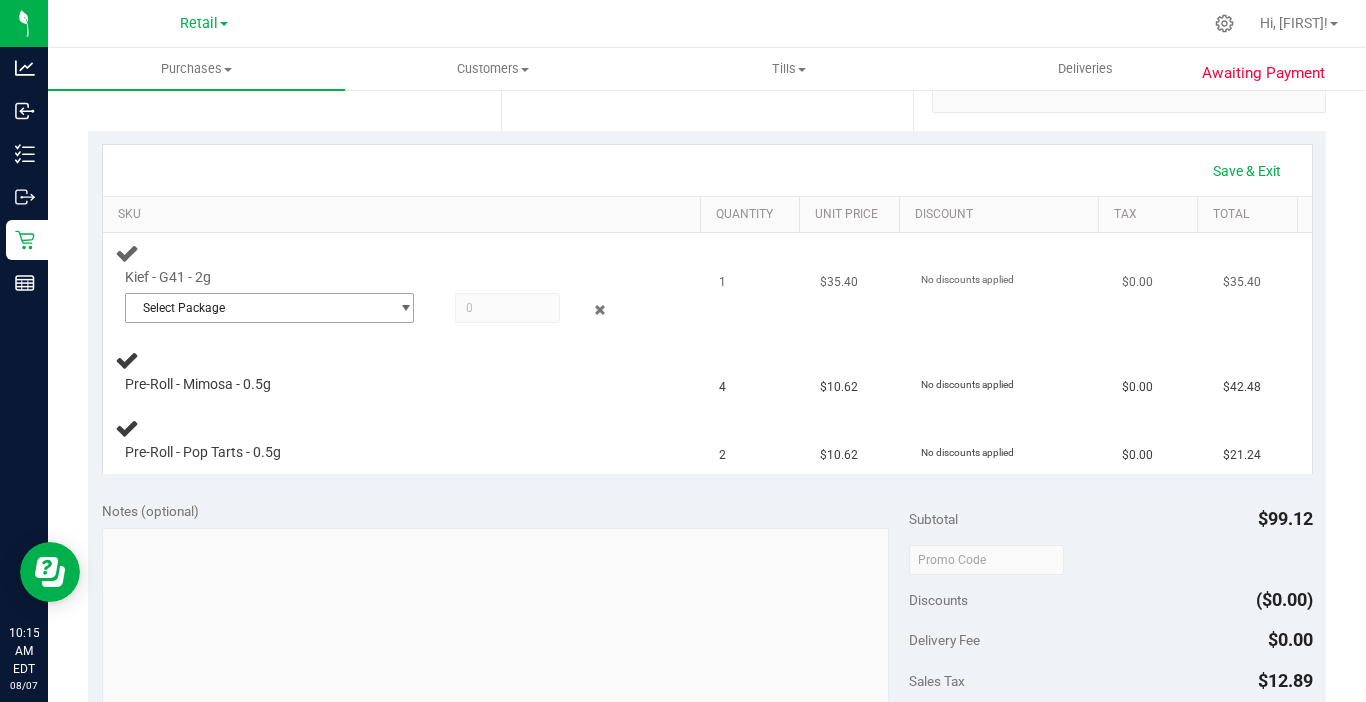 click on "Select Package" at bounding box center (257, 308) 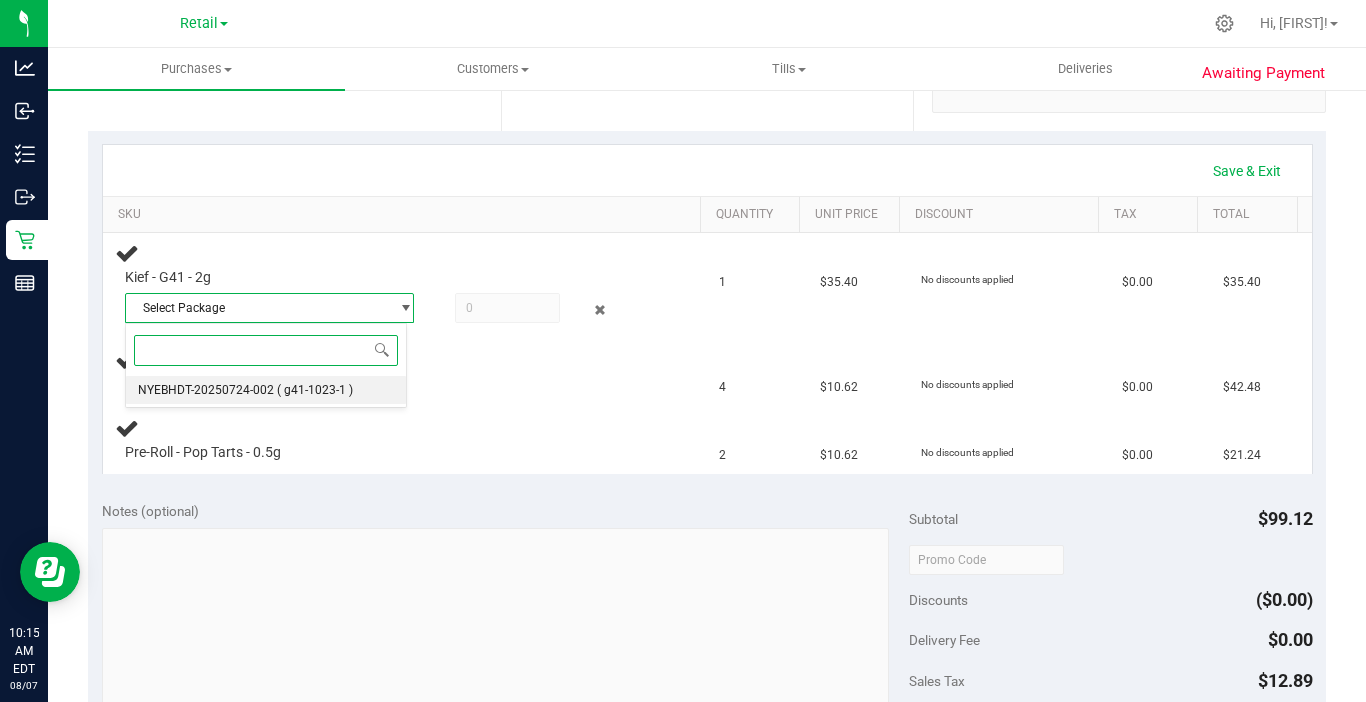 click on "(
g41-1023-1
)" at bounding box center (315, 390) 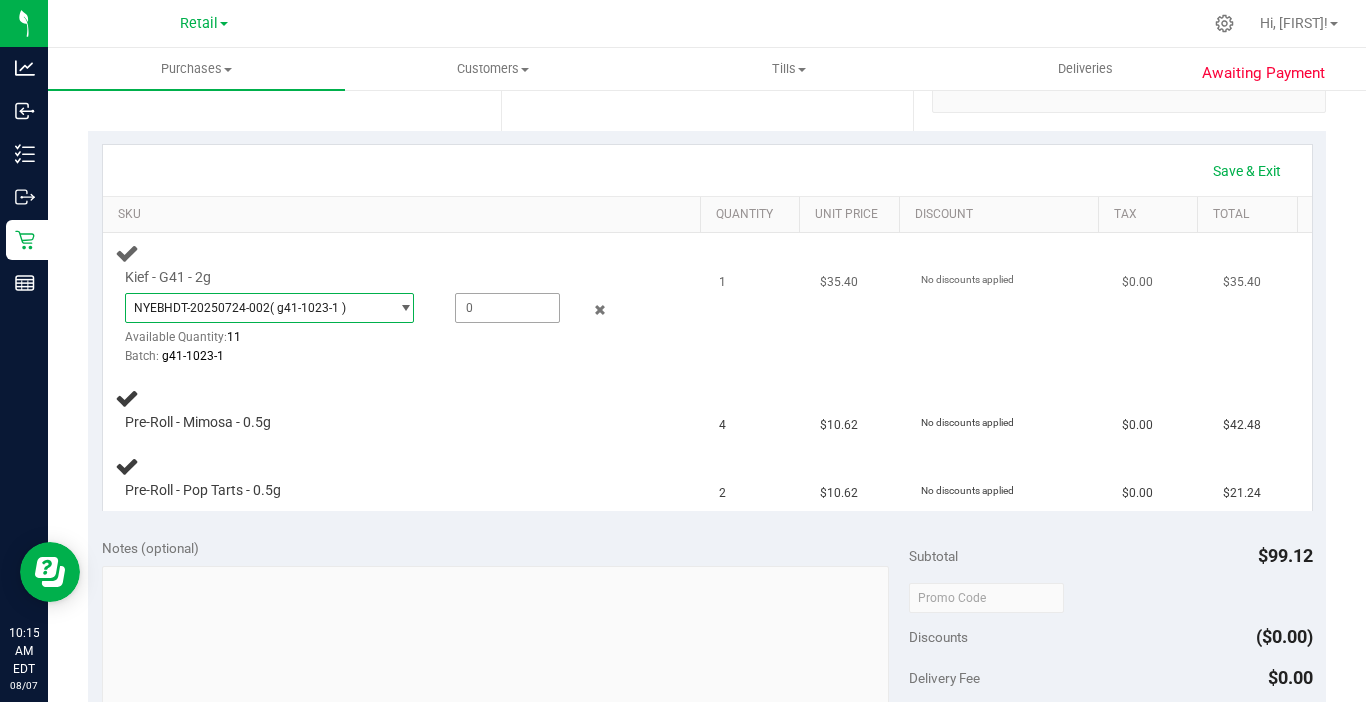 click at bounding box center [507, 308] 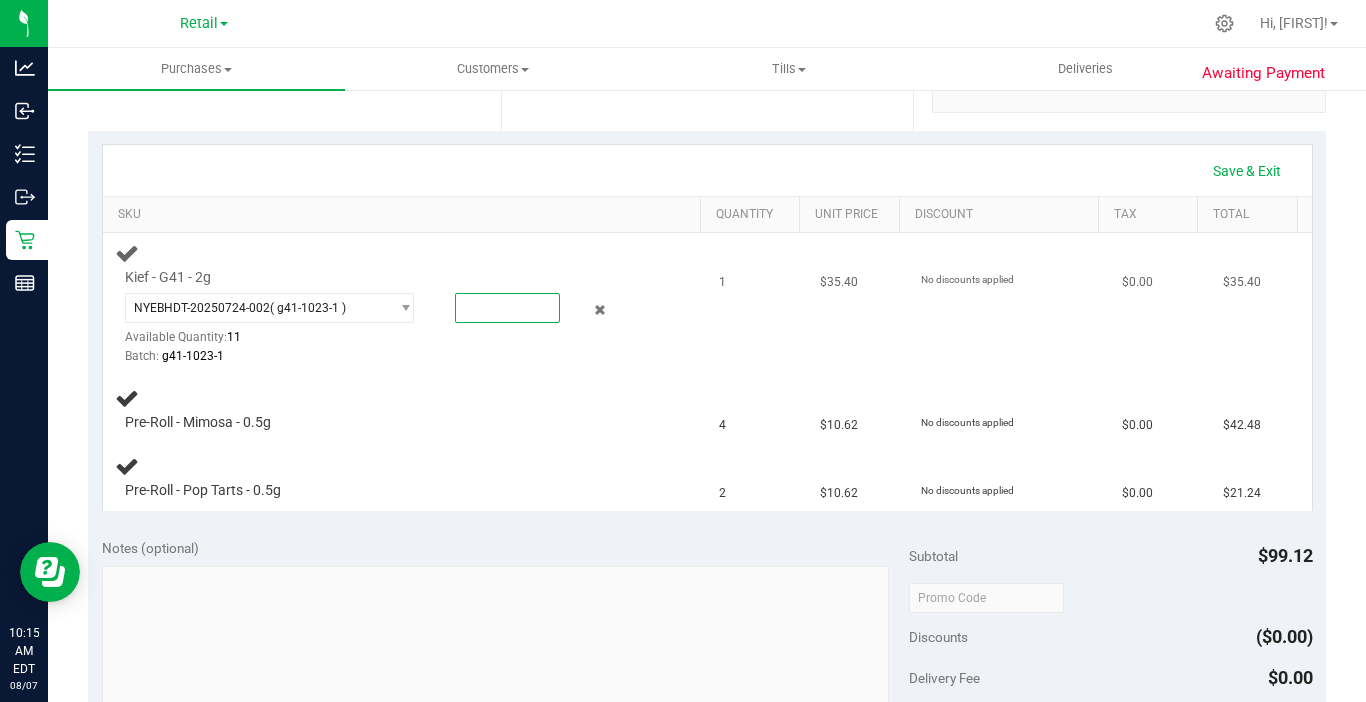 type on "1" 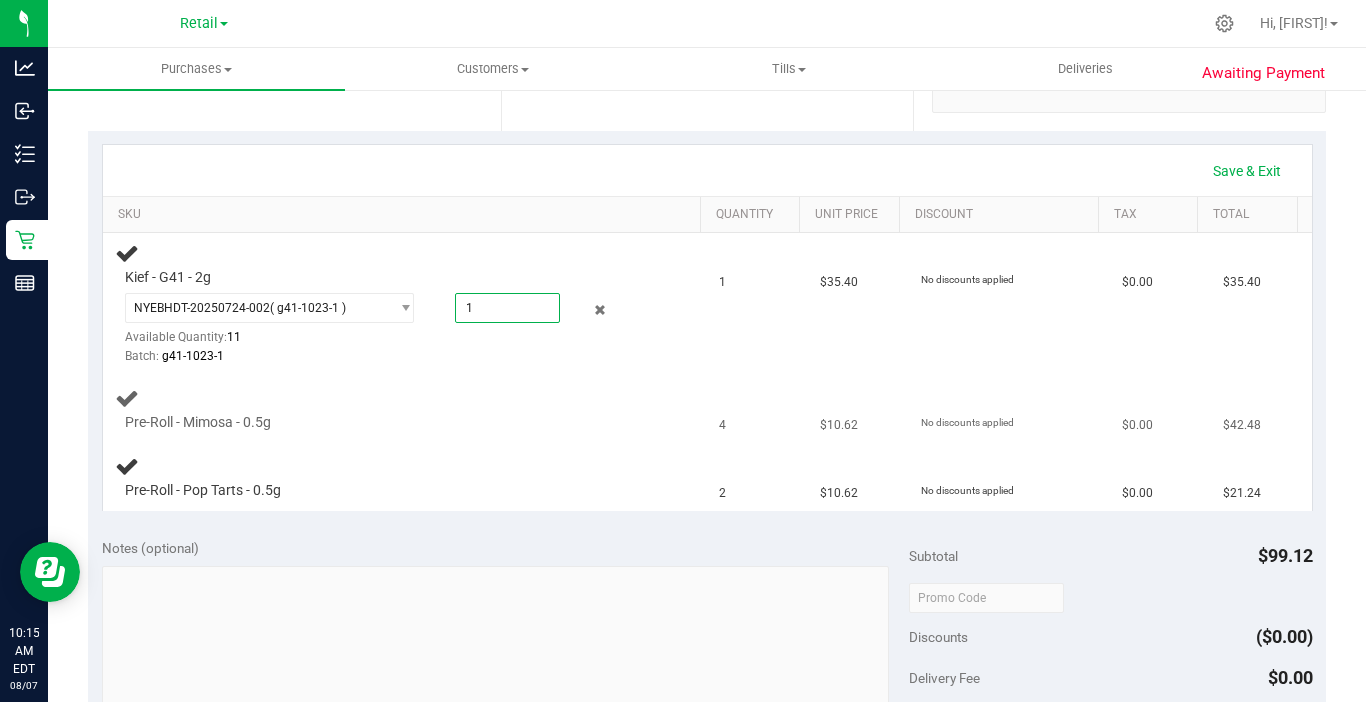 type on "1.0000" 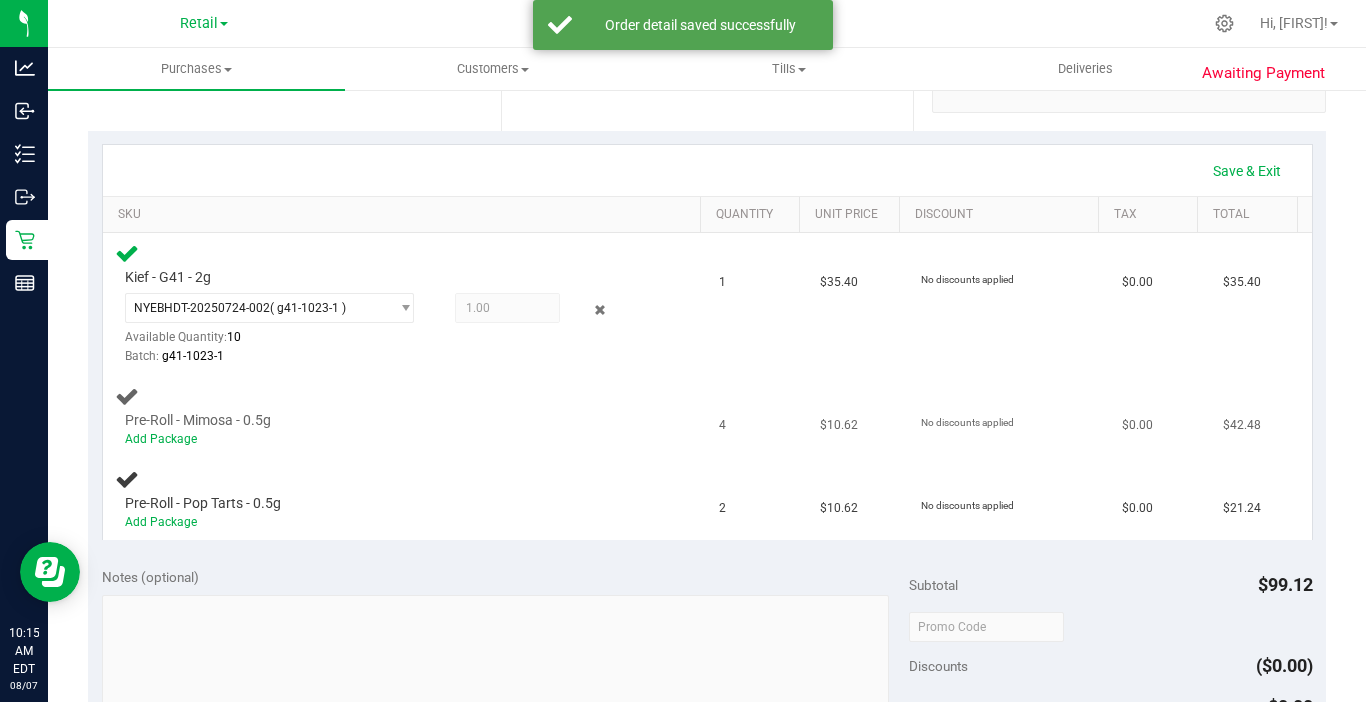 click on "Pre-Roll - Mimosa - 0.5g" at bounding box center [198, 420] 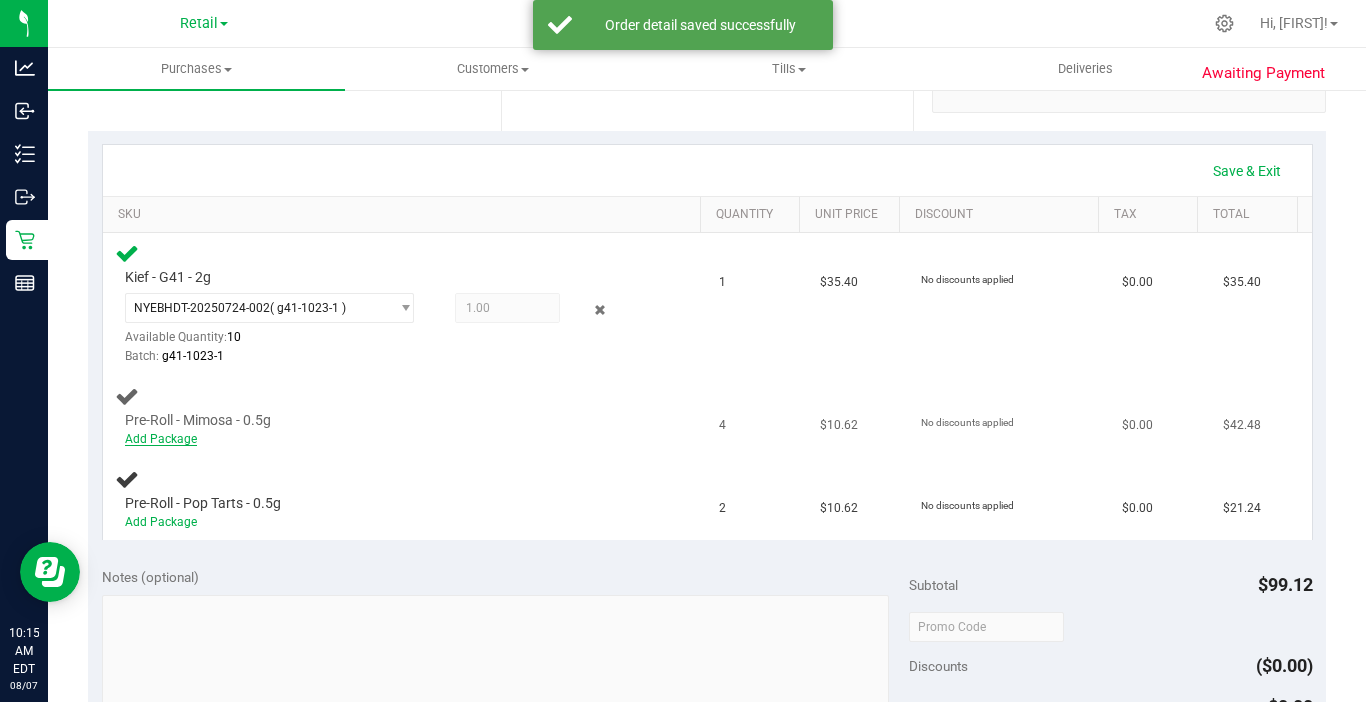 click on "Add Package" at bounding box center [161, 439] 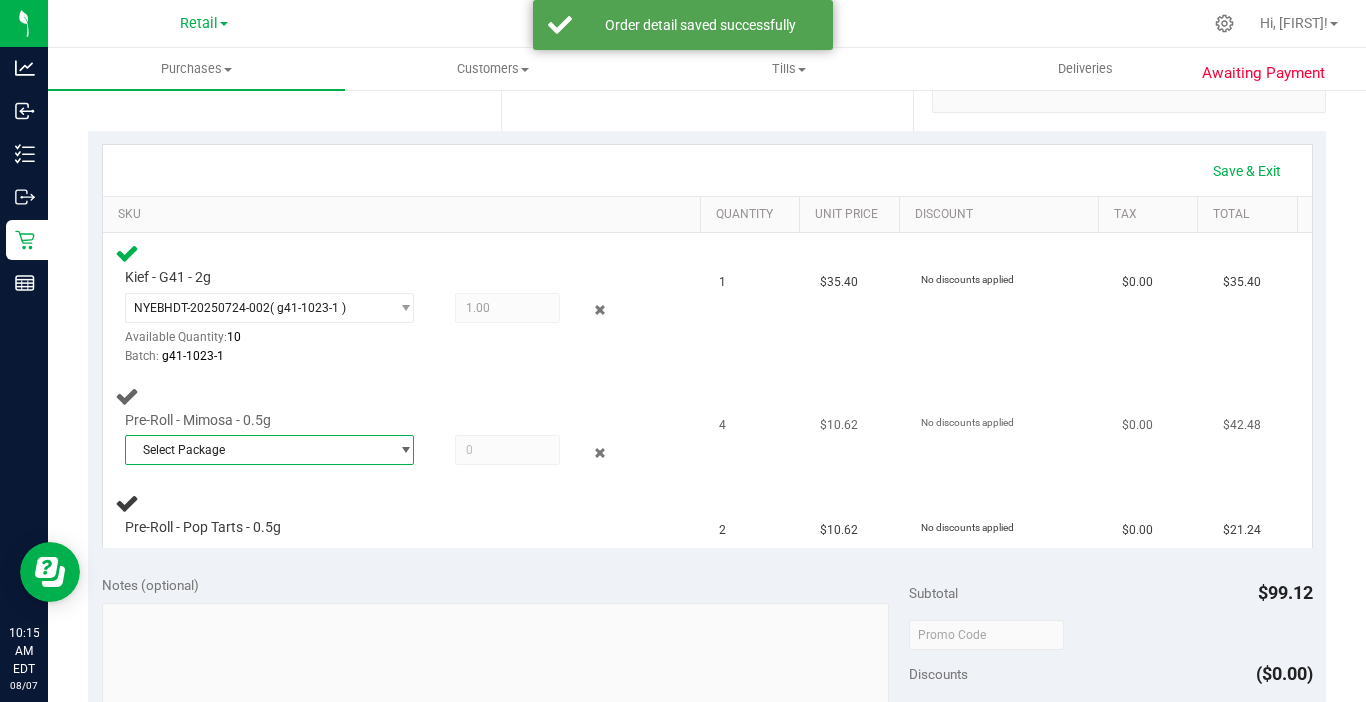 click on "Select Package" at bounding box center [257, 450] 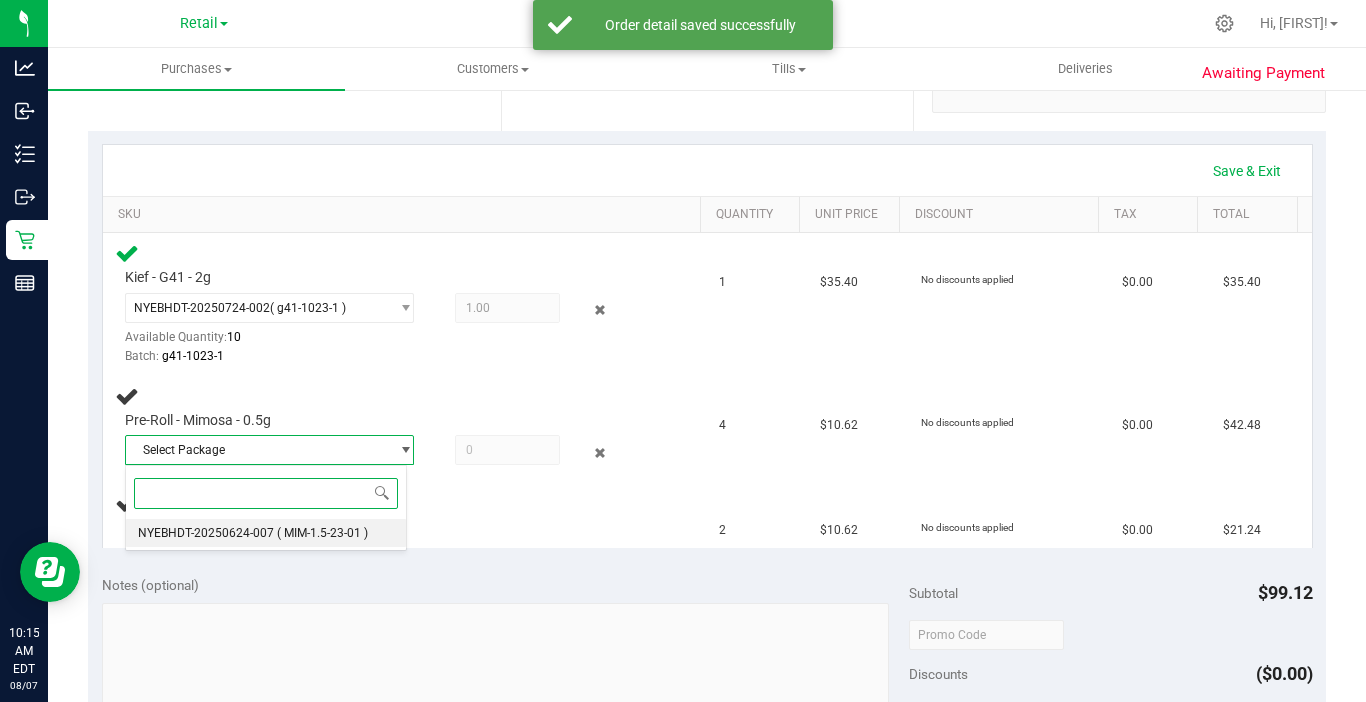 click on "NYEBHDT-20250624-007" at bounding box center (206, 533) 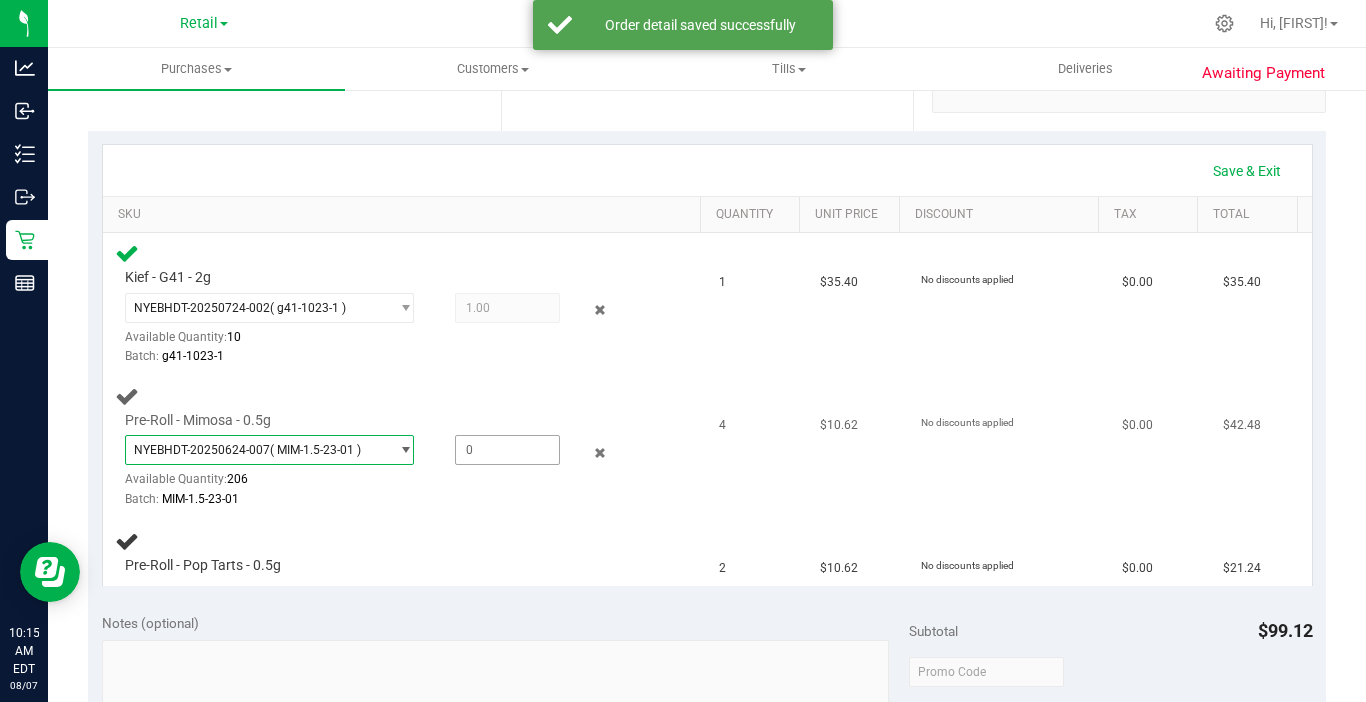 click at bounding box center [507, 450] 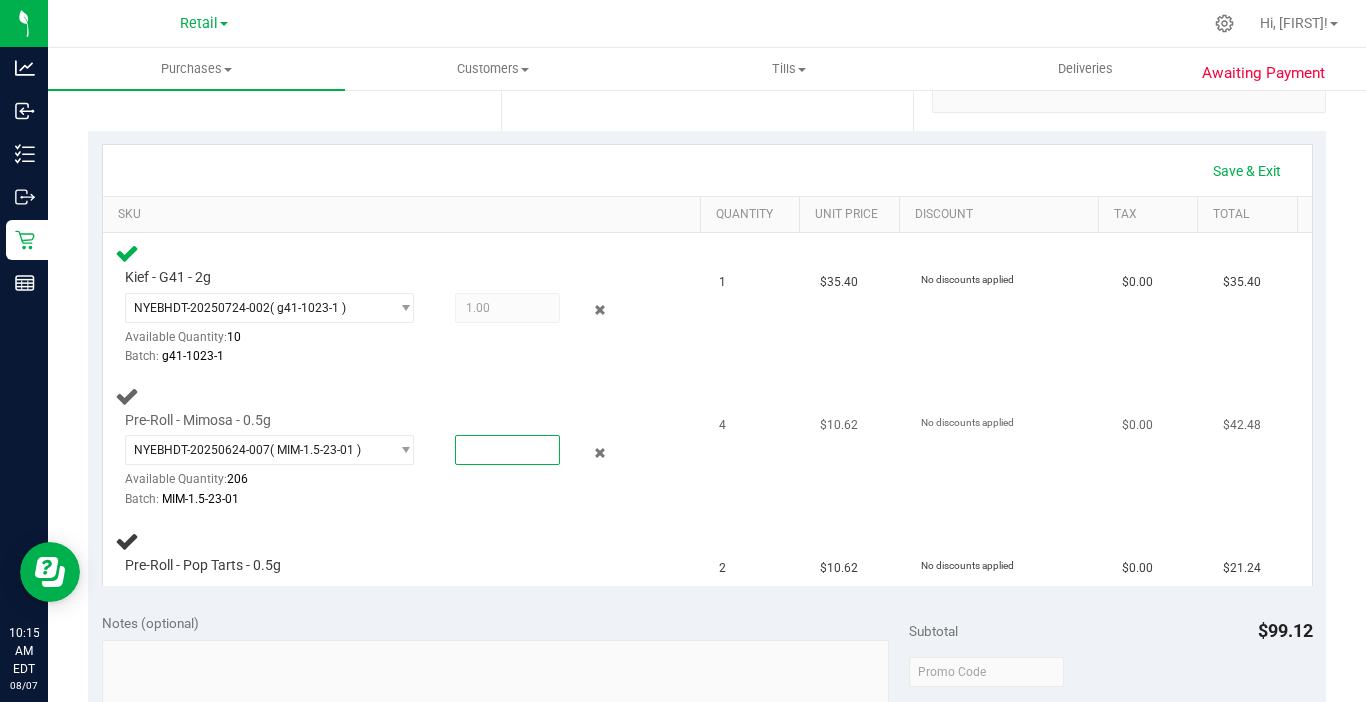 type on "4" 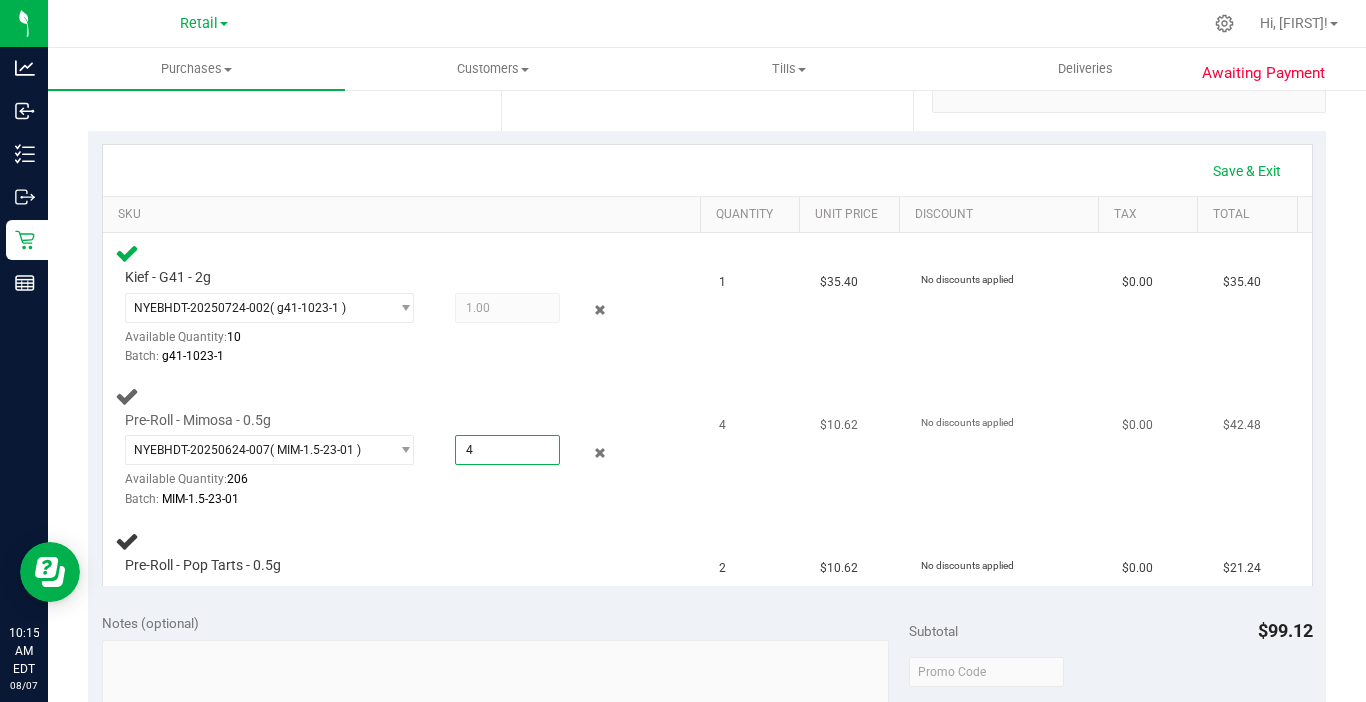 type on "4.0000" 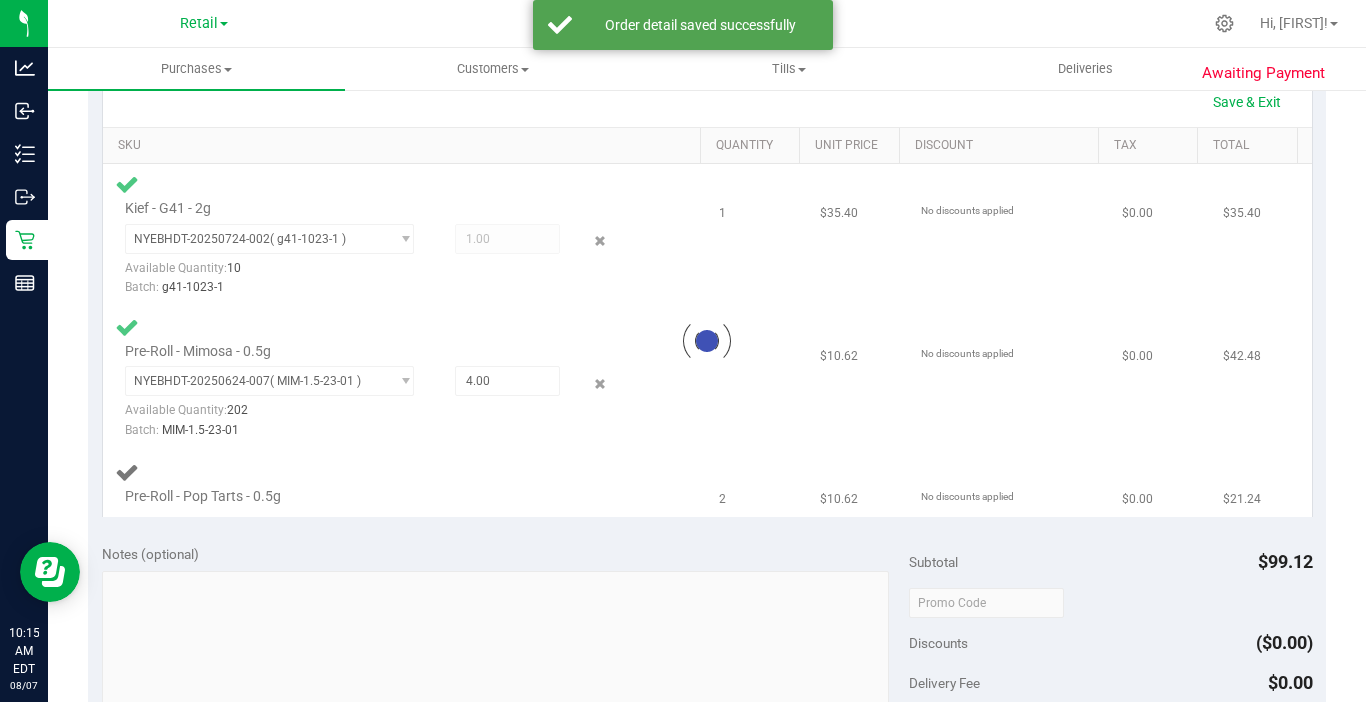 scroll, scrollTop: 600, scrollLeft: 0, axis: vertical 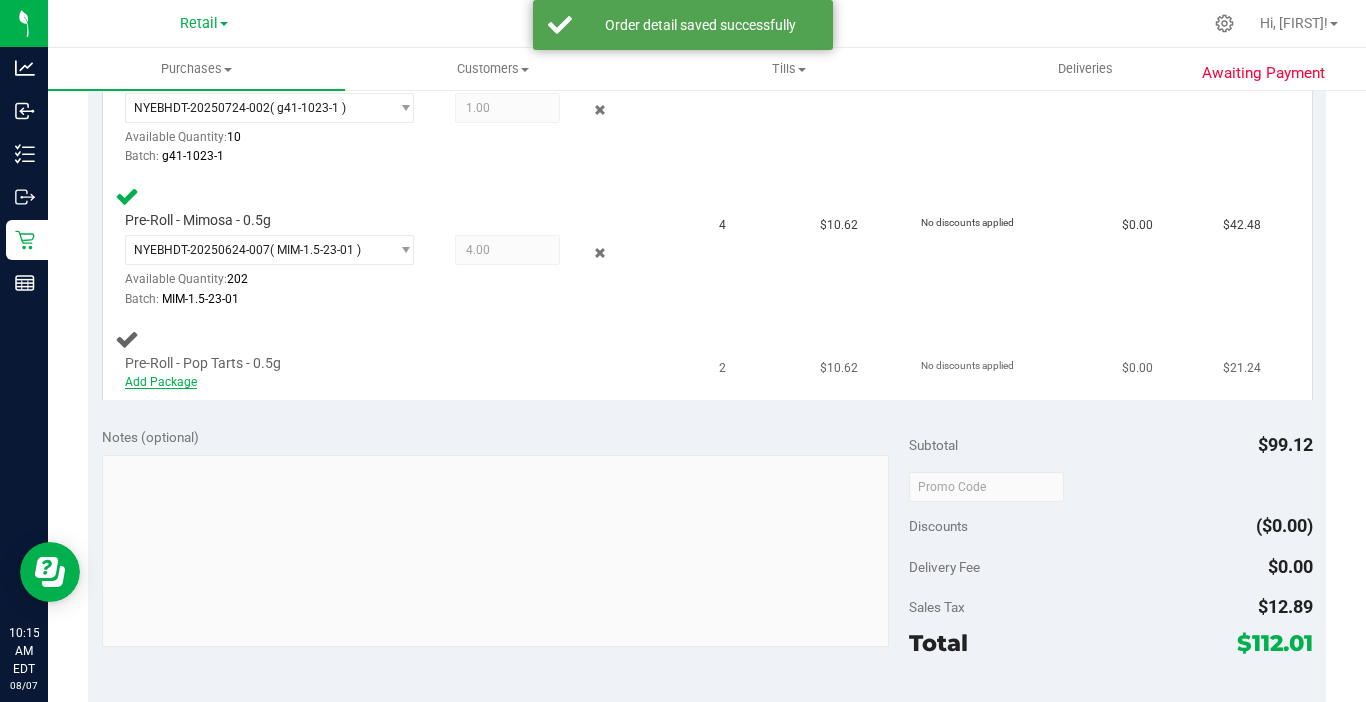 click on "Add Package" at bounding box center (161, 382) 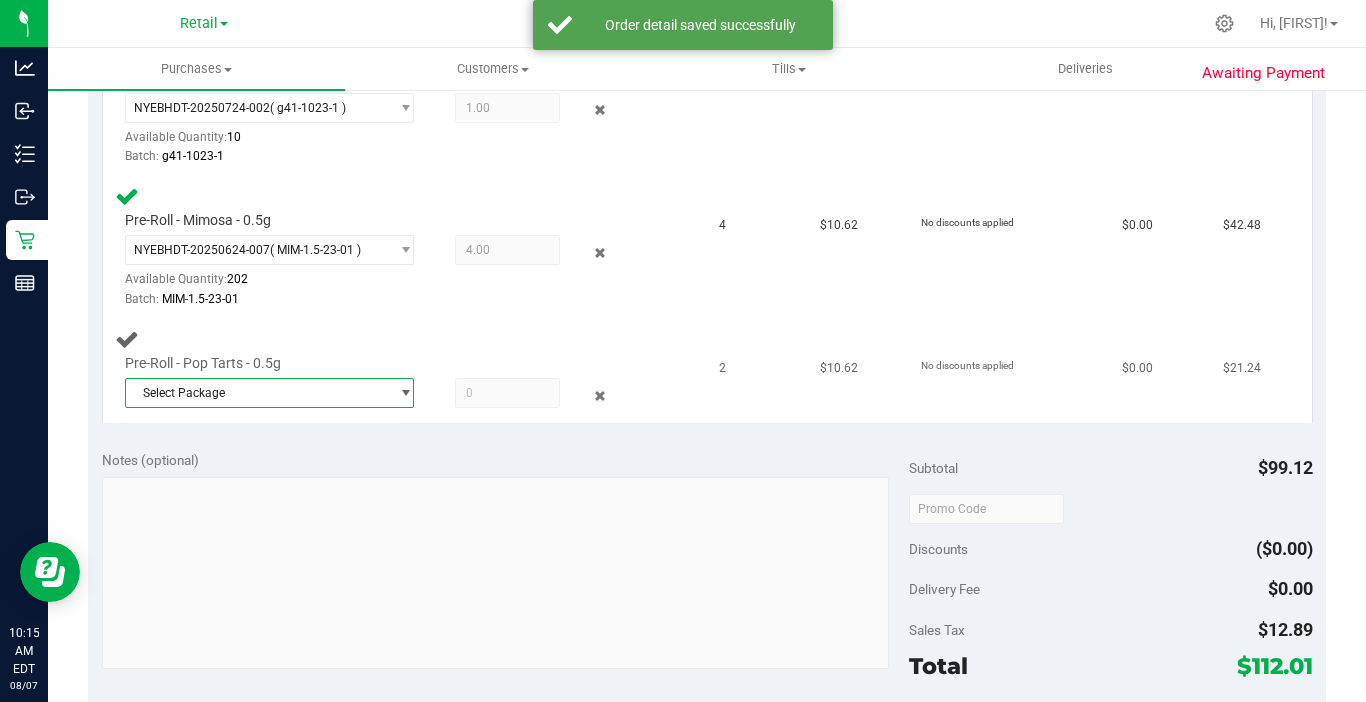 click on "Select Package" at bounding box center [257, 393] 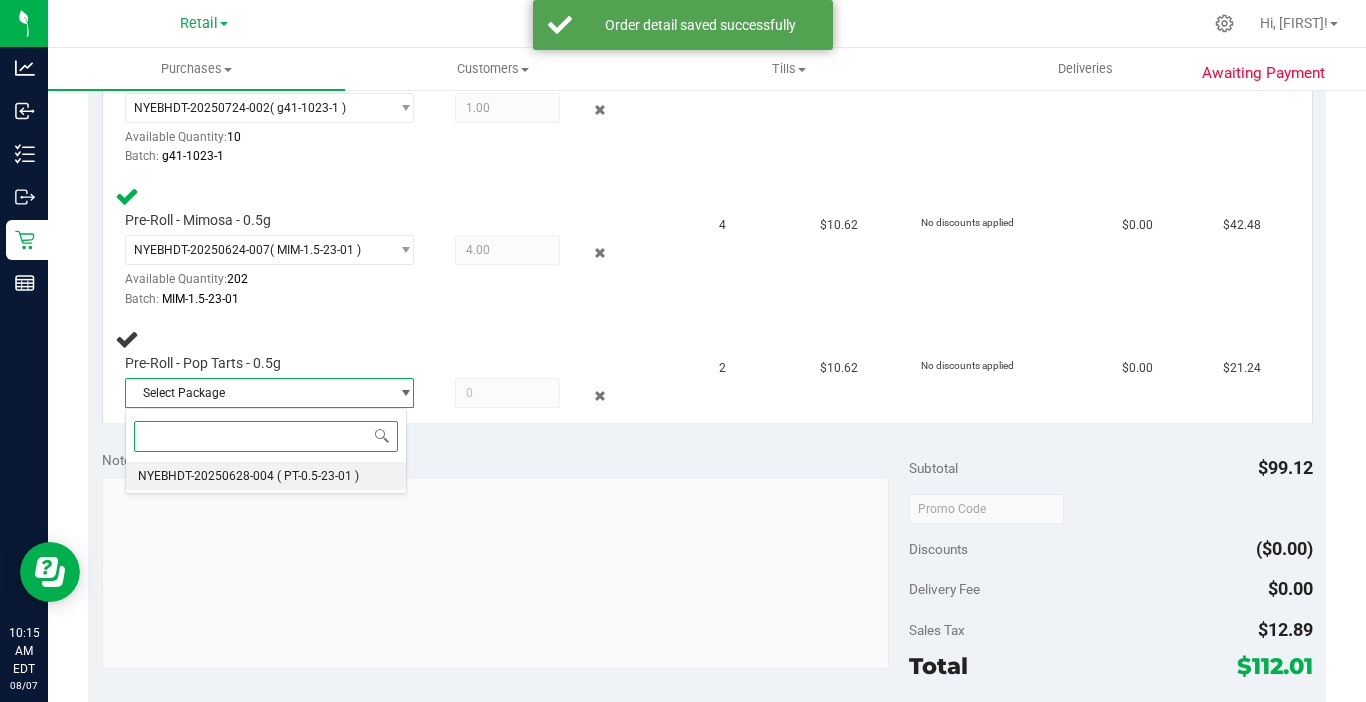 click on "NYEBHDT-20250628-004" at bounding box center [206, 476] 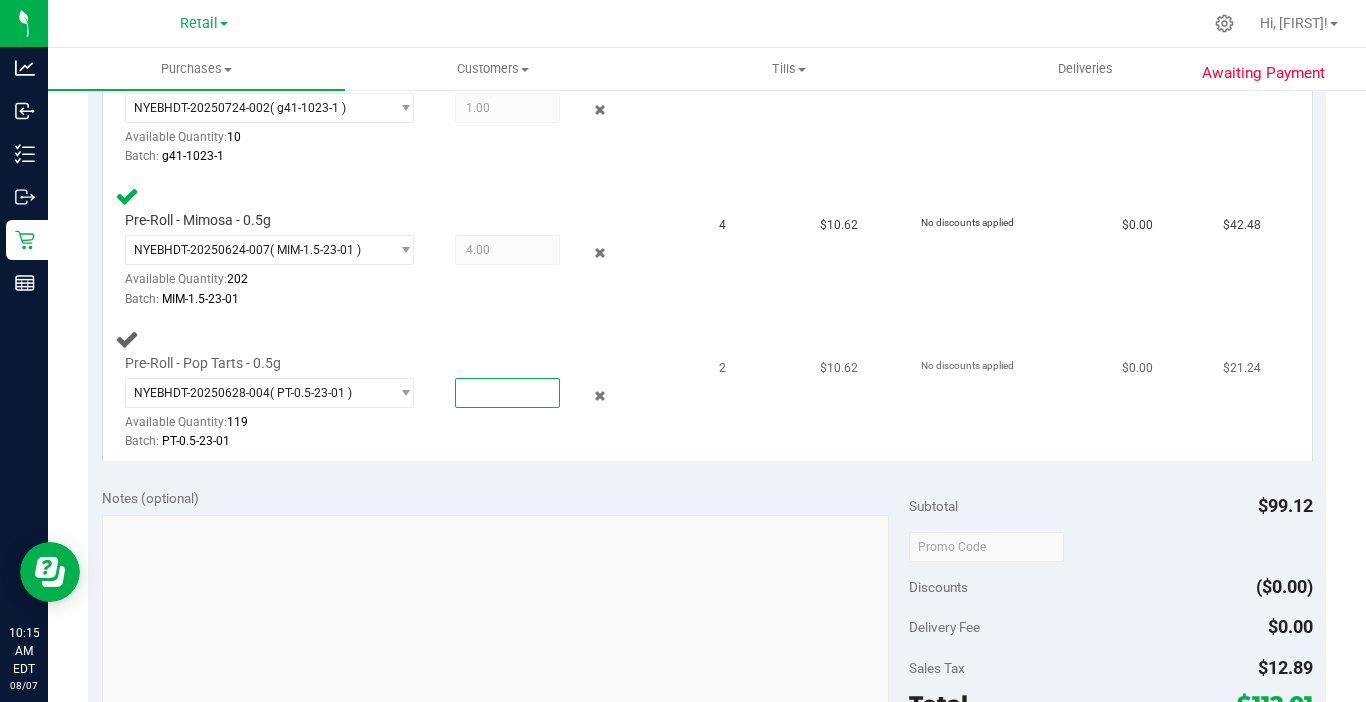 click at bounding box center (507, 393) 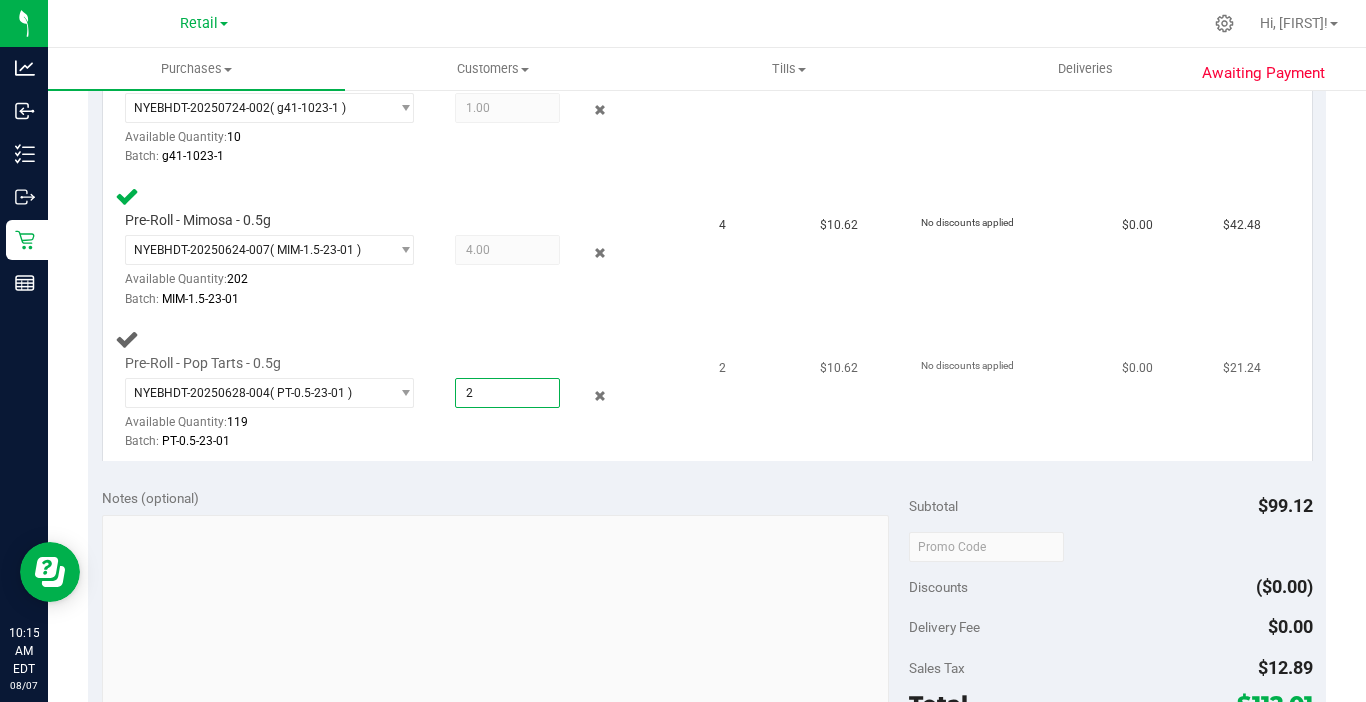 type on "2.0000" 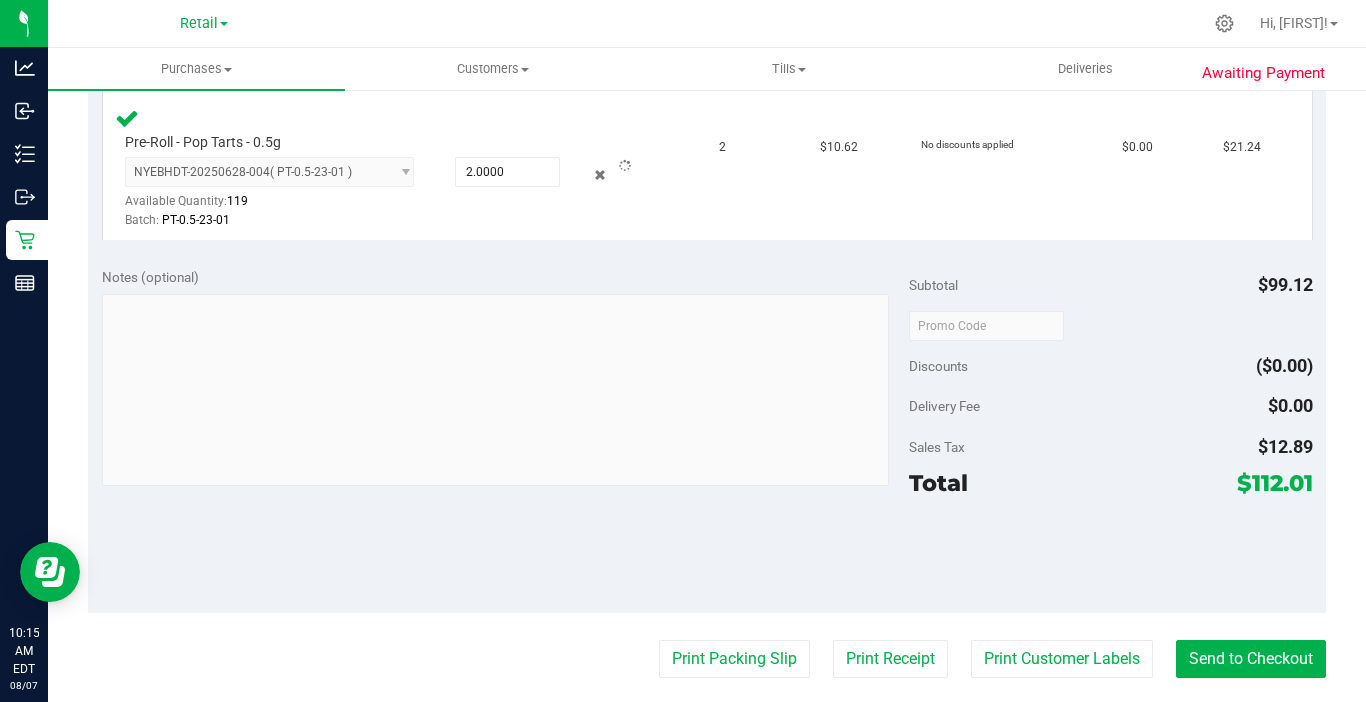 scroll, scrollTop: 1100, scrollLeft: 0, axis: vertical 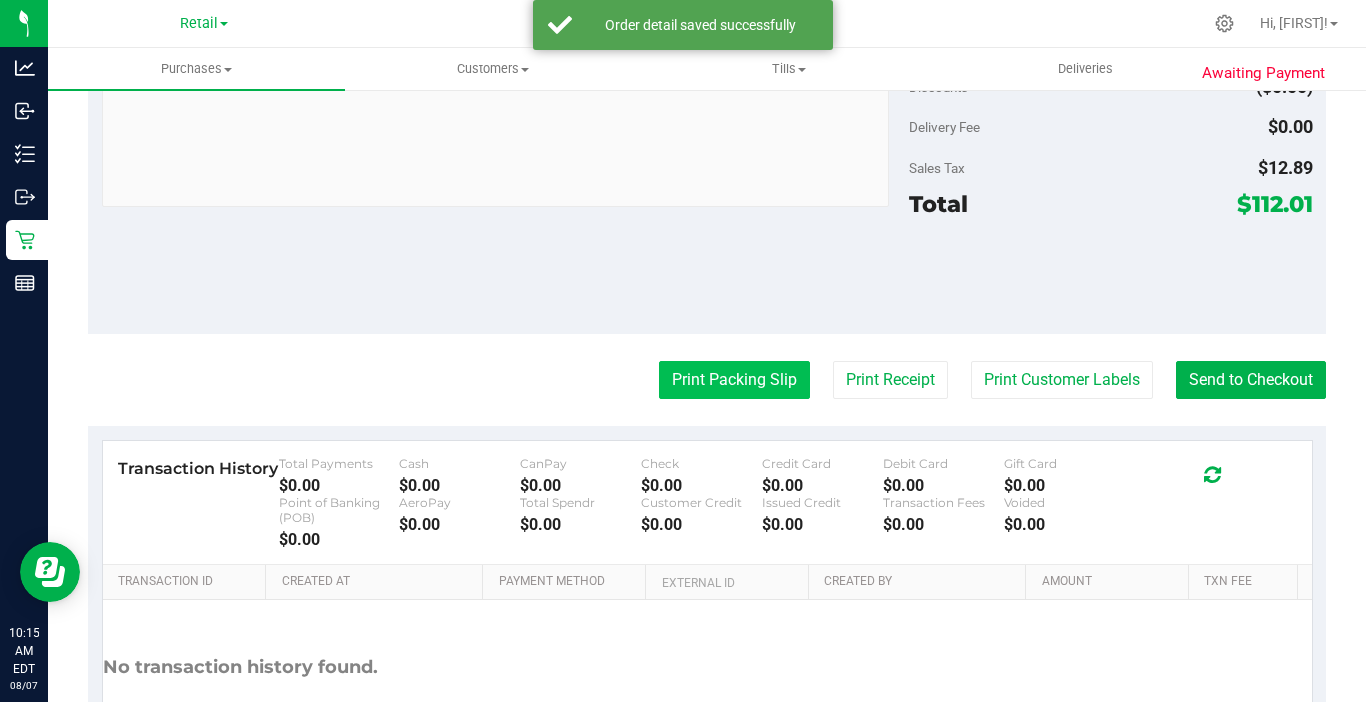 click on "Print Packing Slip" at bounding box center [734, 380] 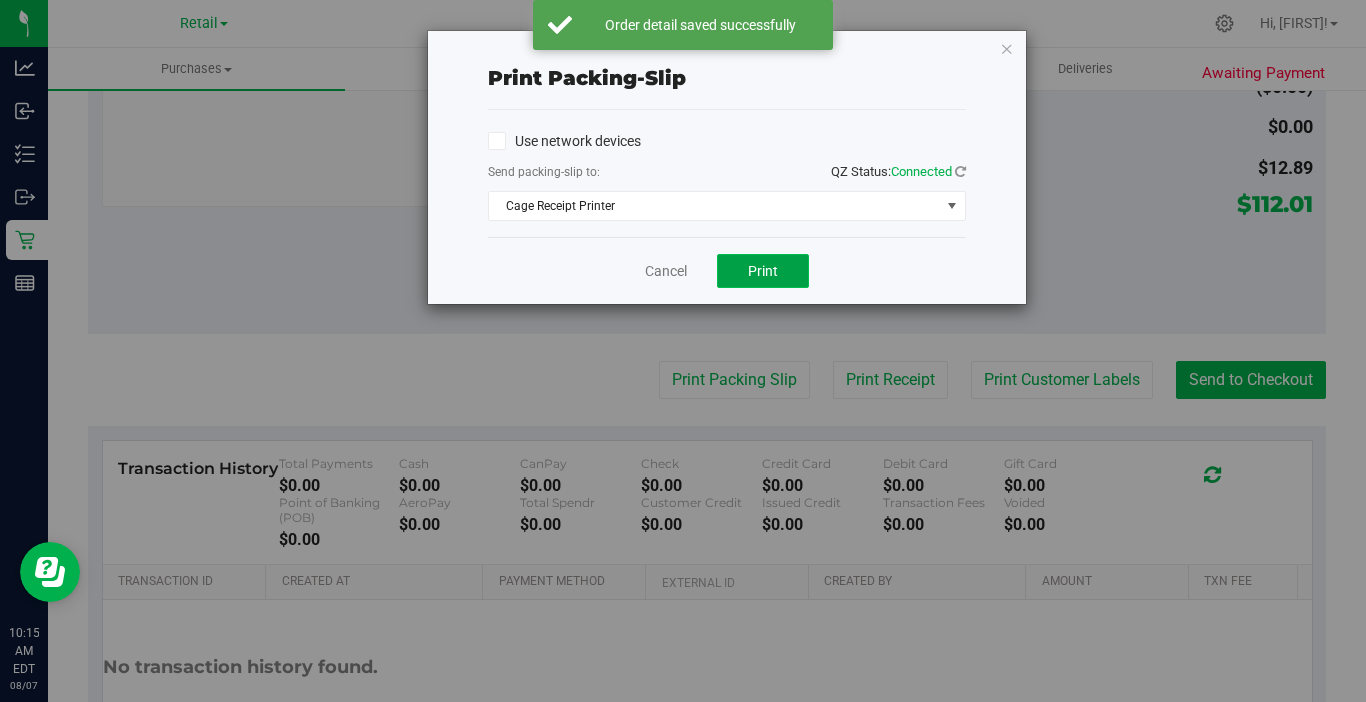 click on "Print" at bounding box center (763, 271) 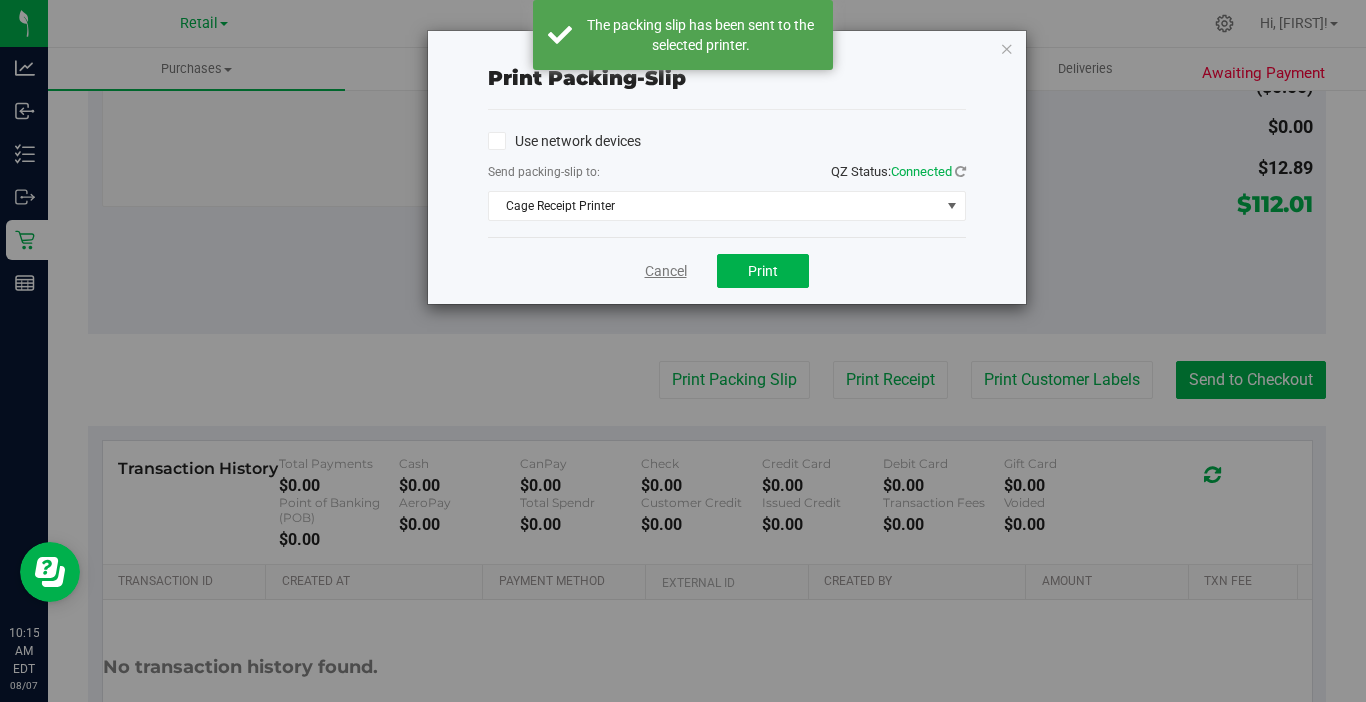 click on "Cancel" at bounding box center (666, 271) 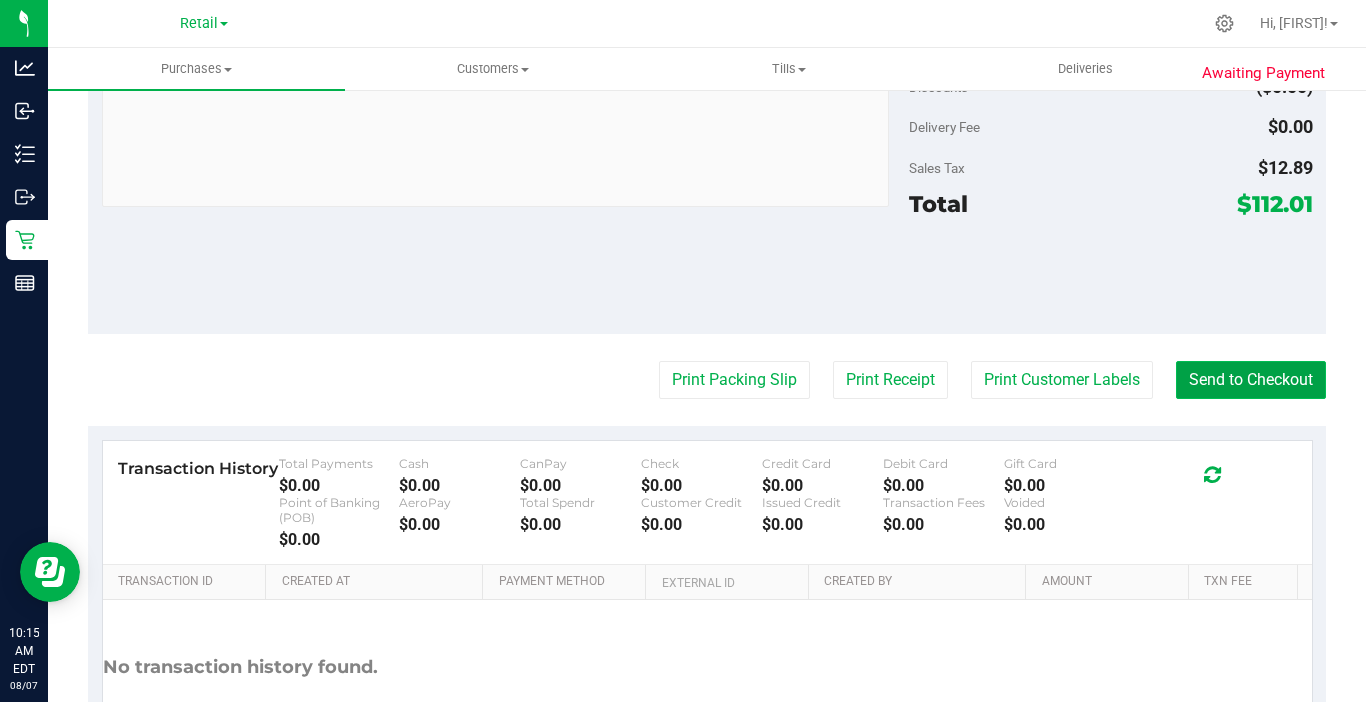 click on "Send to Checkout" at bounding box center (1251, 380) 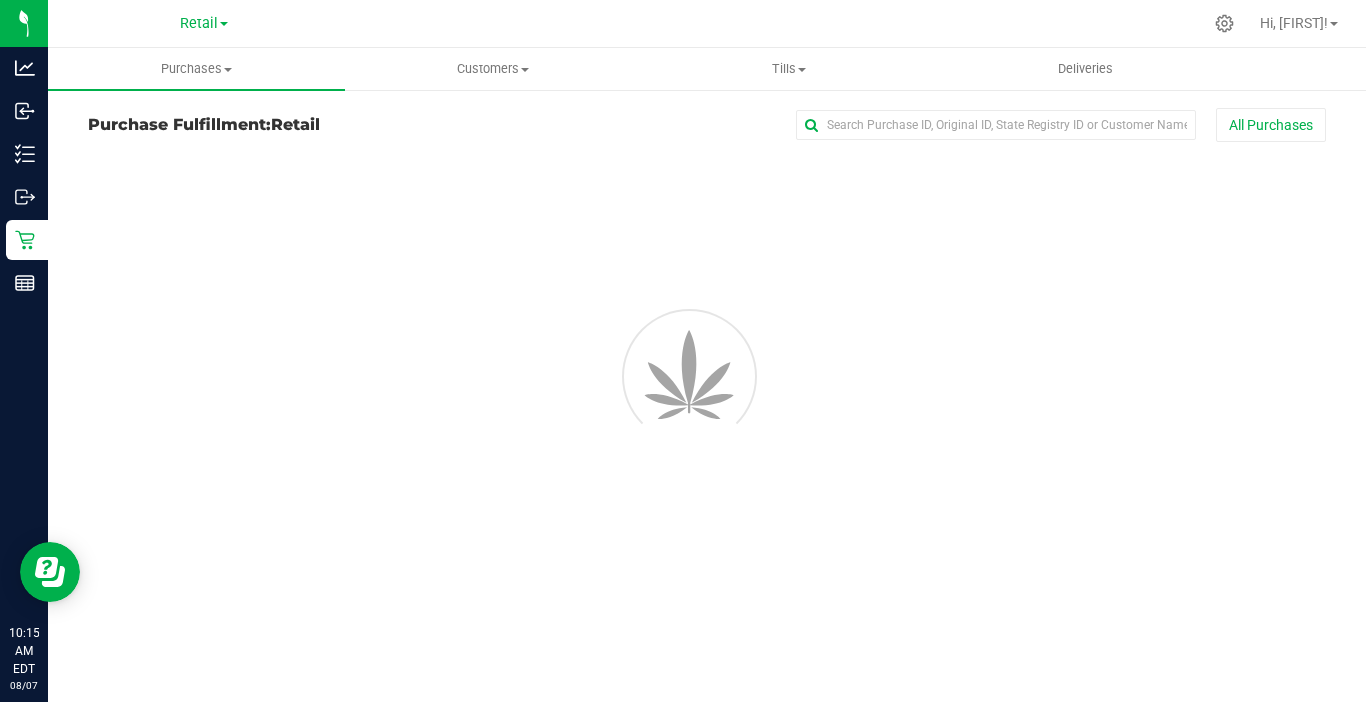 scroll, scrollTop: 0, scrollLeft: 0, axis: both 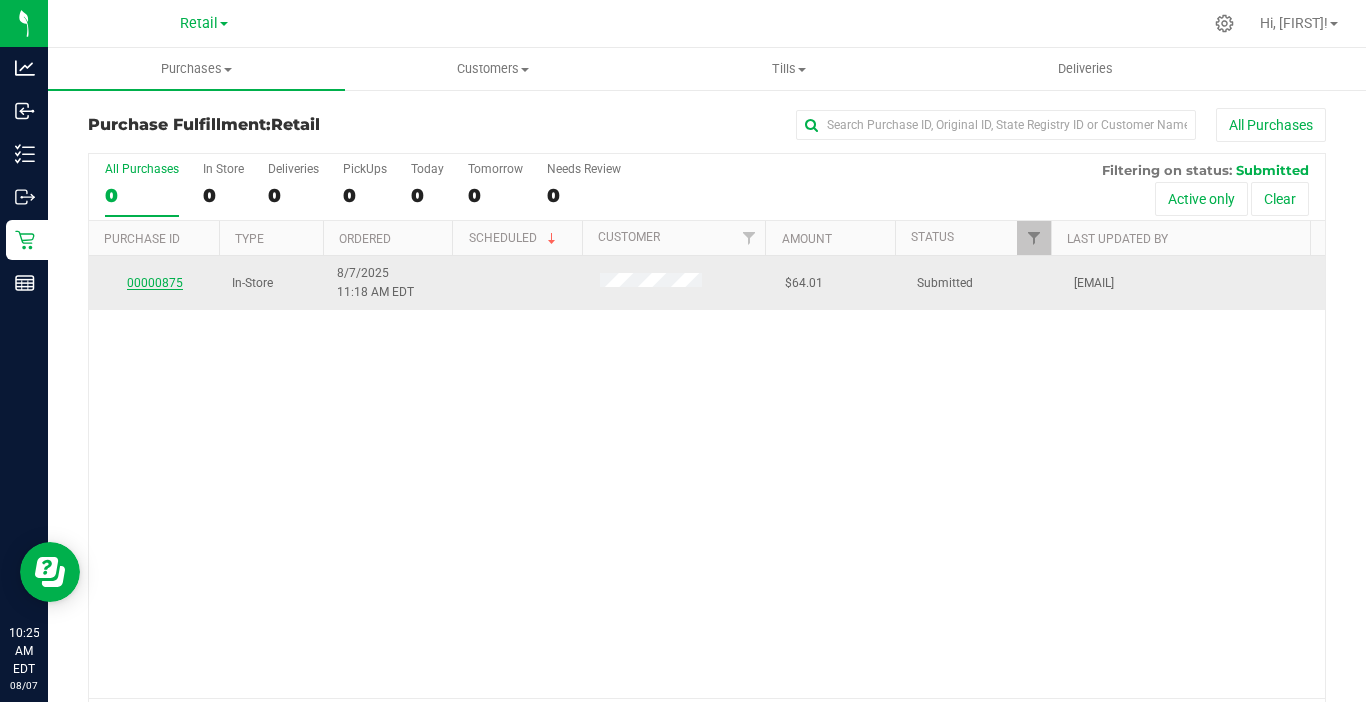 click on "00000875" at bounding box center [155, 283] 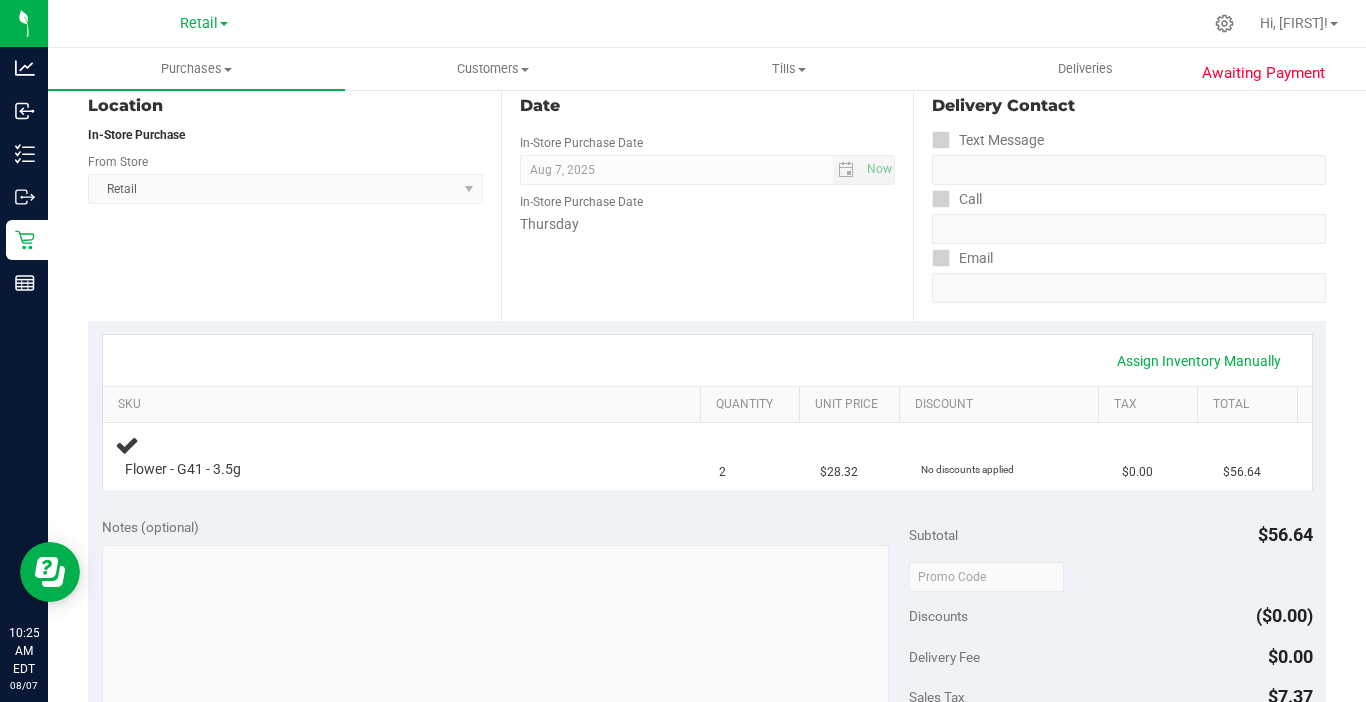 scroll, scrollTop: 200, scrollLeft: 0, axis: vertical 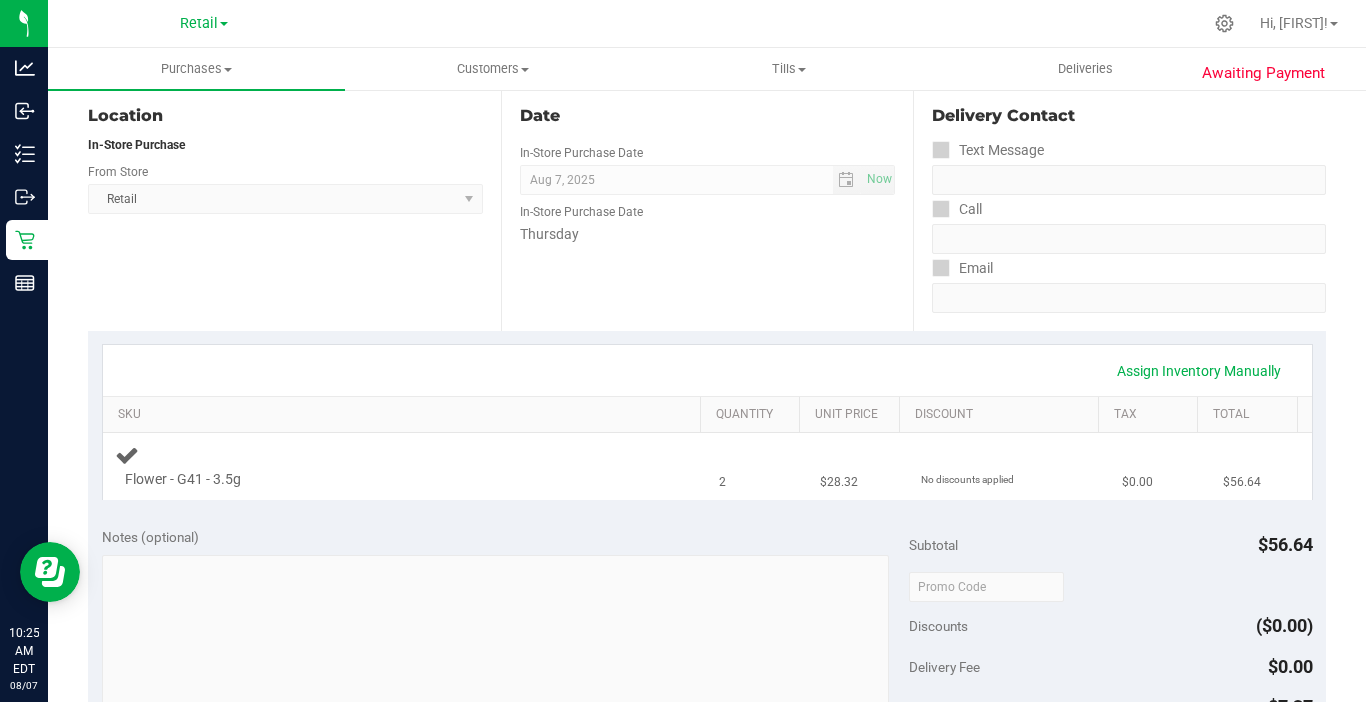 click on "Flower - G41 - 3.5g" at bounding box center [183, 479] 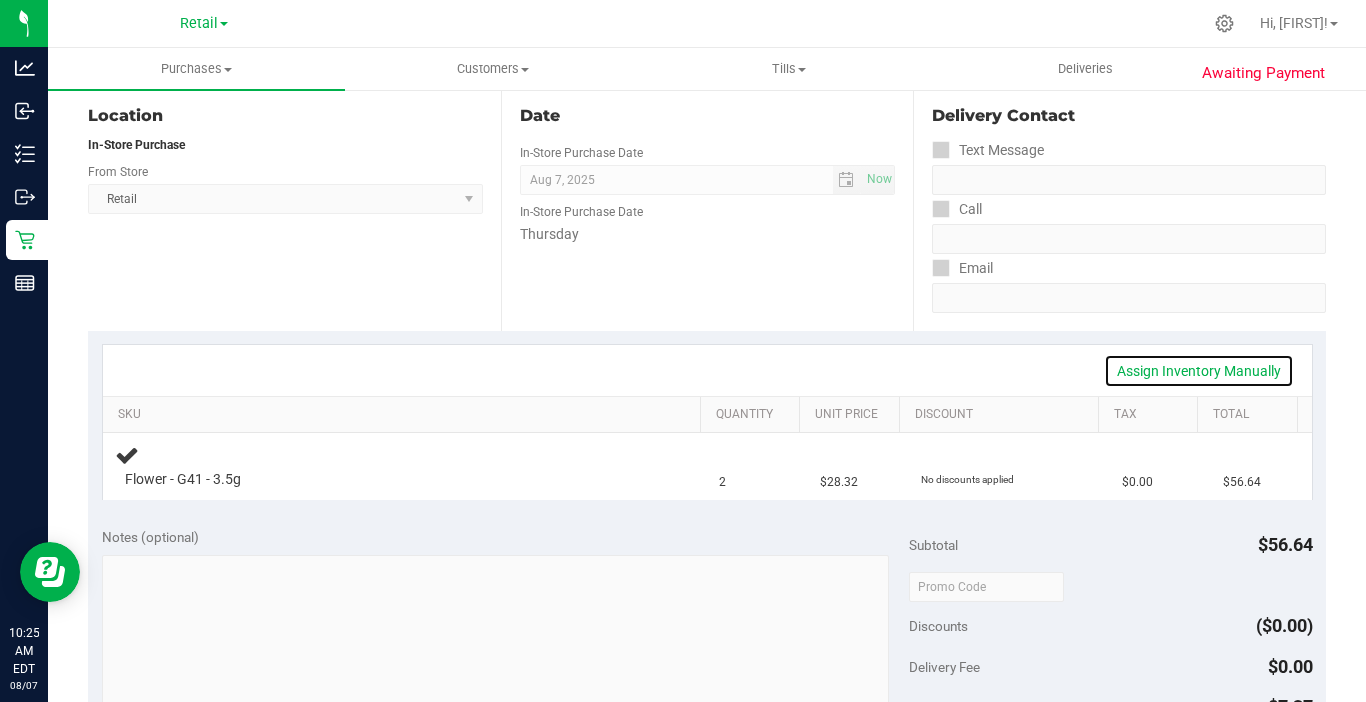click on "Assign Inventory Manually" at bounding box center [1199, 371] 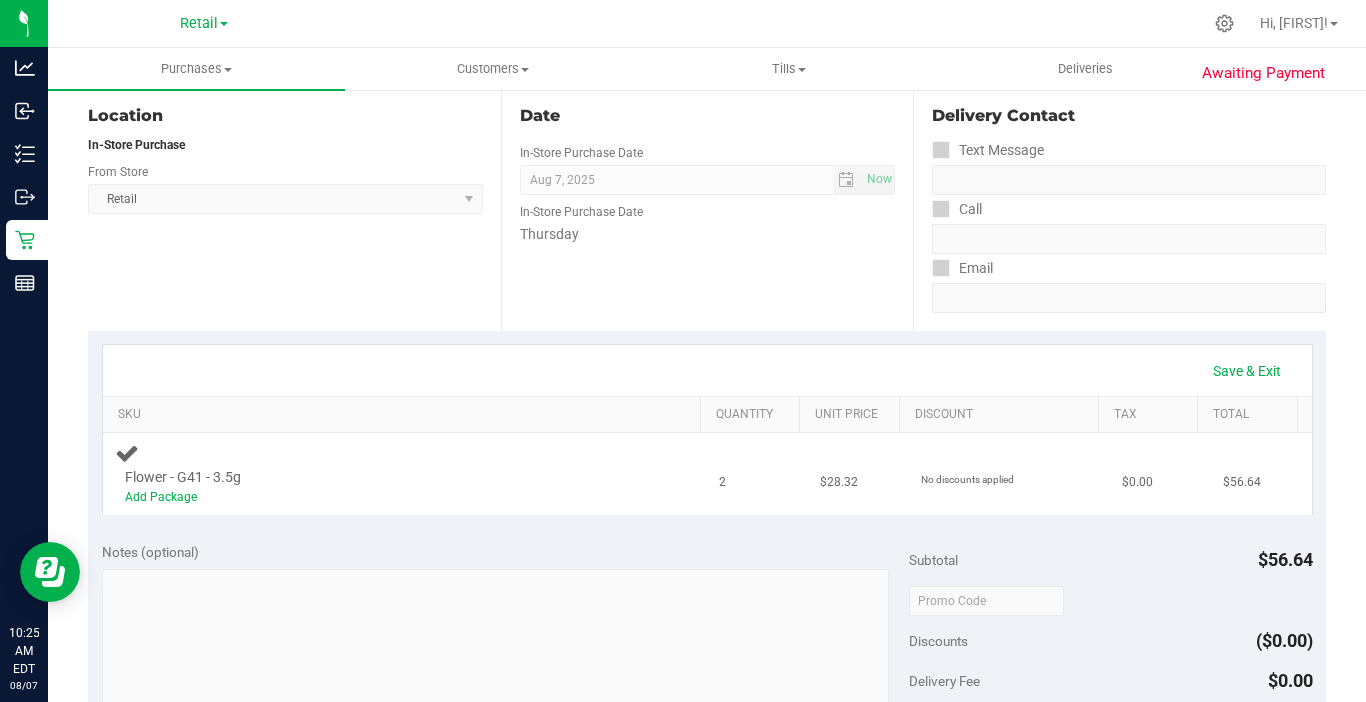 click on "Add Package" at bounding box center [386, 497] 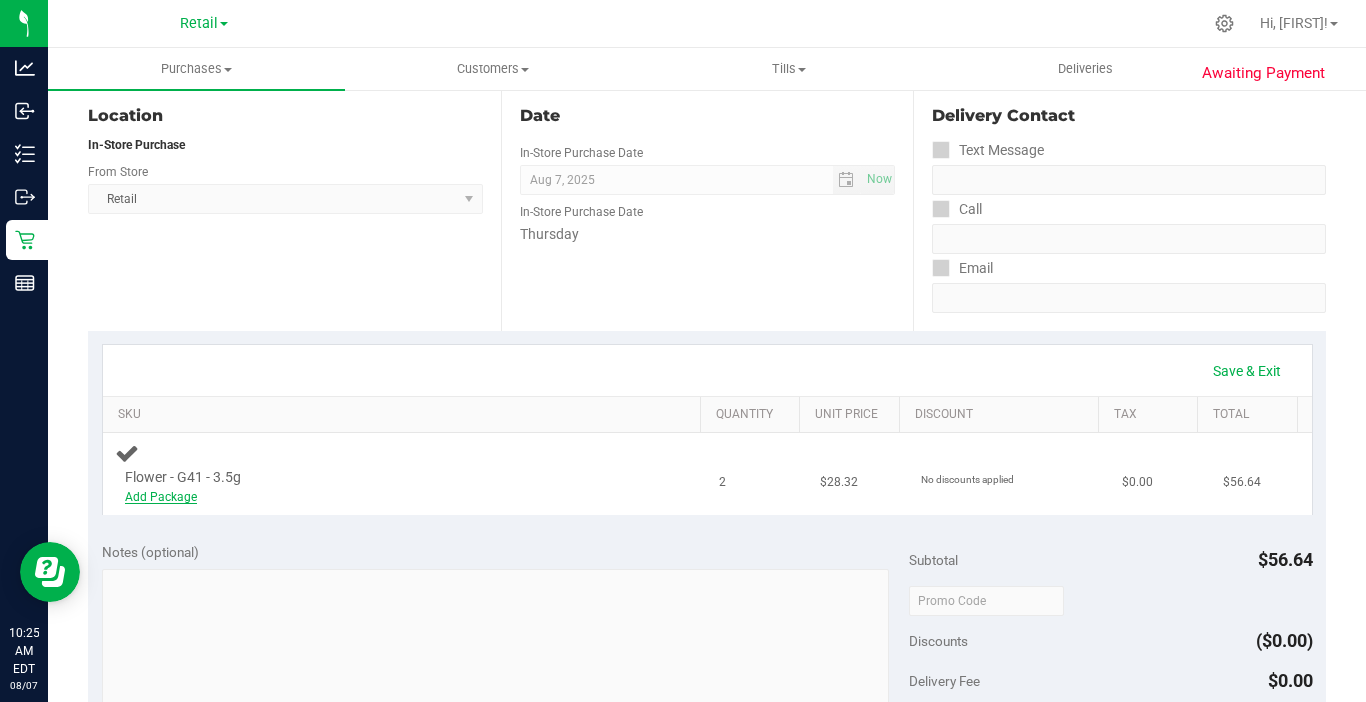 click on "Add Package" at bounding box center (161, 497) 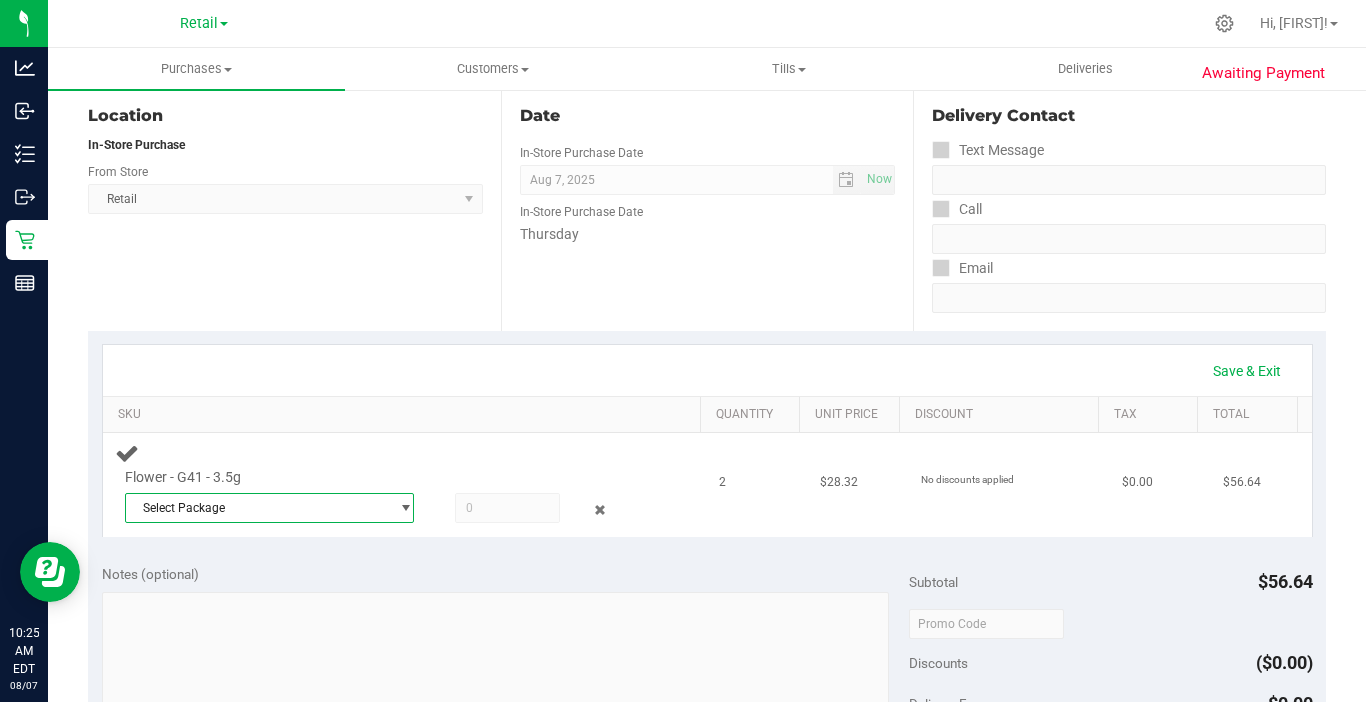 click on "Select Package" at bounding box center (257, 508) 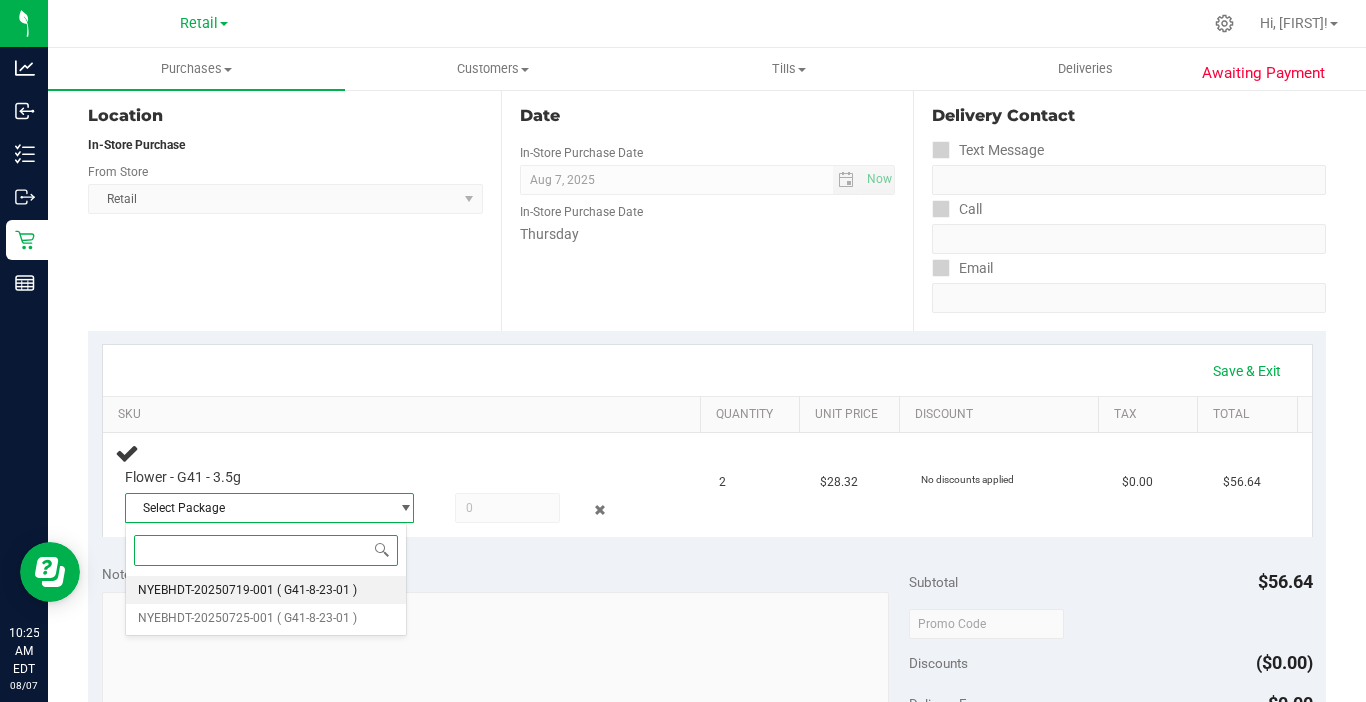 click on "(
G41-8-23-01
)" at bounding box center (317, 590) 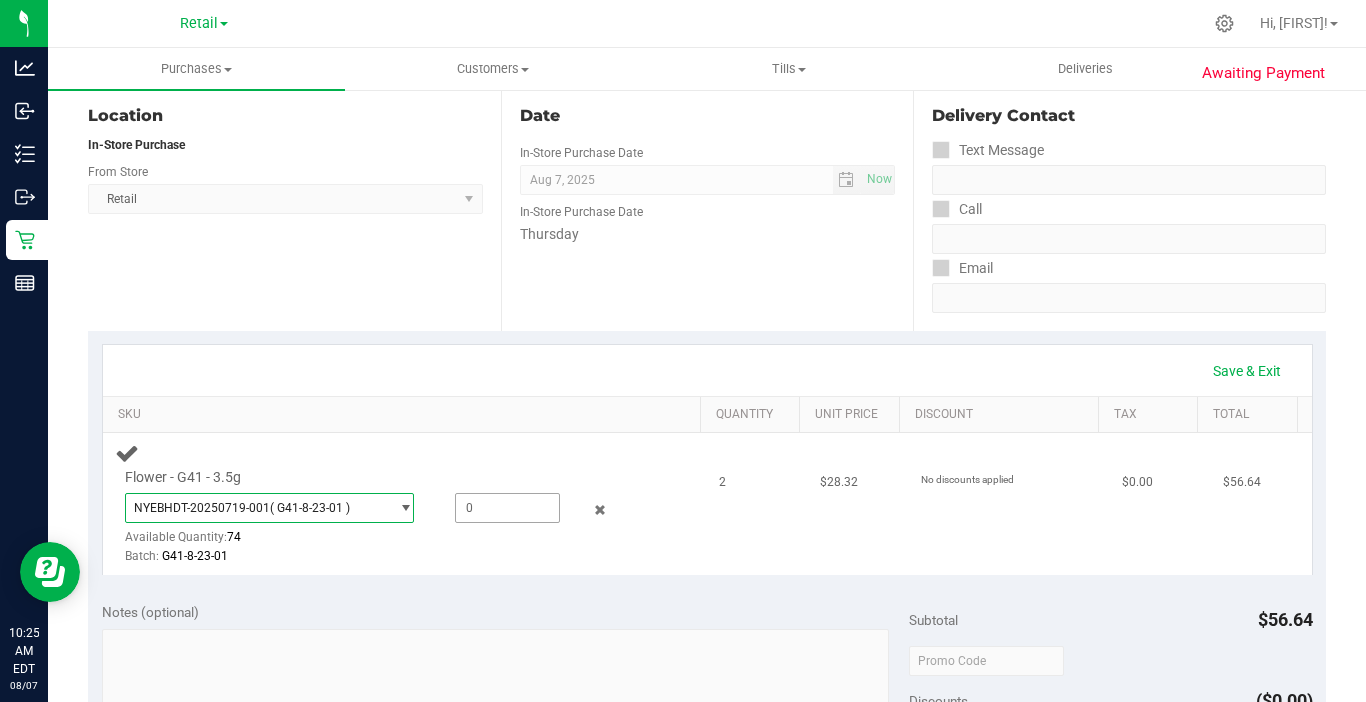 click at bounding box center [507, 508] 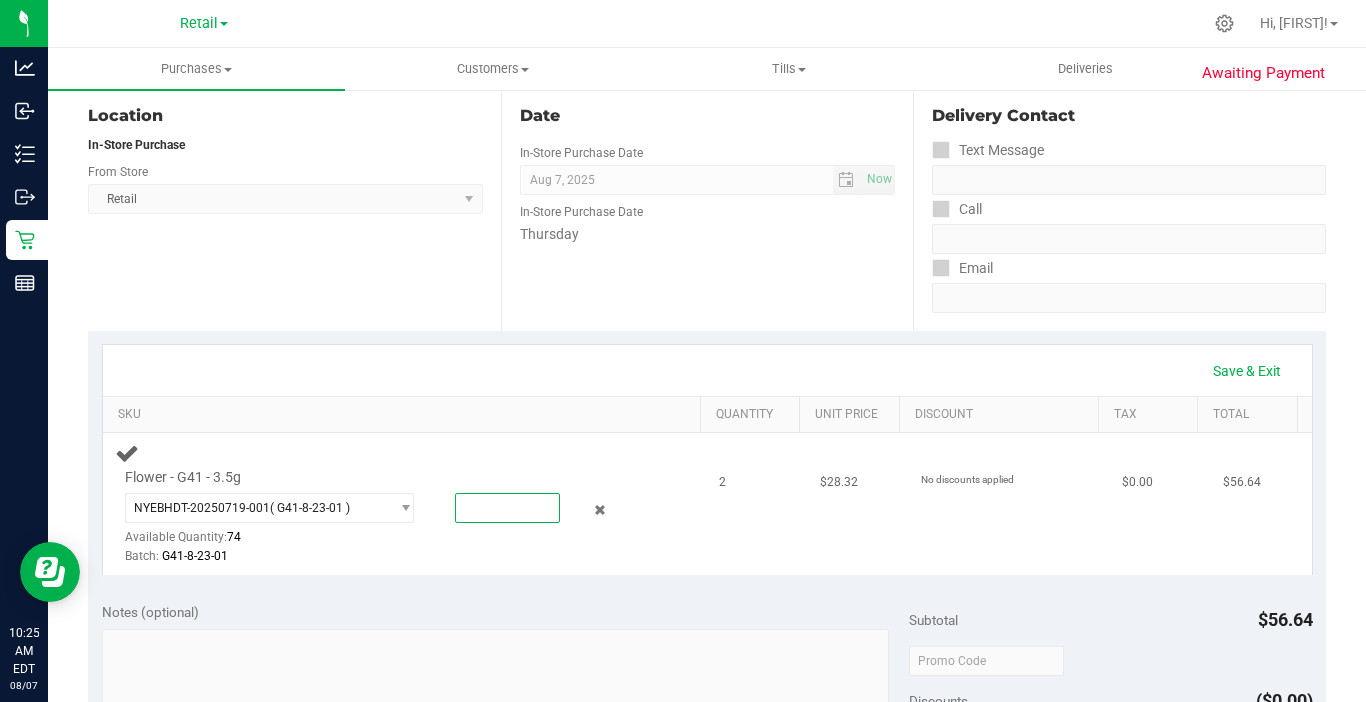 type on "2" 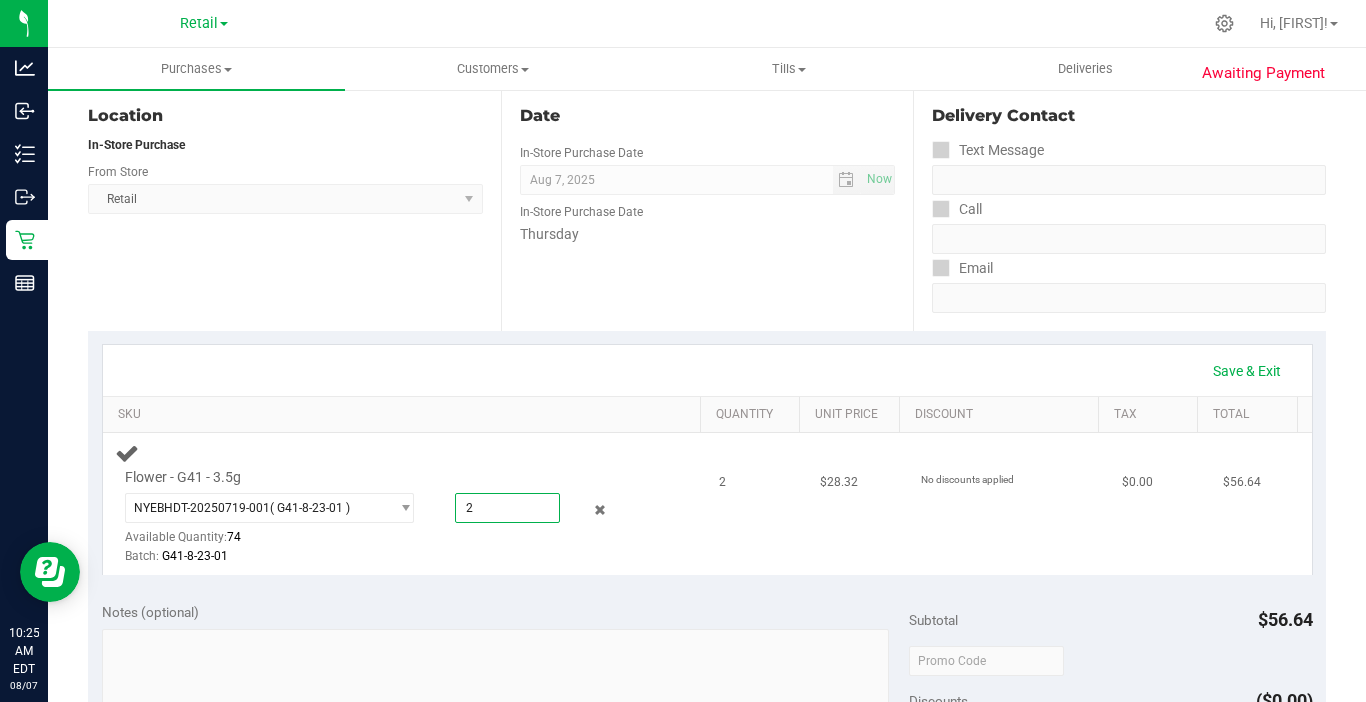type on "2.0000" 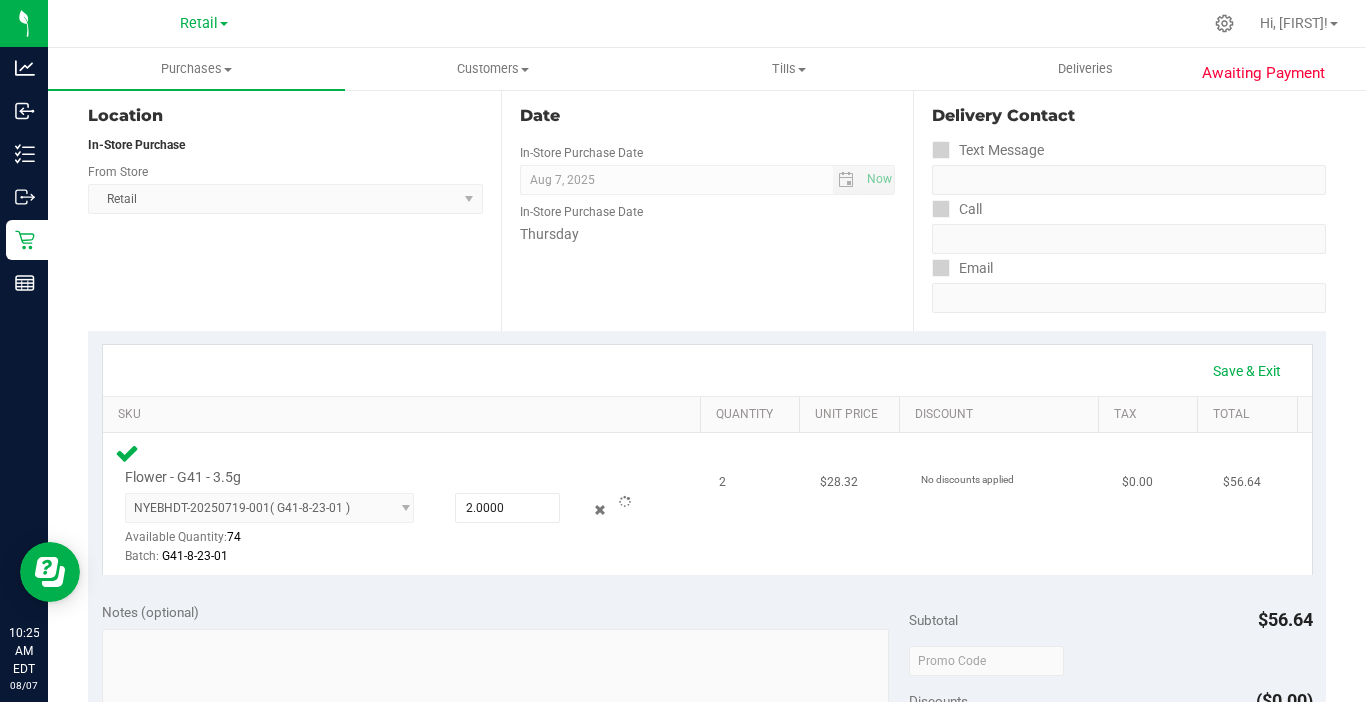 click on "2" at bounding box center (757, 504) 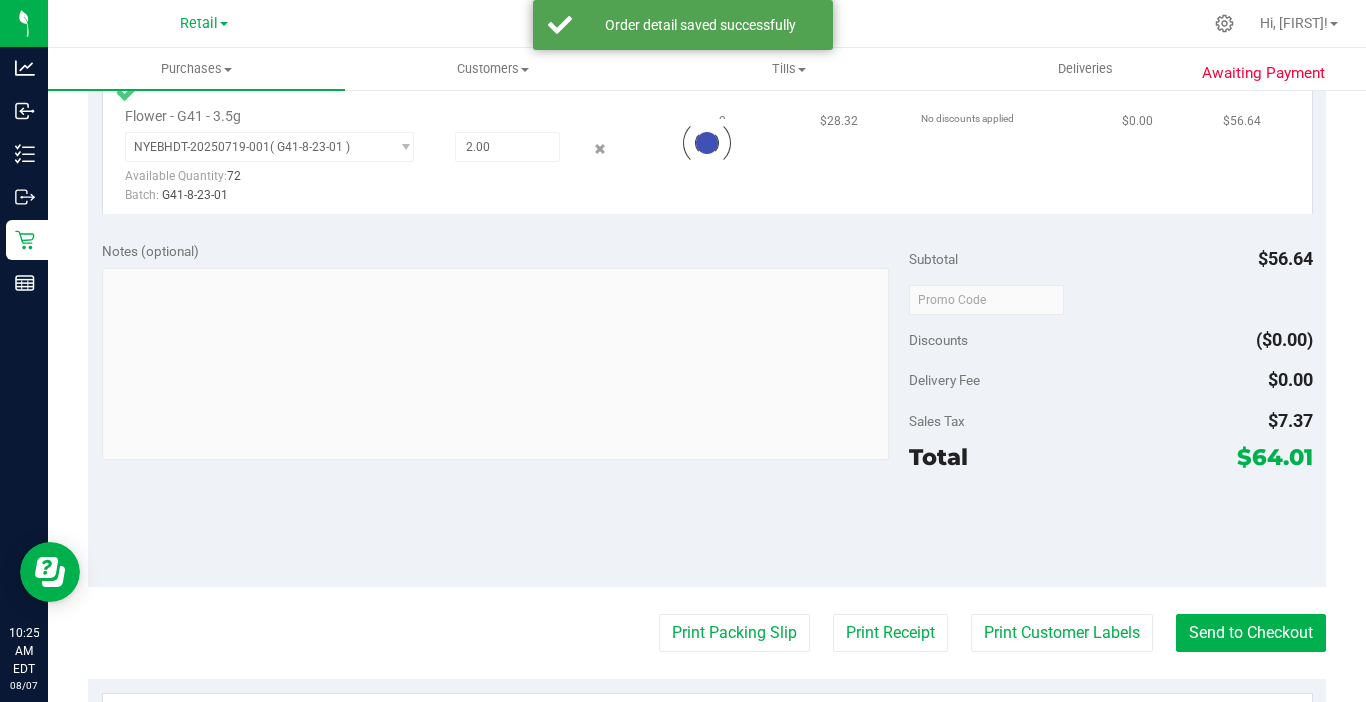 scroll, scrollTop: 700, scrollLeft: 0, axis: vertical 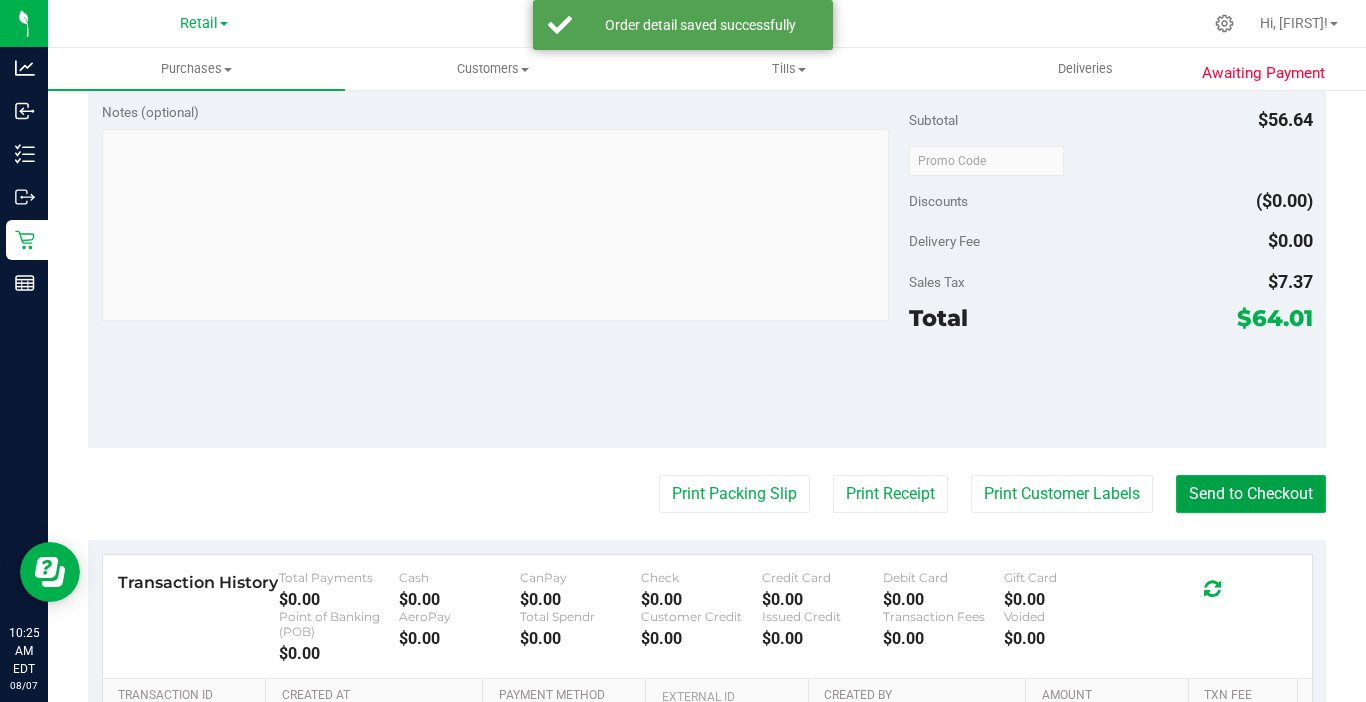 click on "Send to Checkout" at bounding box center (1251, 494) 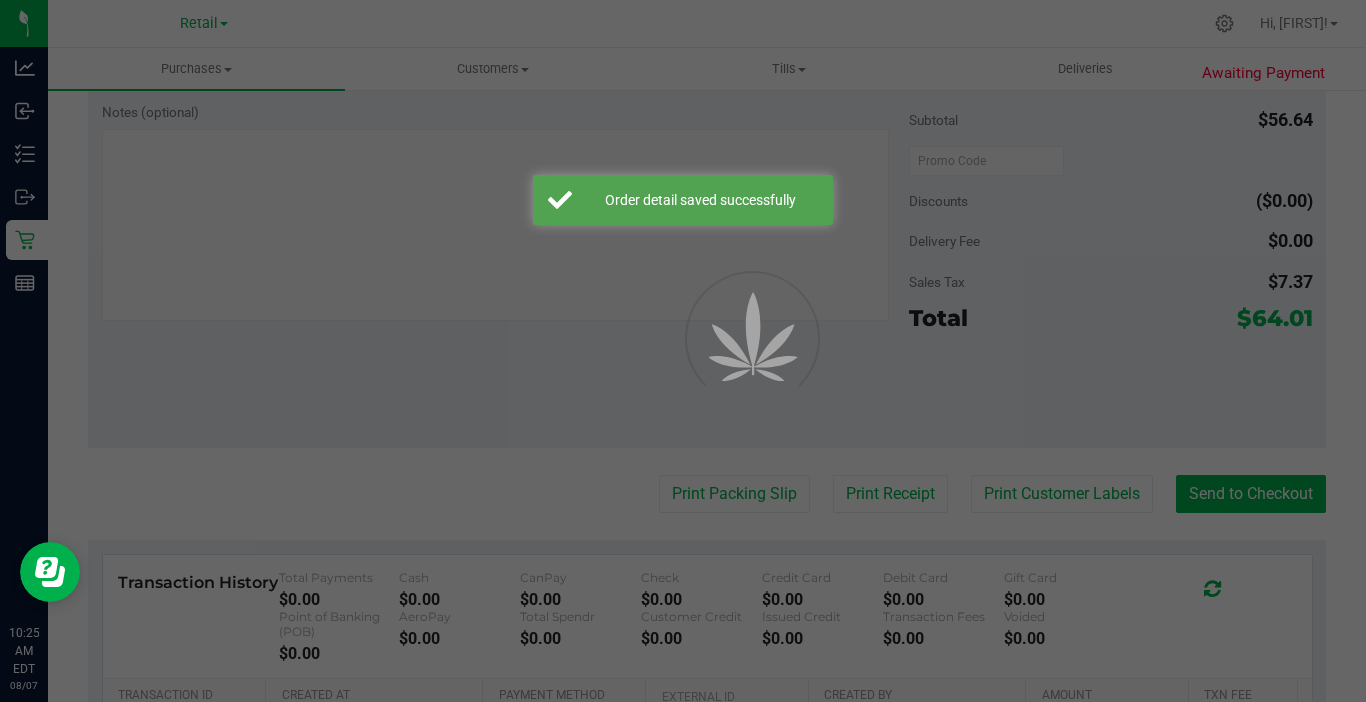 scroll, scrollTop: 0, scrollLeft: 0, axis: both 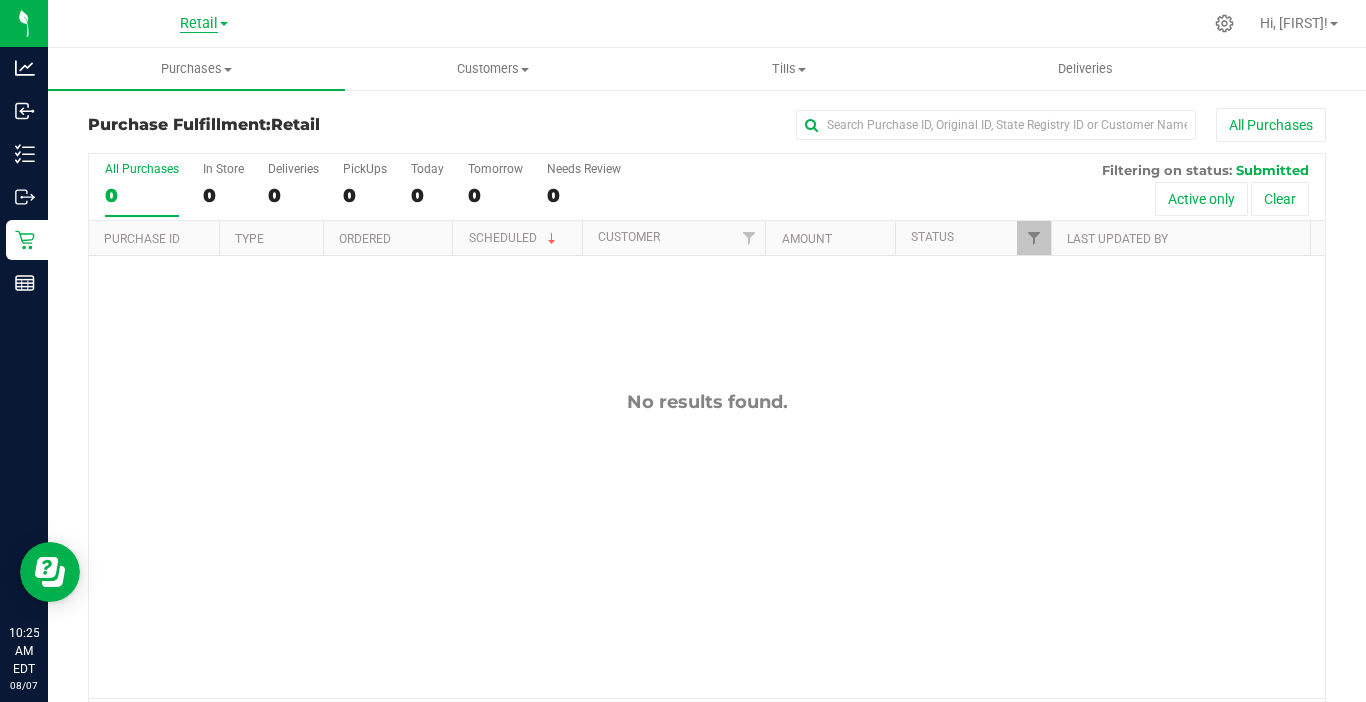 click on "Retail" at bounding box center [199, 24] 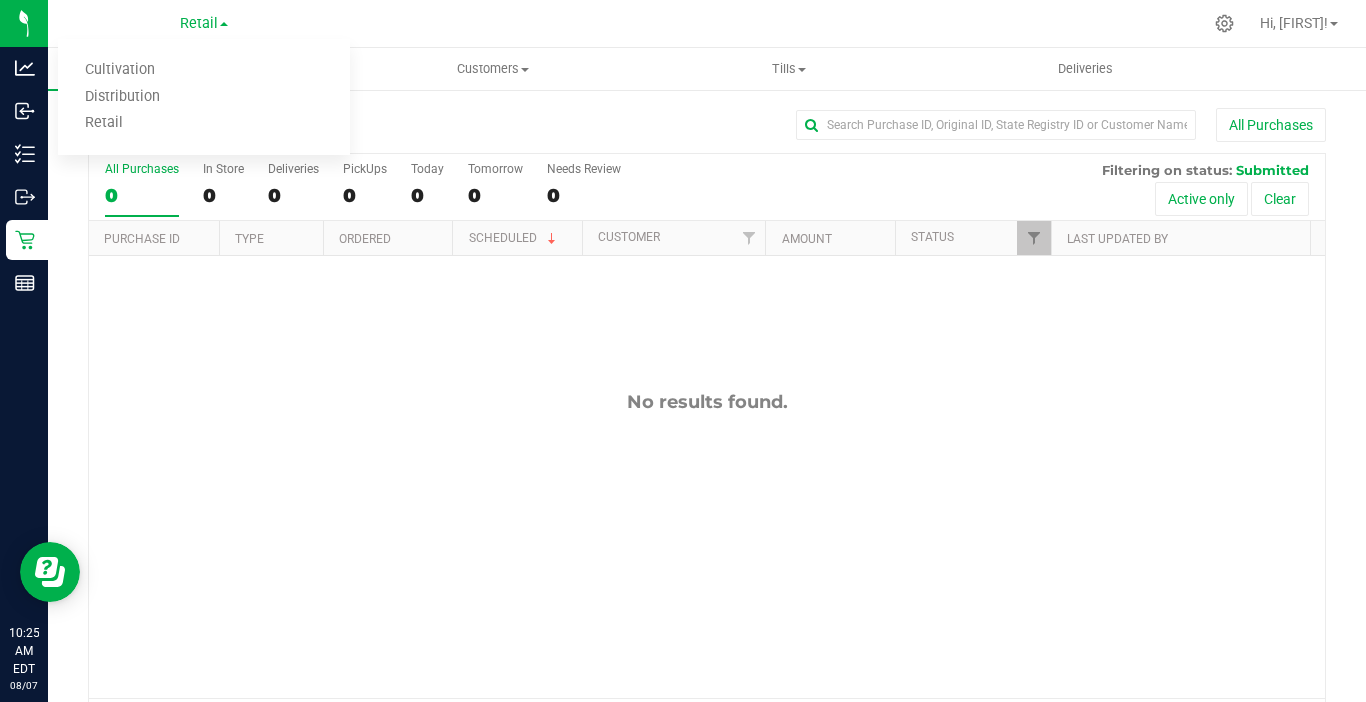 click on "All Purchases" at bounding box center [142, 169] 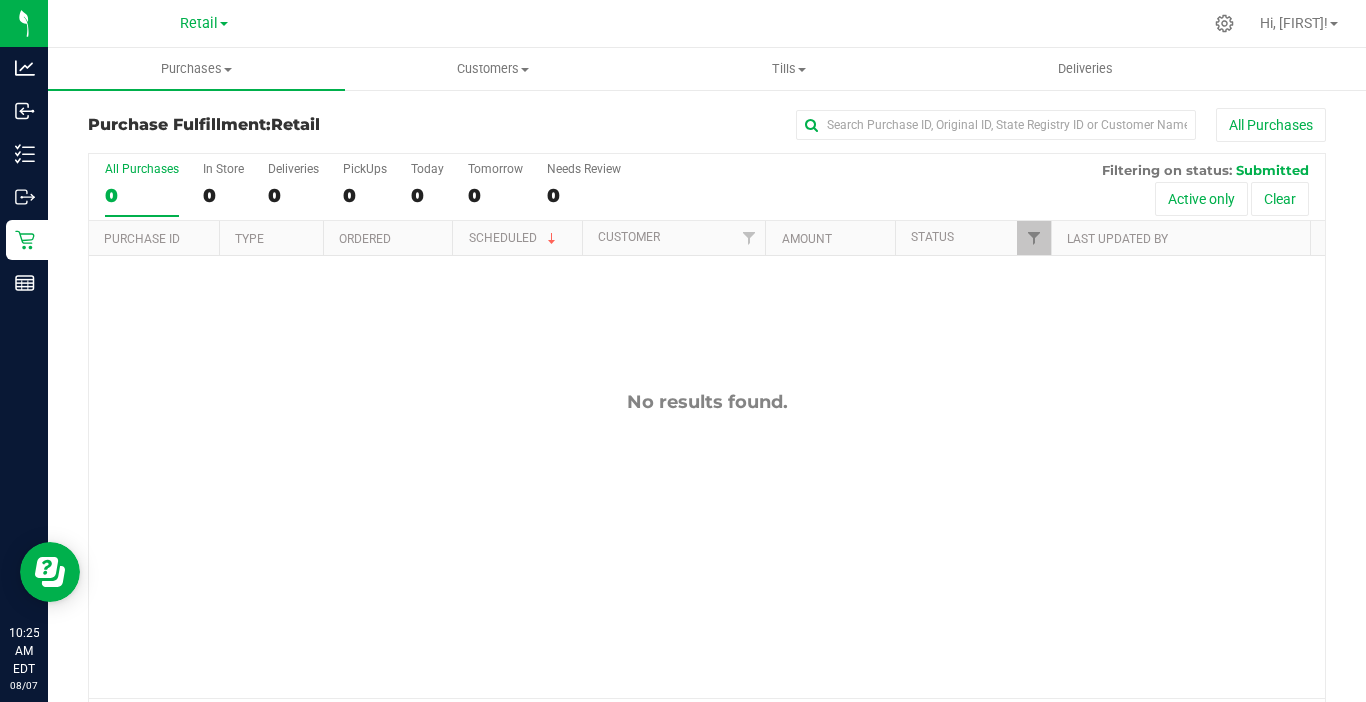 click on "All Purchases" at bounding box center [142, 169] 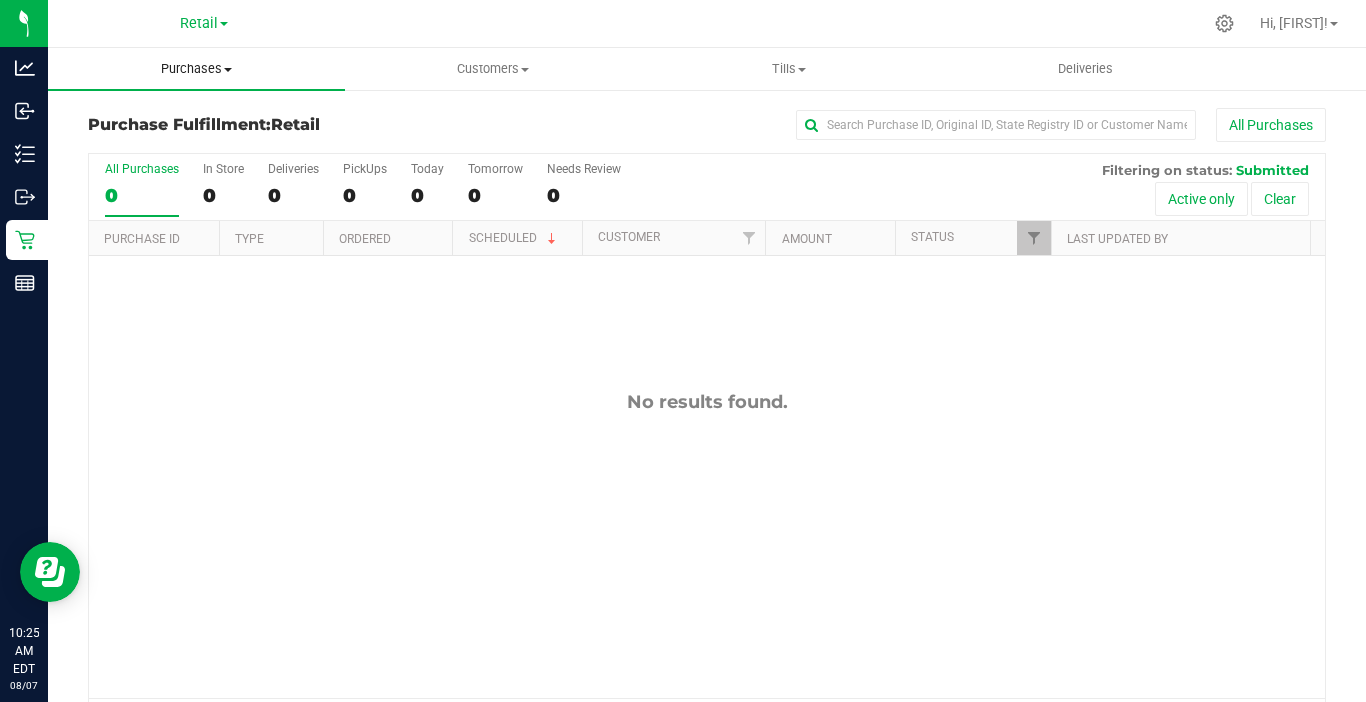 click on "Purchases" at bounding box center [196, 69] 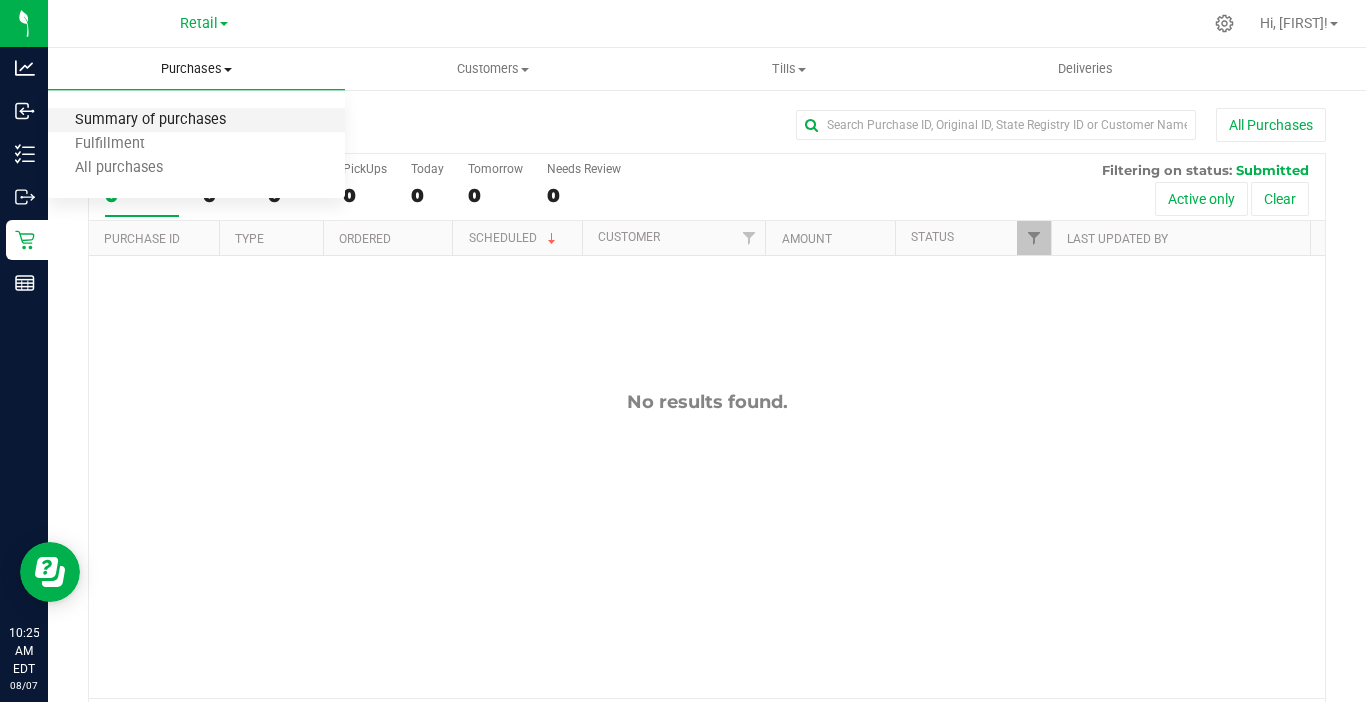 click on "Summary of purchases" at bounding box center (150, 120) 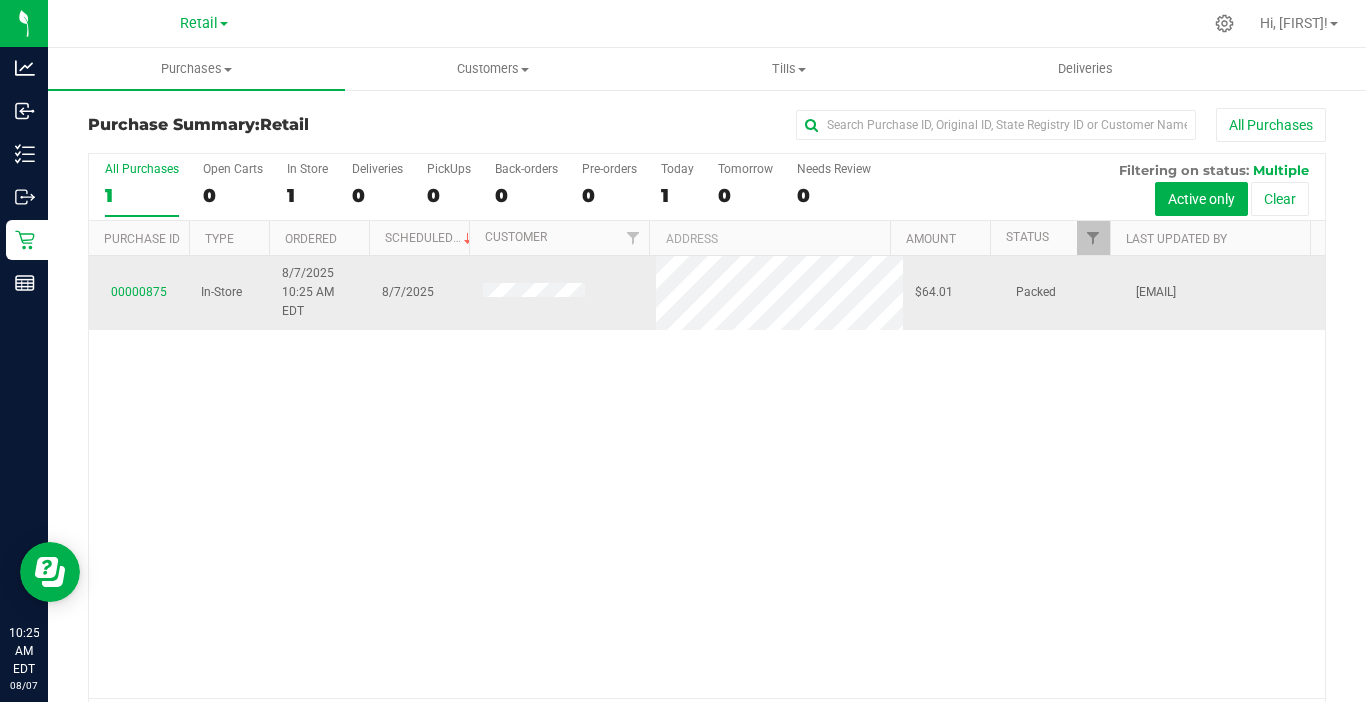 click on "00000875" at bounding box center (139, 292) 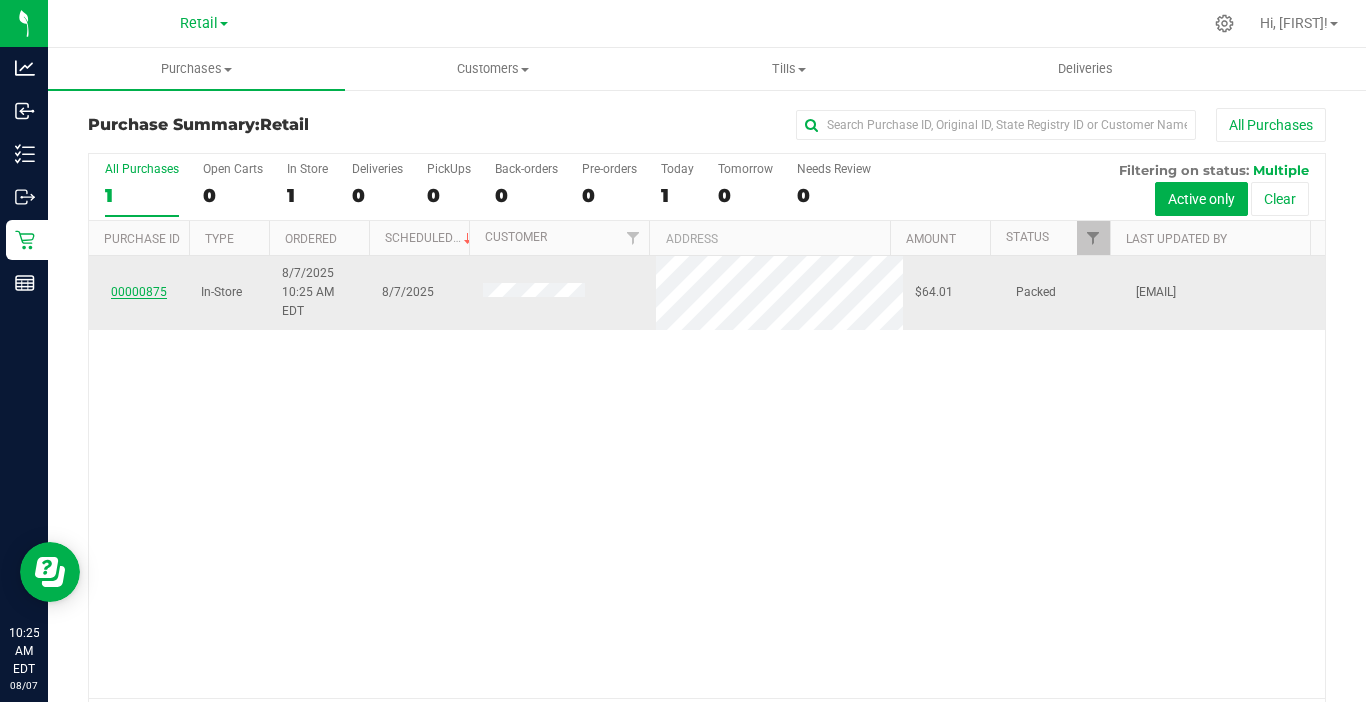 click on "00000875" at bounding box center [139, 292] 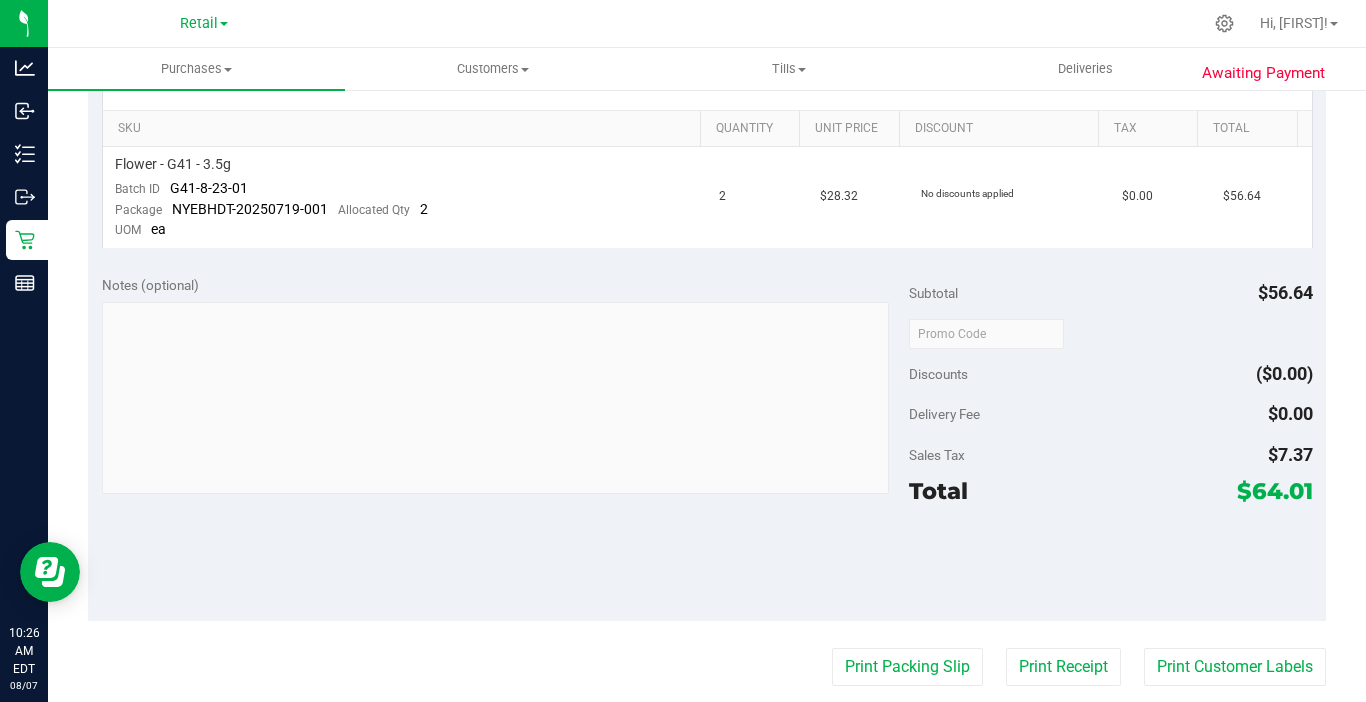 scroll, scrollTop: 600, scrollLeft: 0, axis: vertical 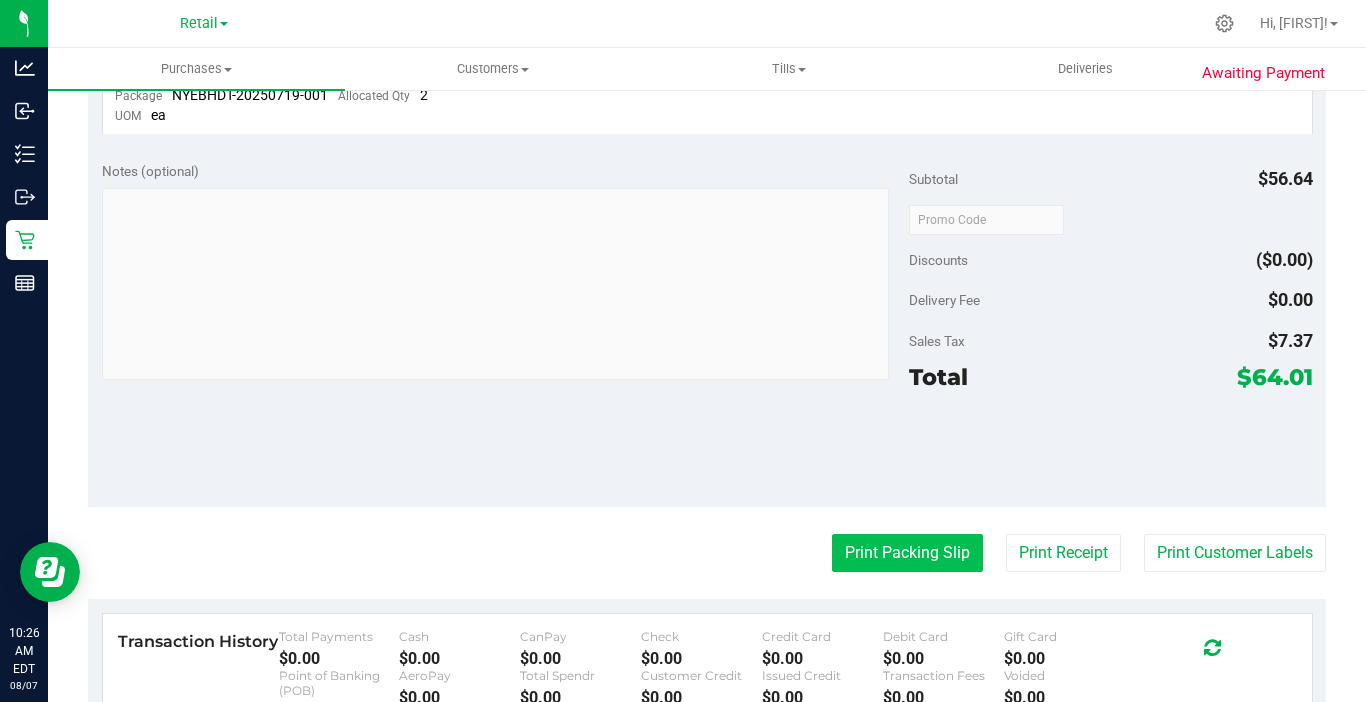 click on "Print Packing Slip" at bounding box center [907, 553] 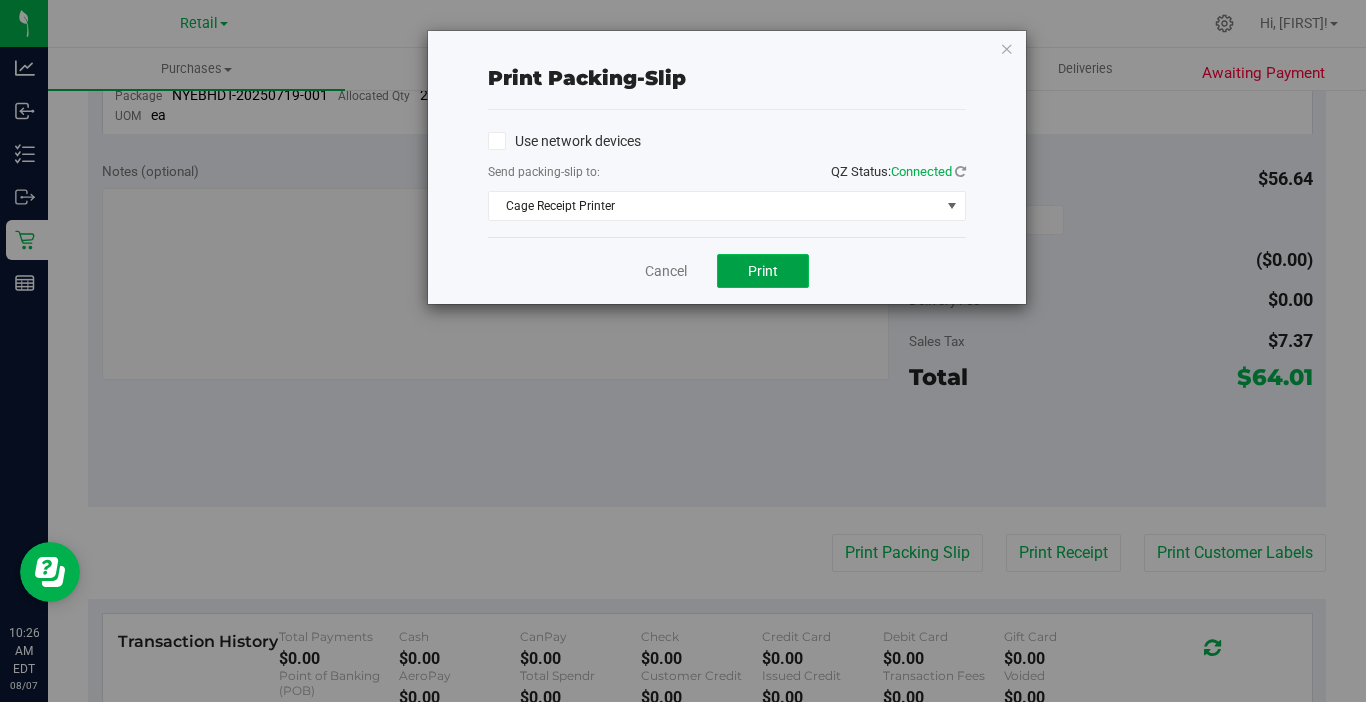 click on "Print" at bounding box center (763, 271) 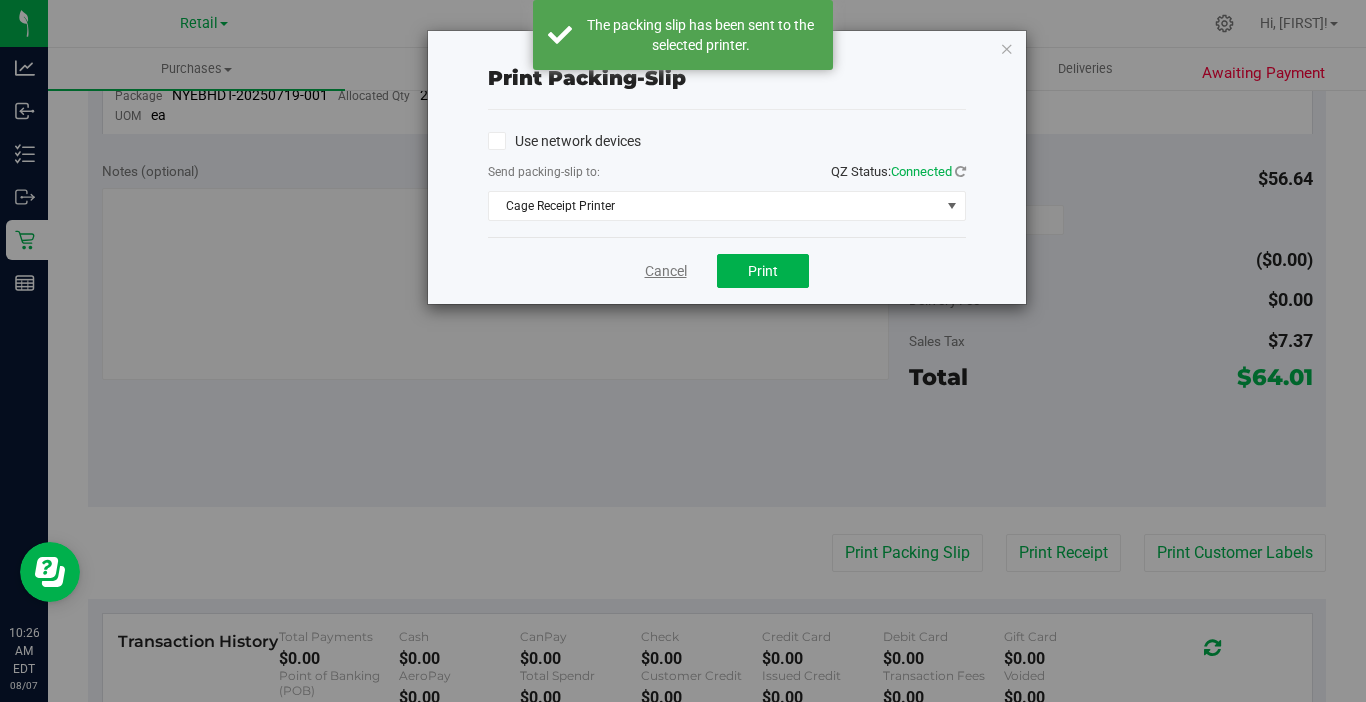 click on "Cancel" at bounding box center (666, 271) 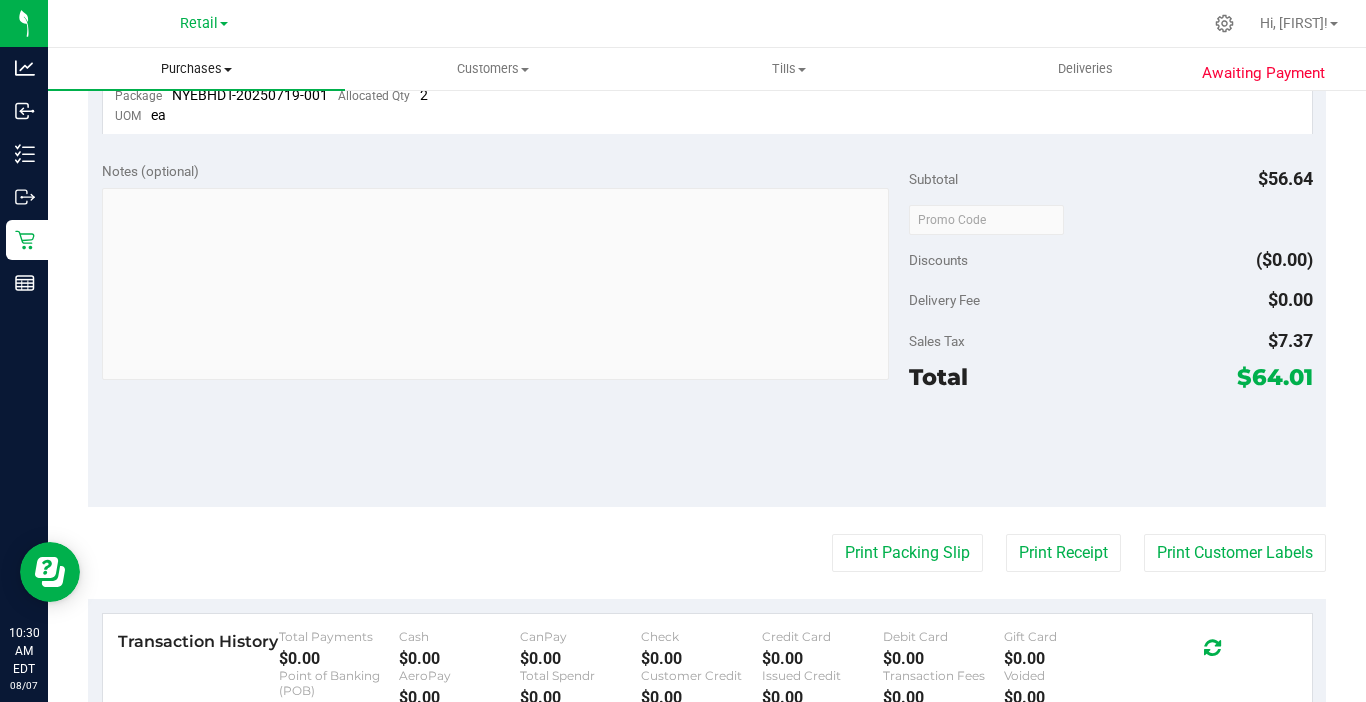 click on "Purchases" at bounding box center (196, 69) 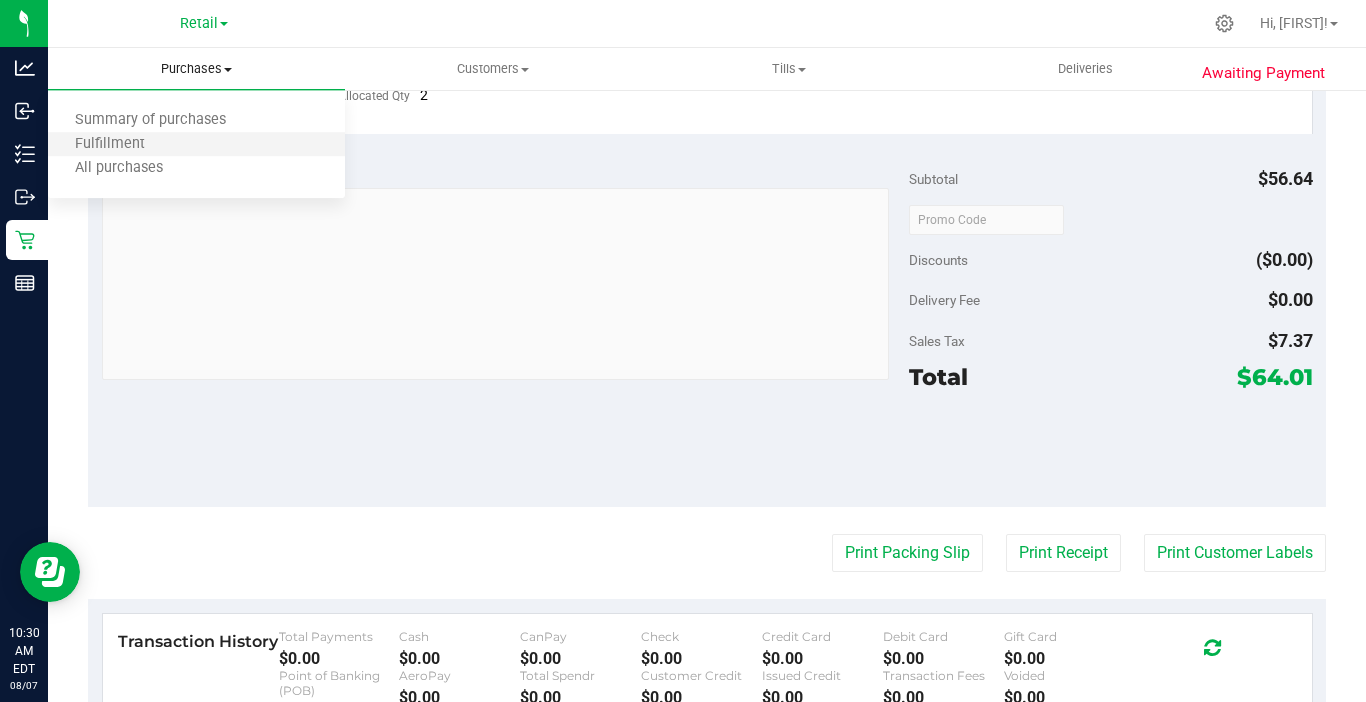 click on "Fulfillment" at bounding box center [196, 145] 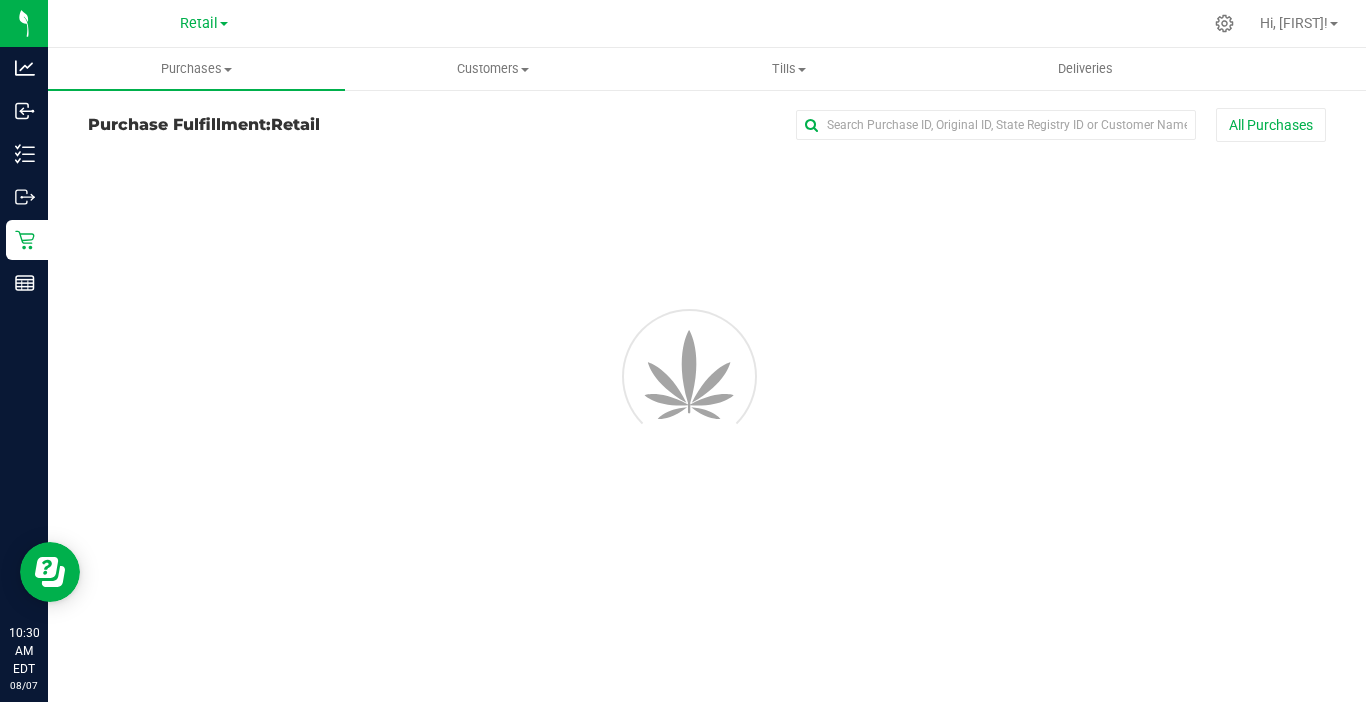 scroll, scrollTop: 0, scrollLeft: 0, axis: both 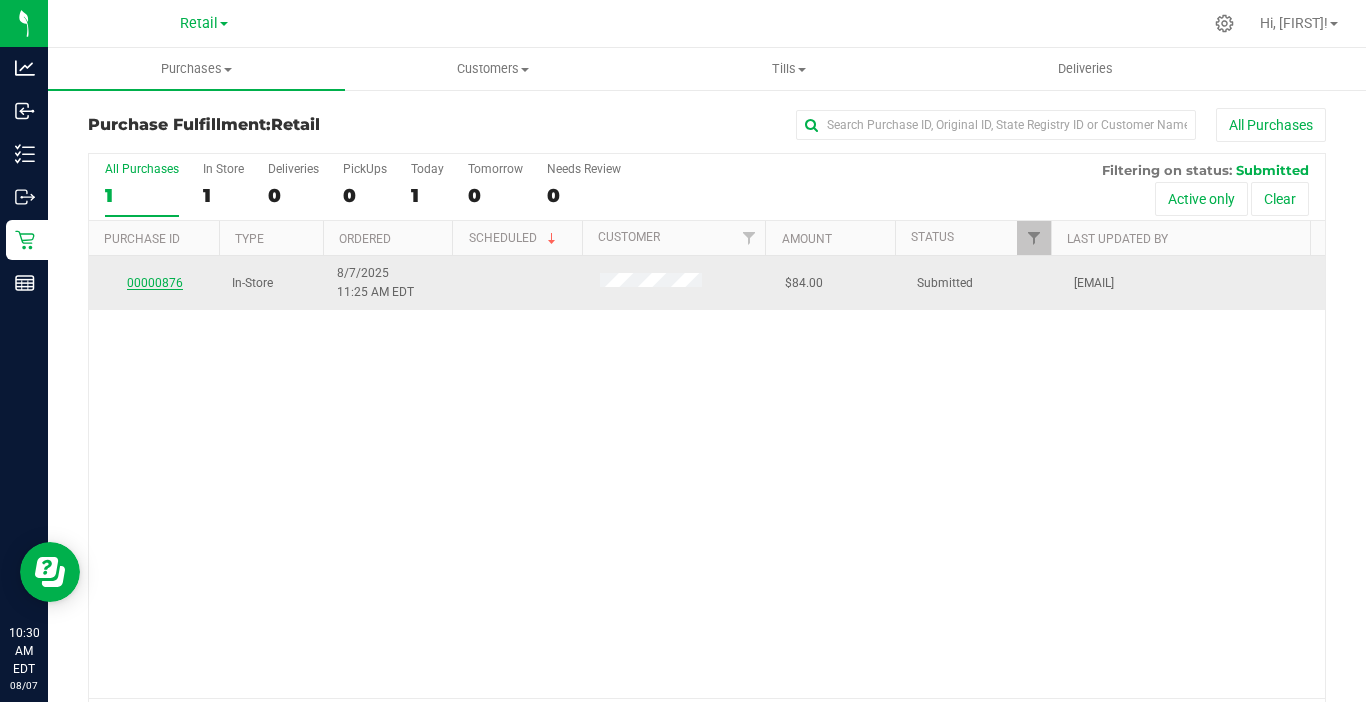 click on "00000876" at bounding box center [155, 283] 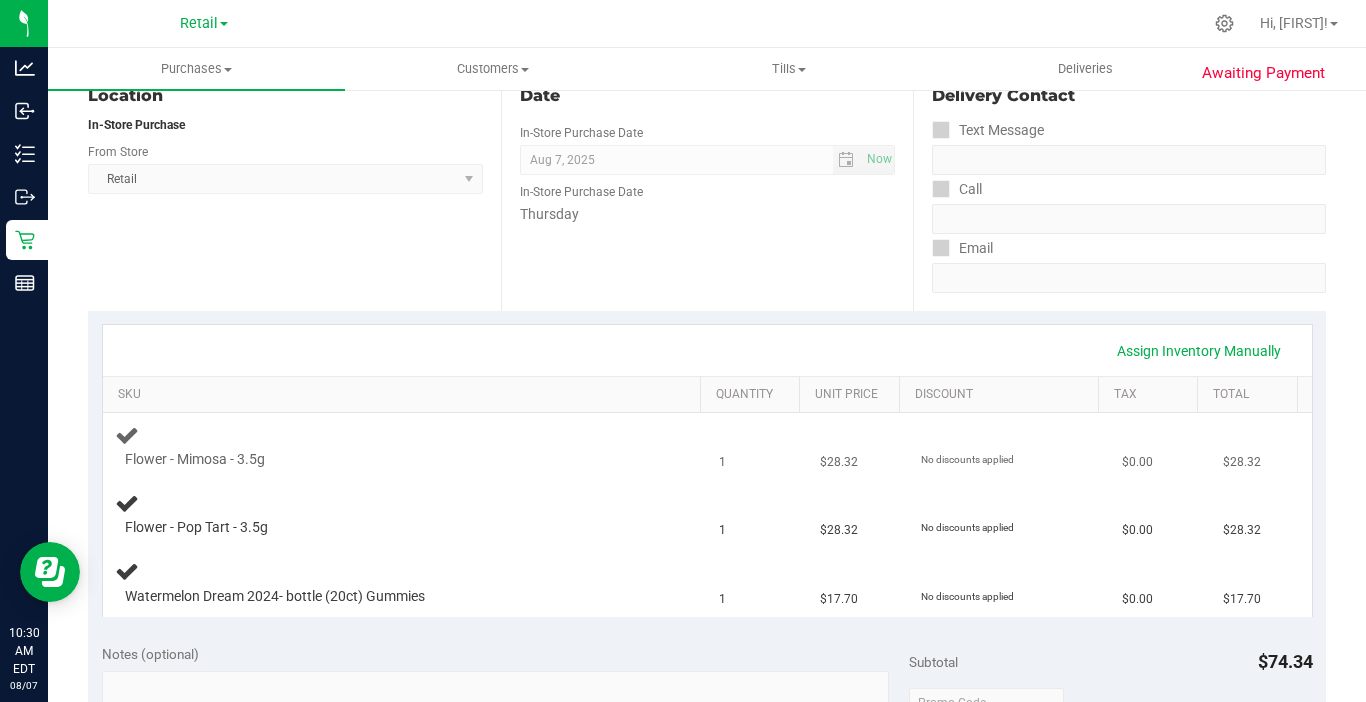 scroll, scrollTop: 300, scrollLeft: 0, axis: vertical 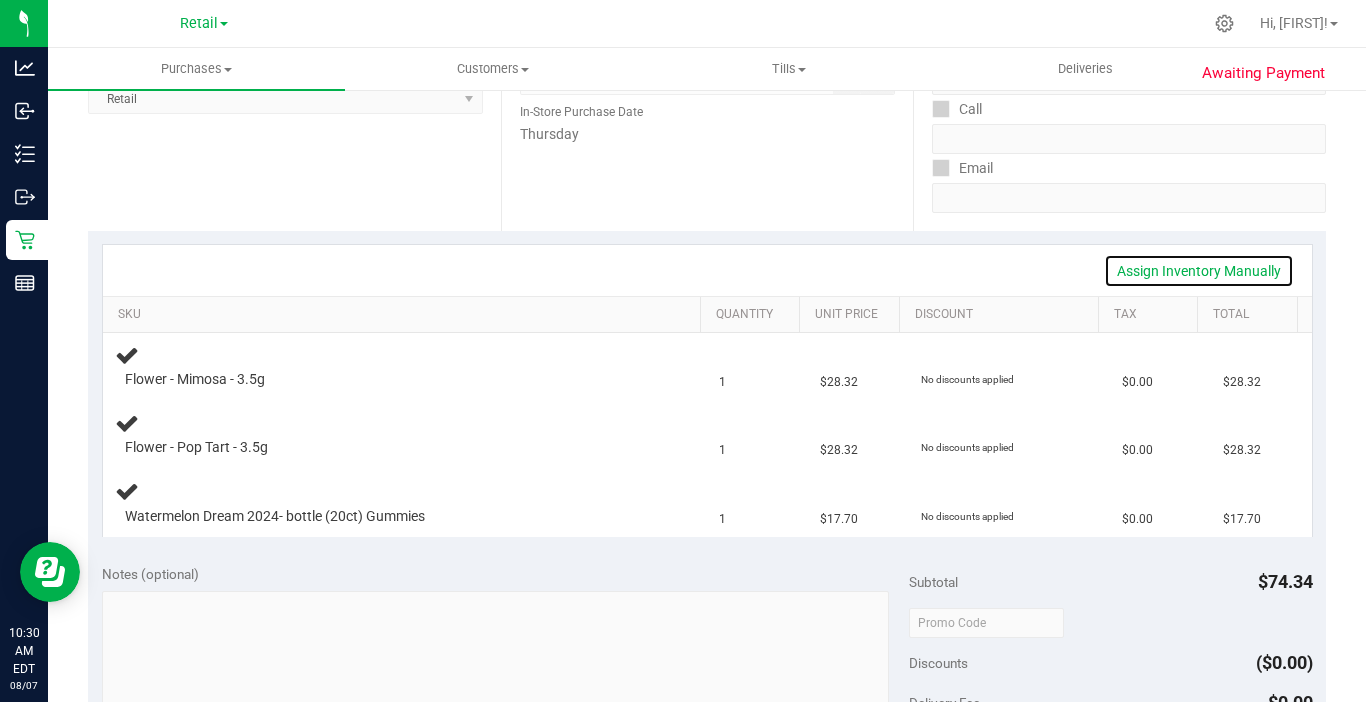 click on "Assign Inventory Manually" at bounding box center (1199, 271) 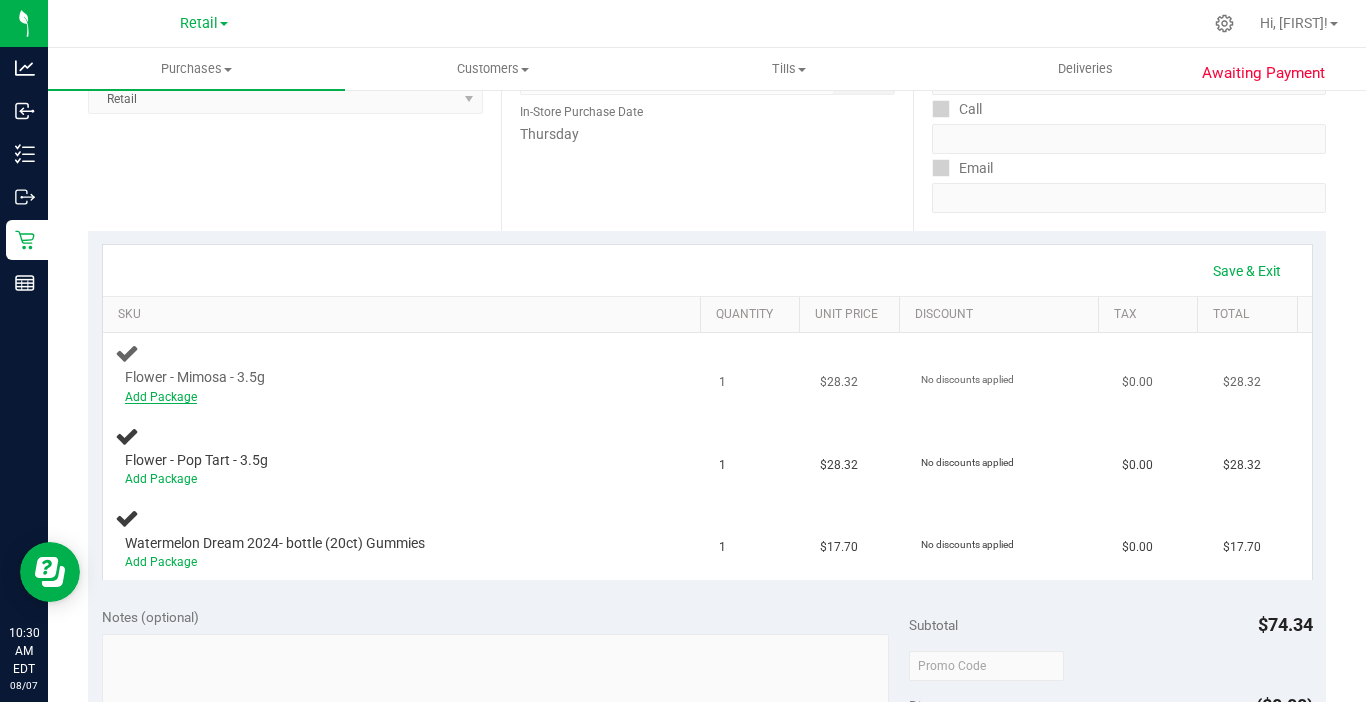 click on "Add Package" at bounding box center (161, 397) 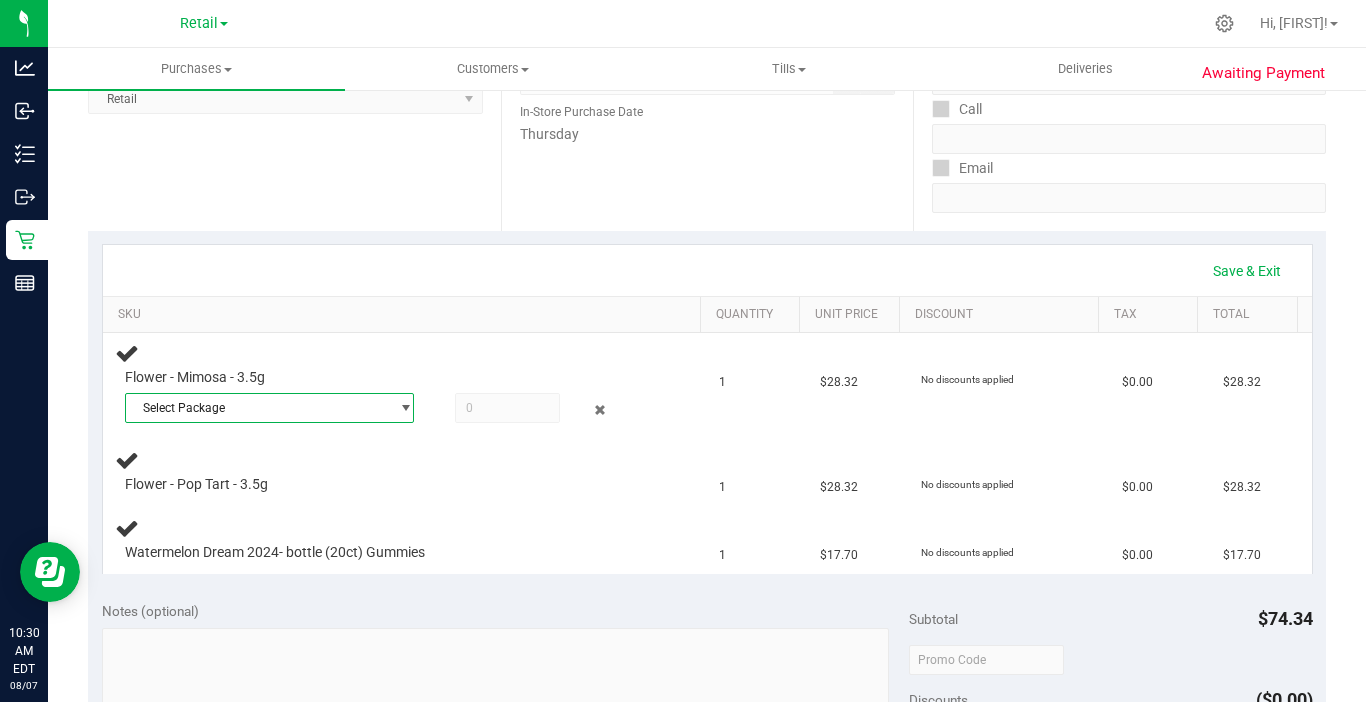 drag, startPoint x: 179, startPoint y: 404, endPoint x: 181, endPoint y: 435, distance: 31.06445 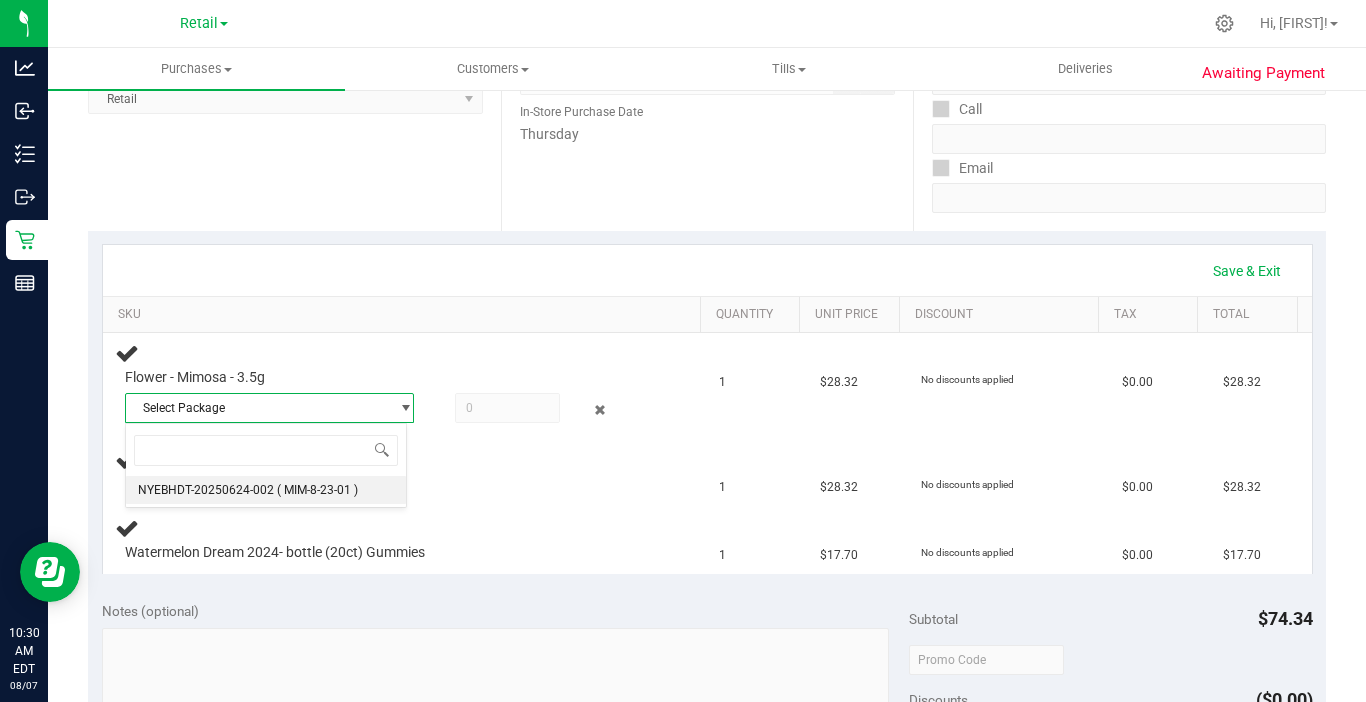drag, startPoint x: 180, startPoint y: 486, endPoint x: 342, endPoint y: 444, distance: 167.35591 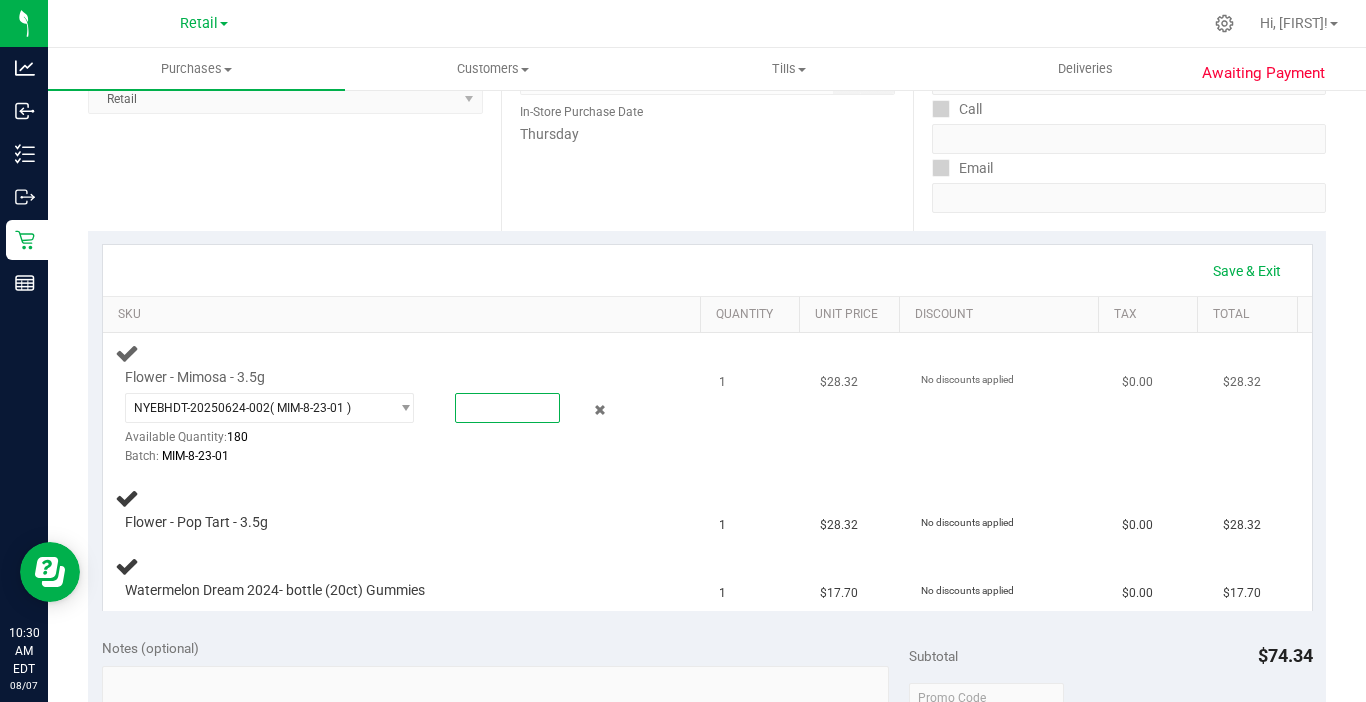 click at bounding box center (507, 408) 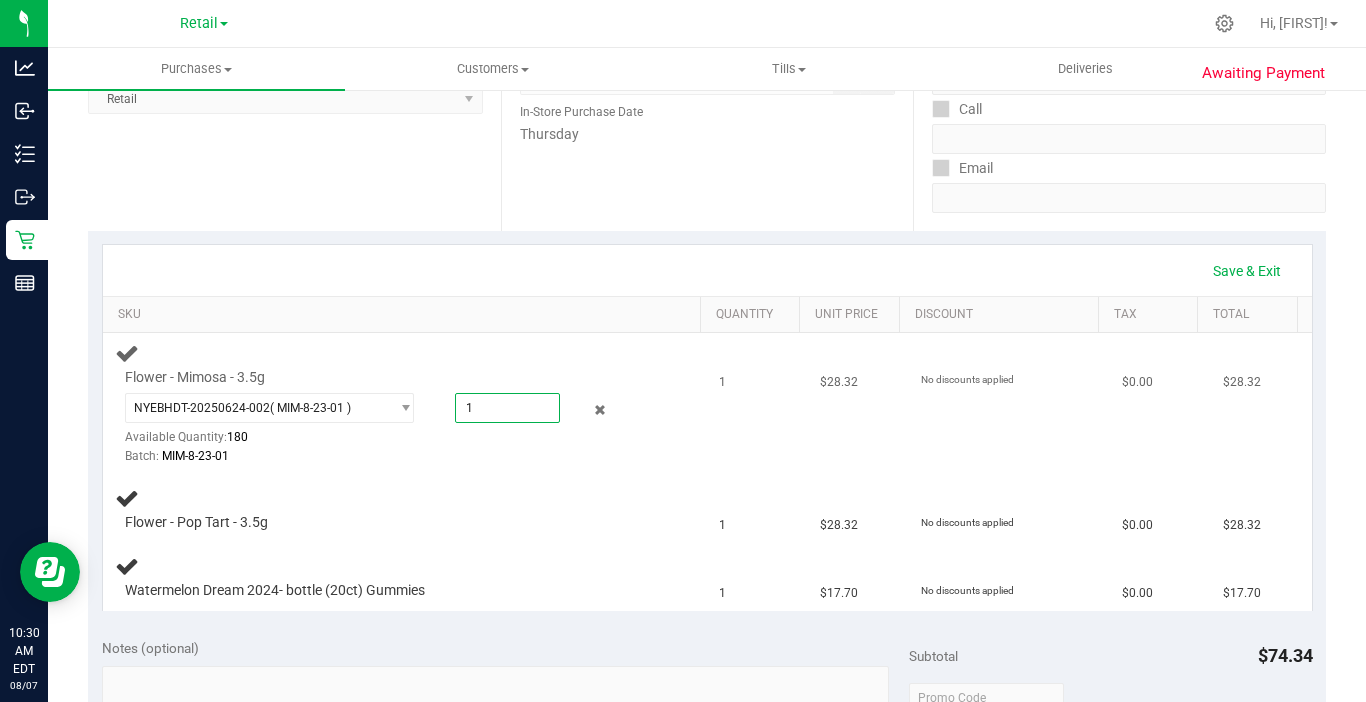 type on "1" 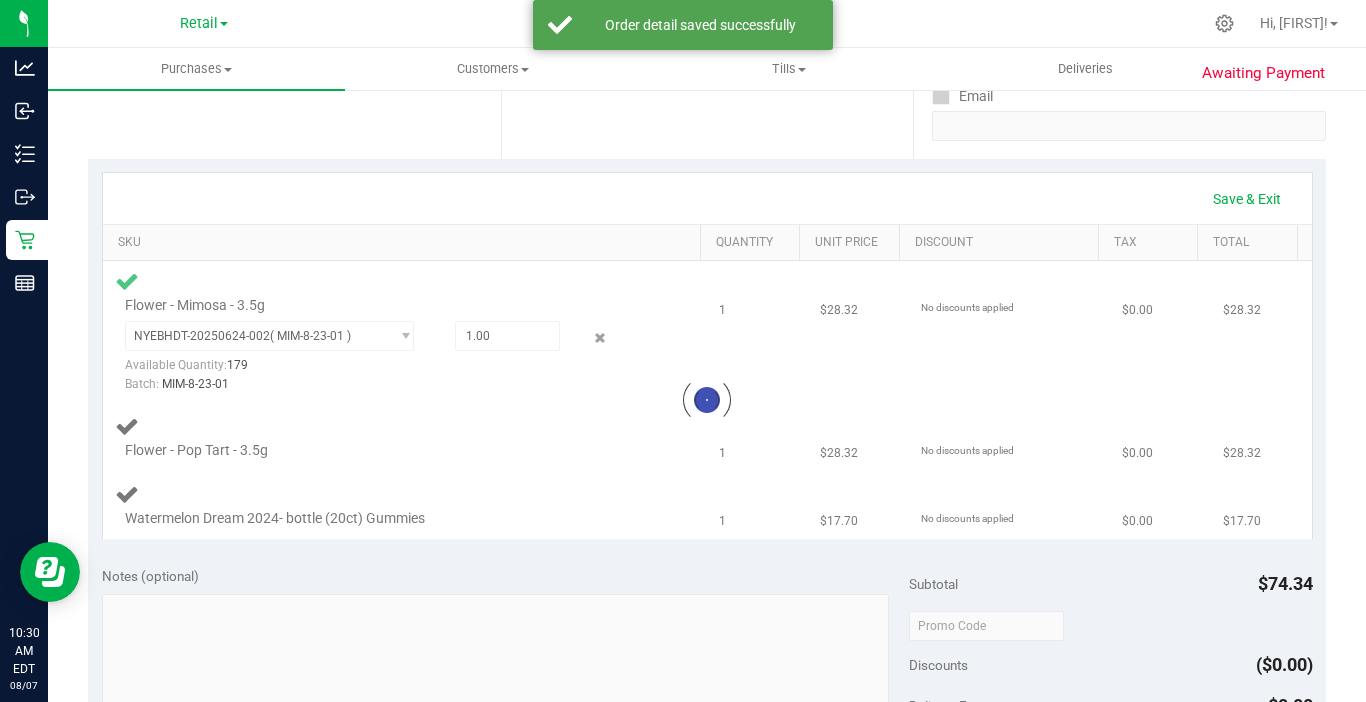 scroll, scrollTop: 500, scrollLeft: 0, axis: vertical 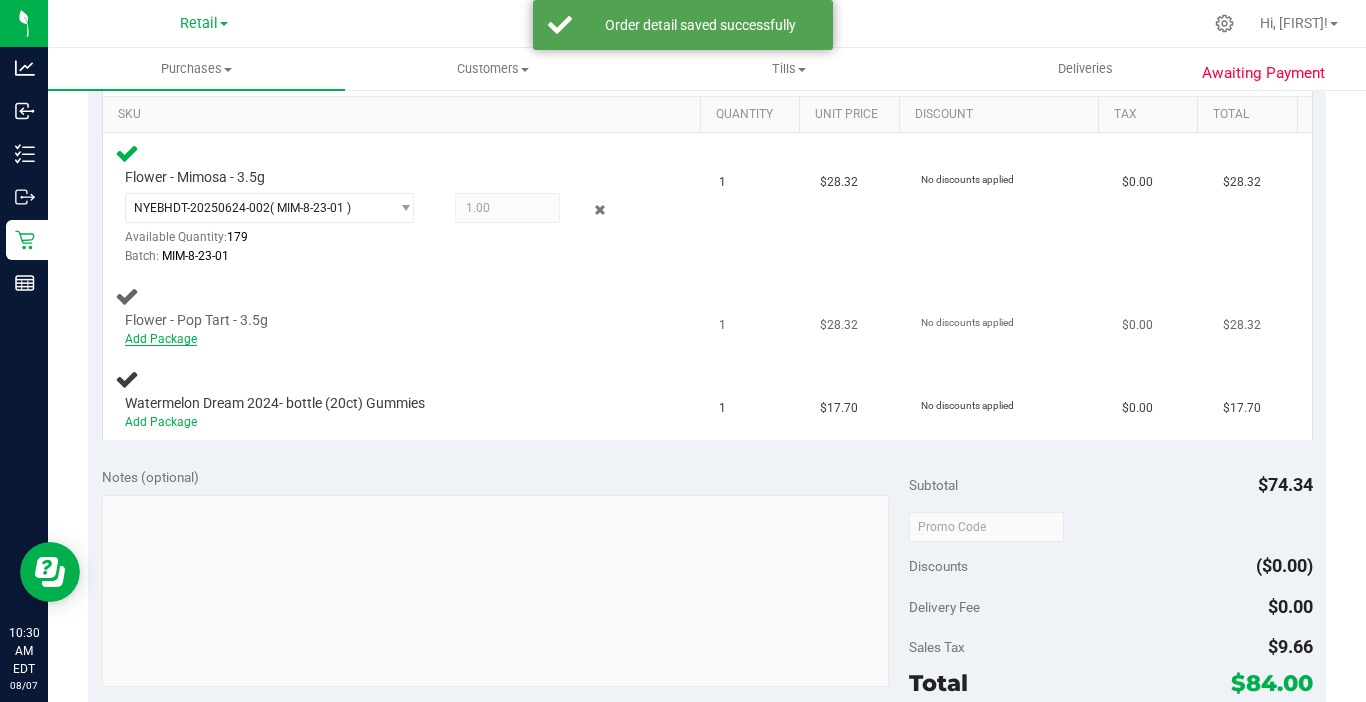 click on "Add Package" at bounding box center (161, 339) 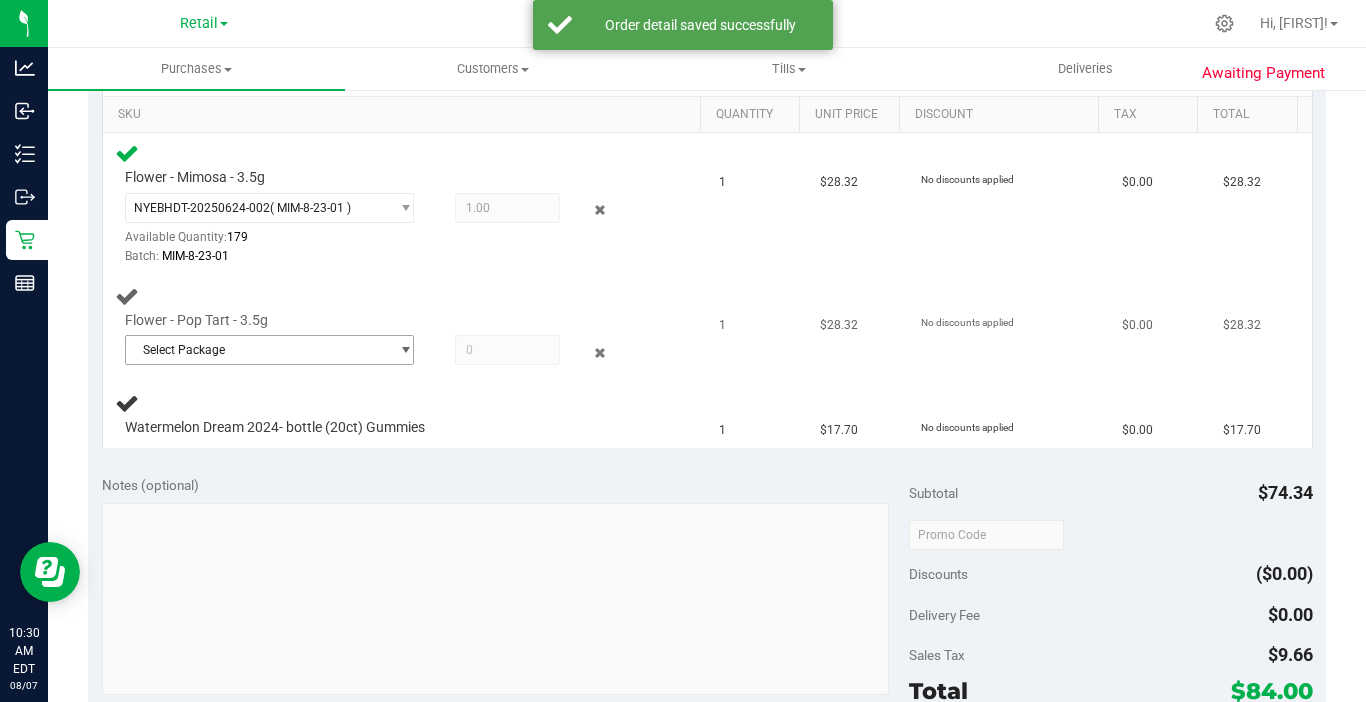 click on "Select Package" at bounding box center (257, 350) 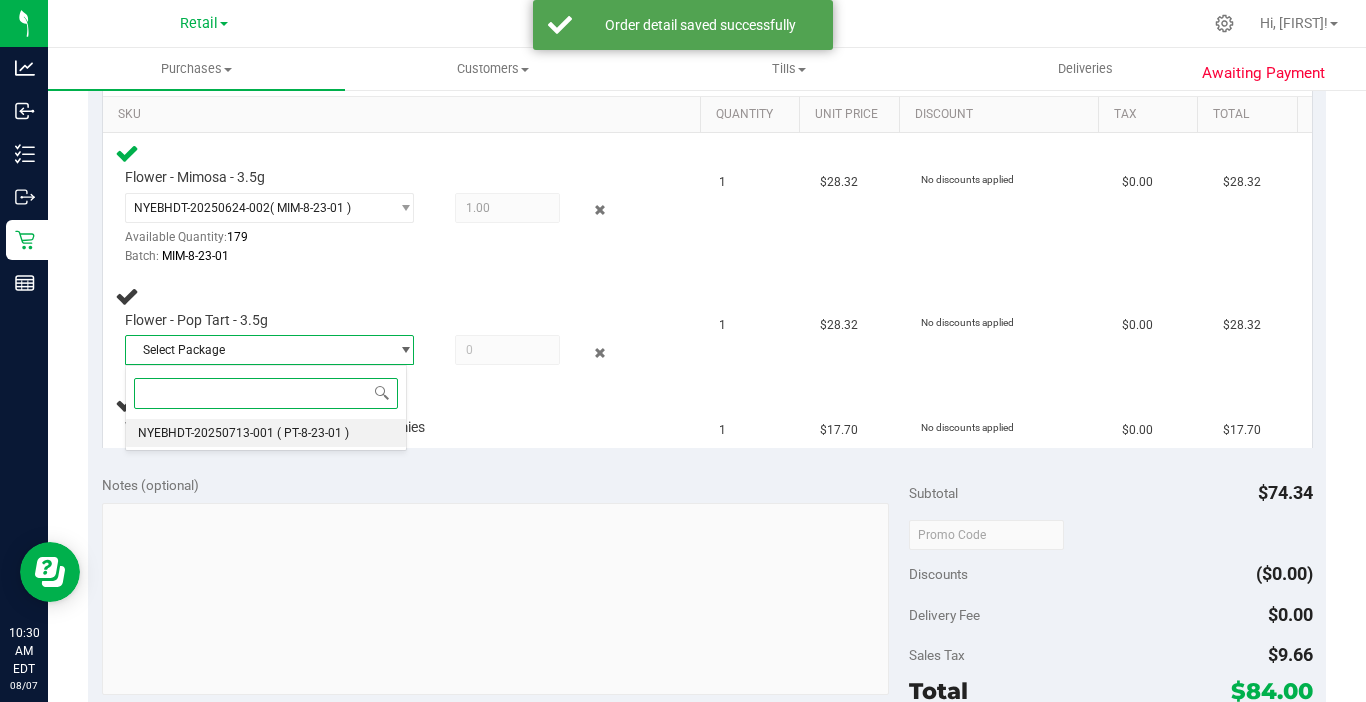 drag, startPoint x: 206, startPoint y: 435, endPoint x: 217, endPoint y: 427, distance: 13.601471 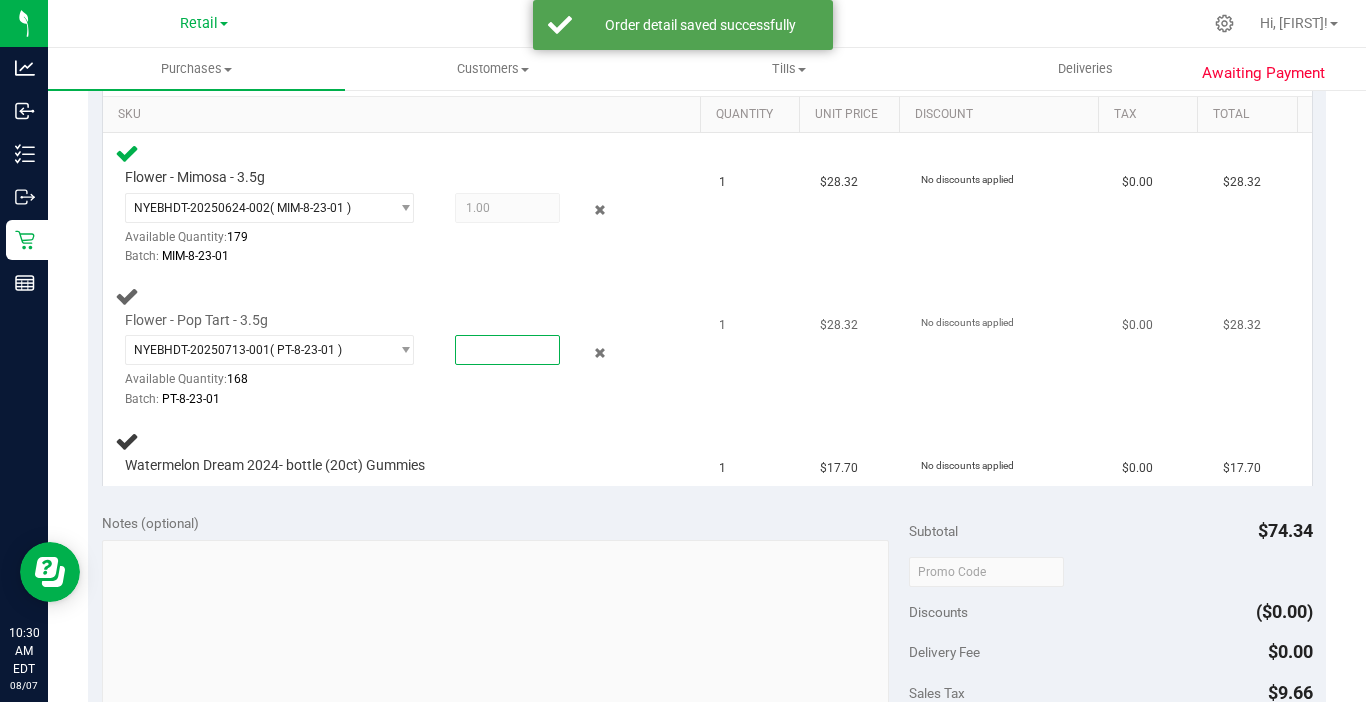 drag, startPoint x: 476, startPoint y: 357, endPoint x: 459, endPoint y: 405, distance: 50.92151 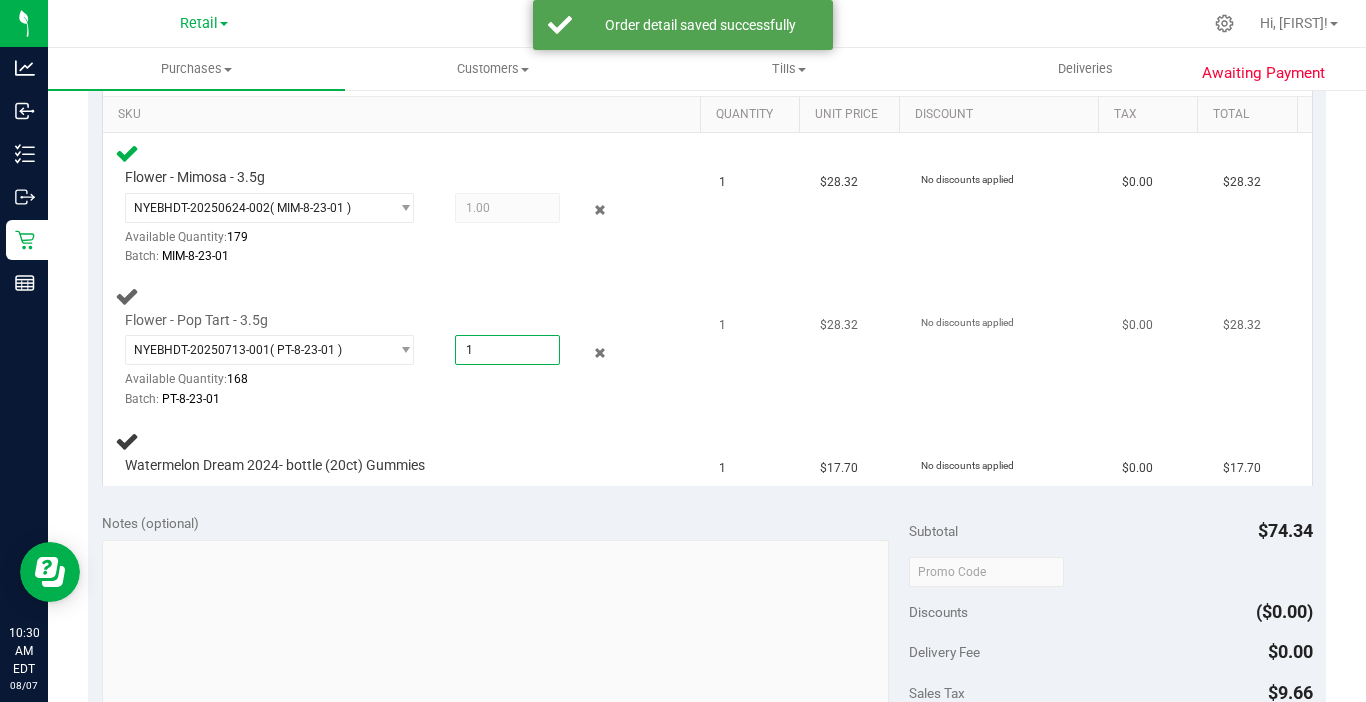 type on "1" 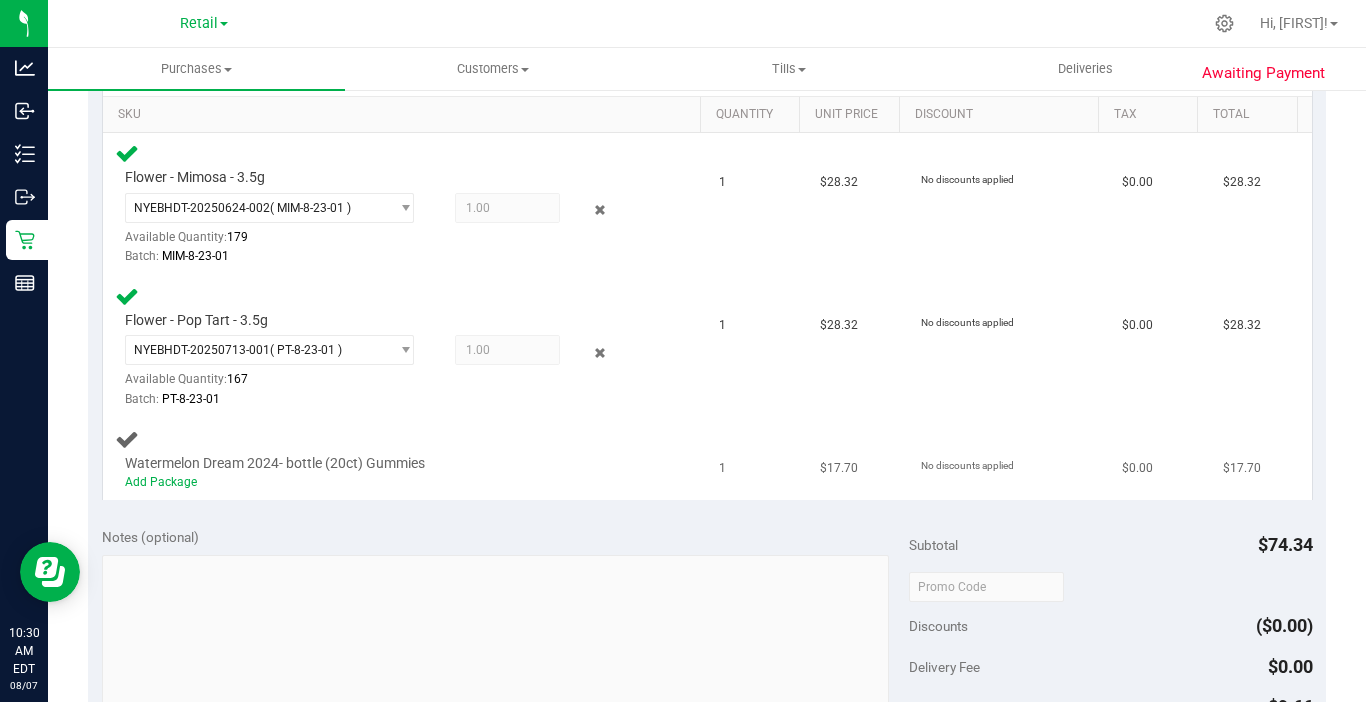 click on "Add Package" at bounding box center [386, 482] 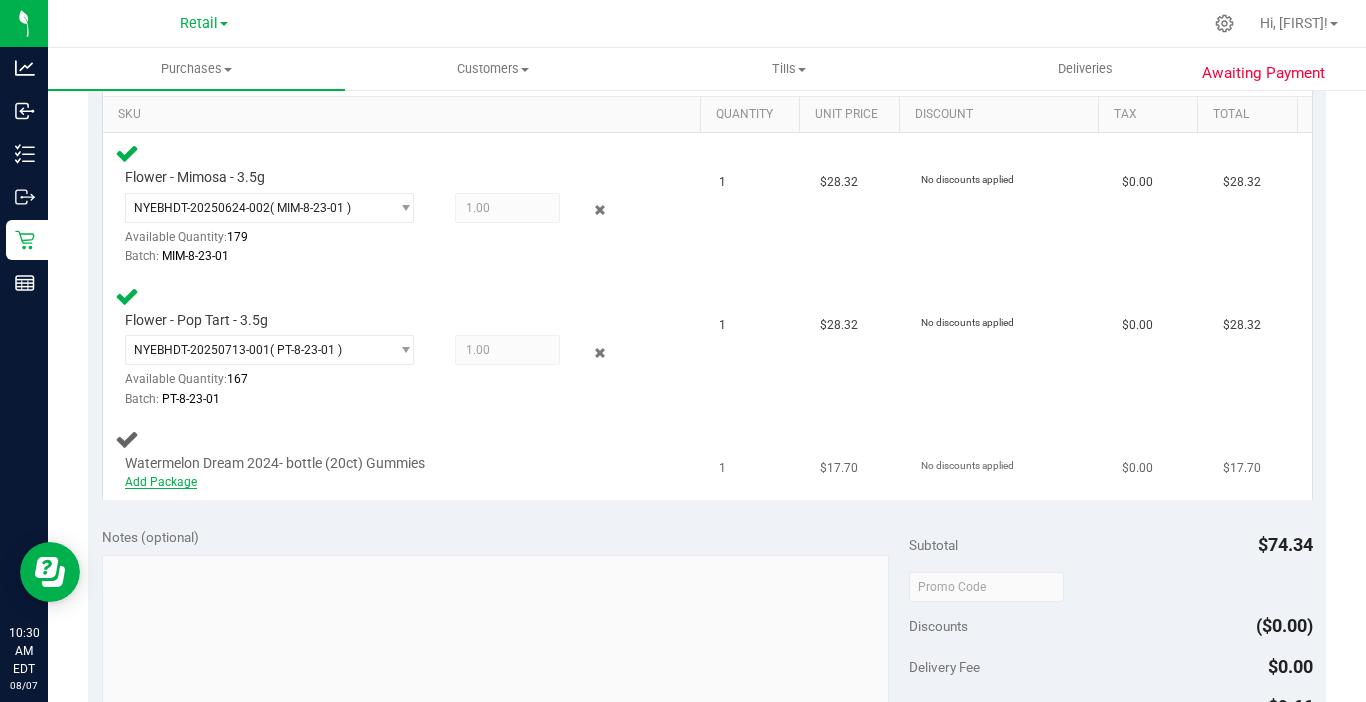 click on "Add Package" at bounding box center [161, 482] 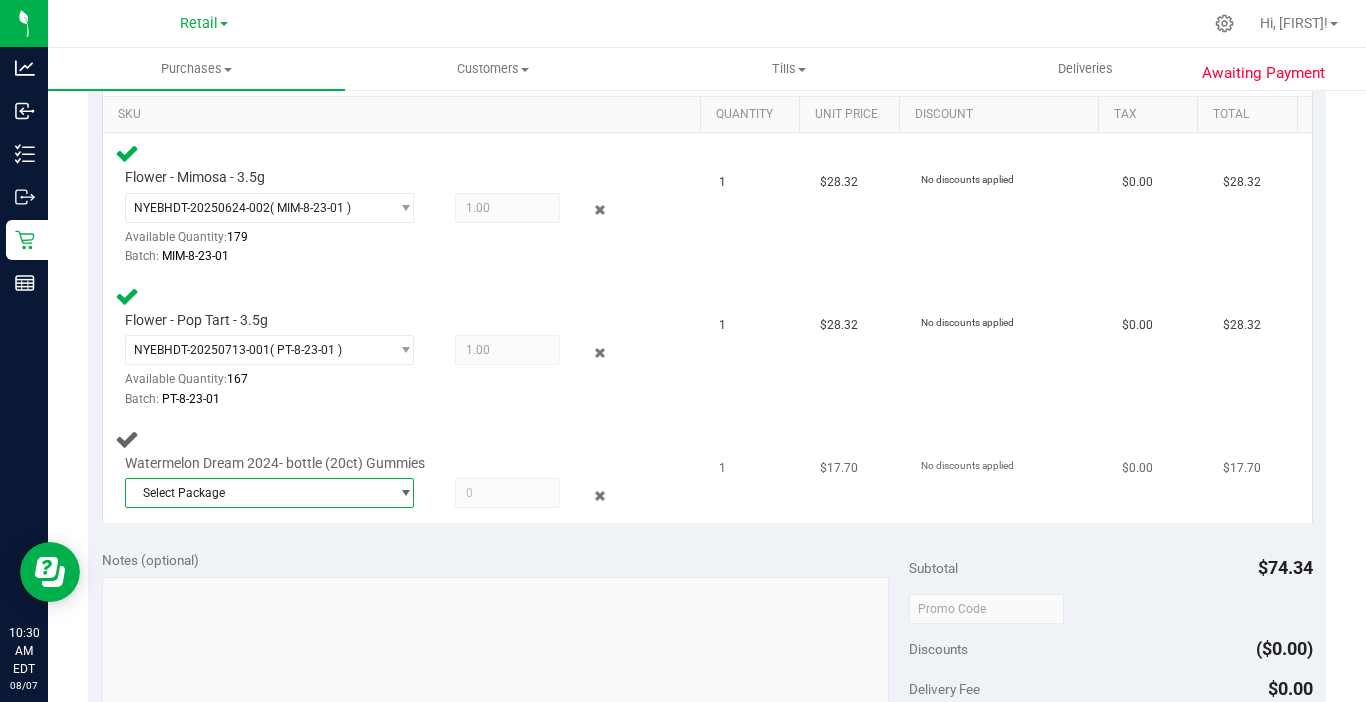 click on "Select Package" at bounding box center (257, 493) 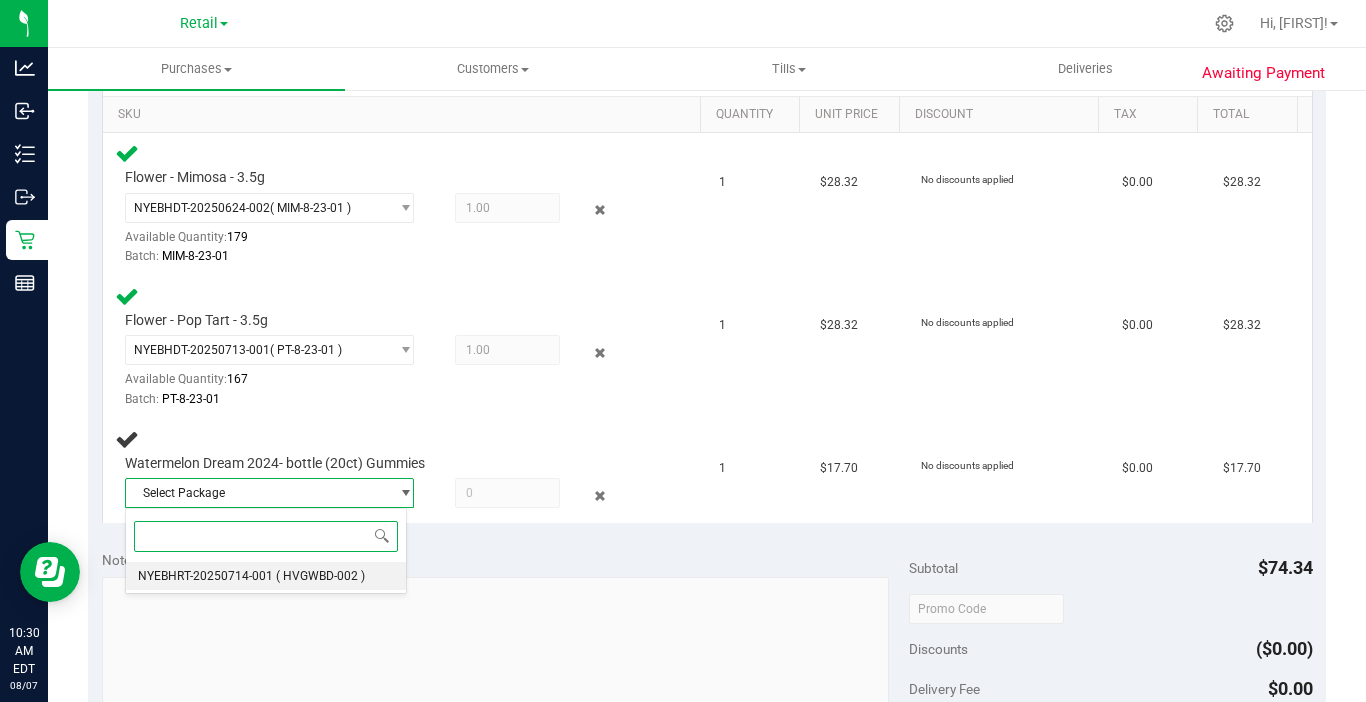 click on "NYEBHRT-20250714-001
(
HVGWBD-002
)" at bounding box center (266, 576) 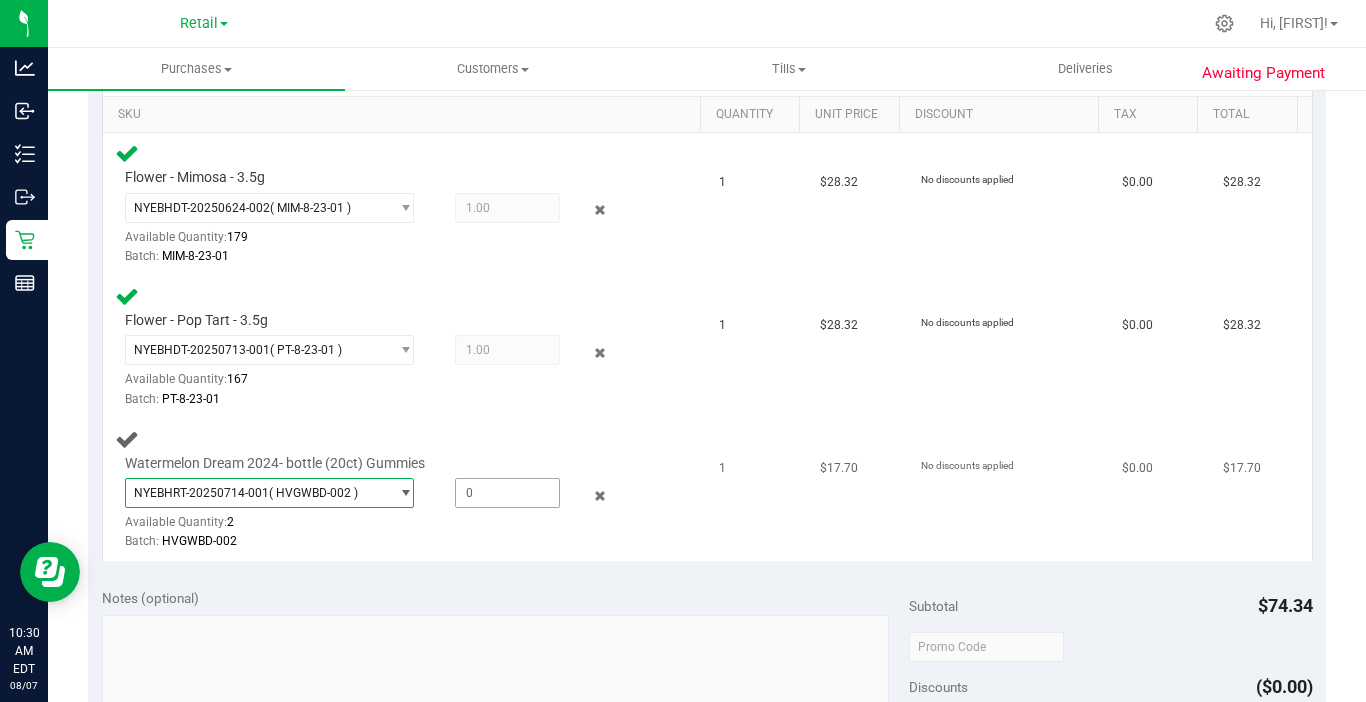 click at bounding box center (507, 493) 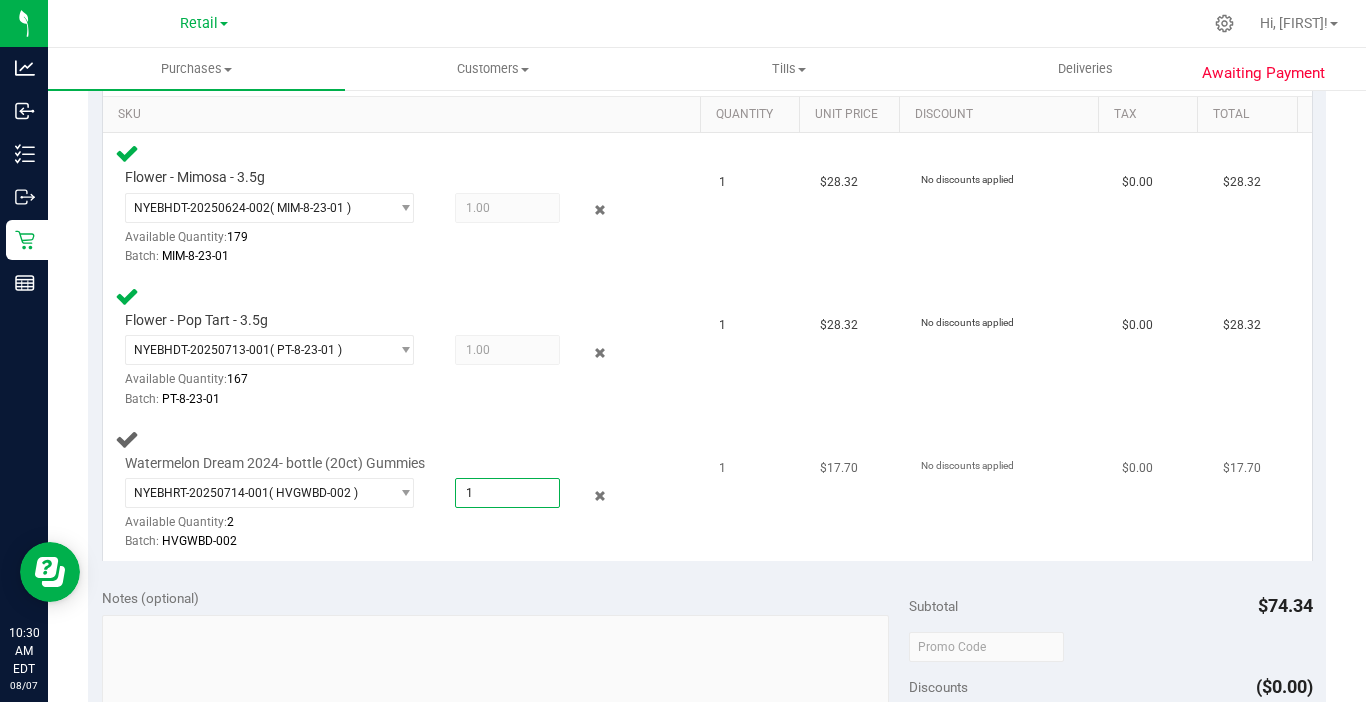 type on "1" 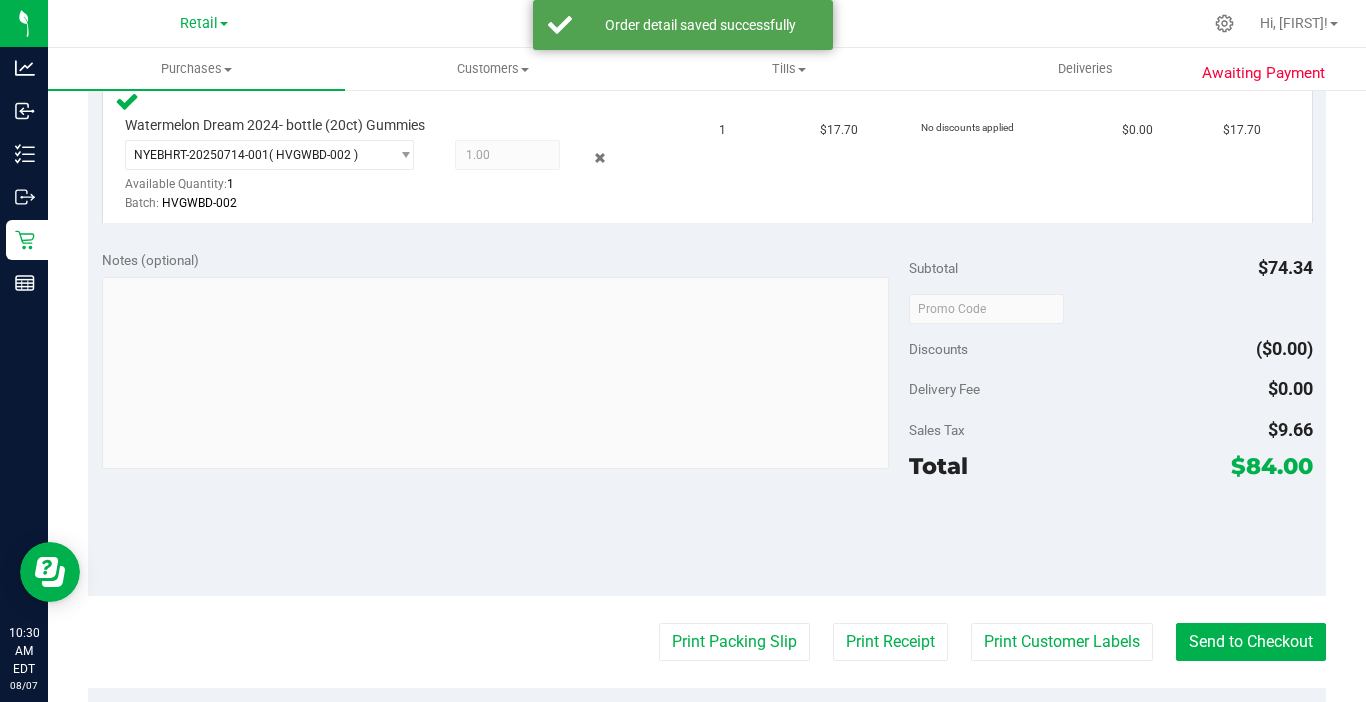 scroll, scrollTop: 900, scrollLeft: 0, axis: vertical 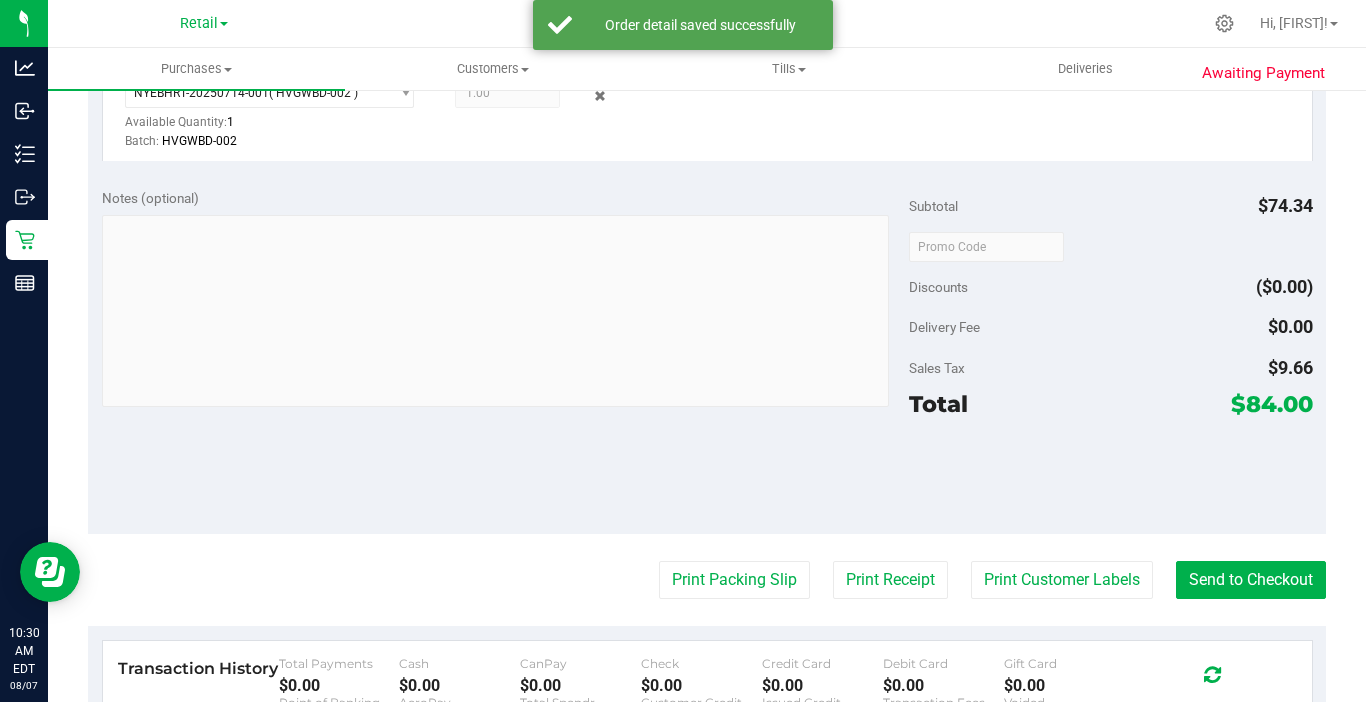 drag, startPoint x: 745, startPoint y: 608, endPoint x: 724, endPoint y: 623, distance: 25.806976 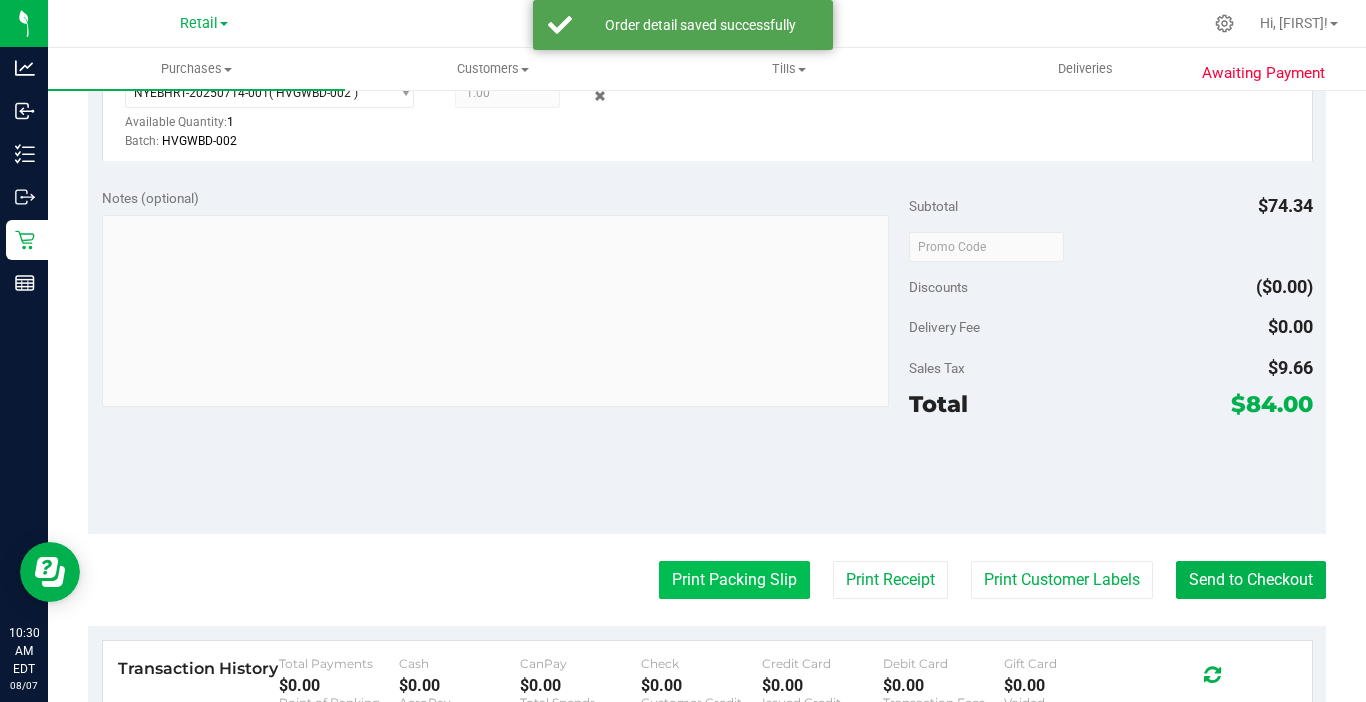 click on "Print Packing Slip" at bounding box center [734, 580] 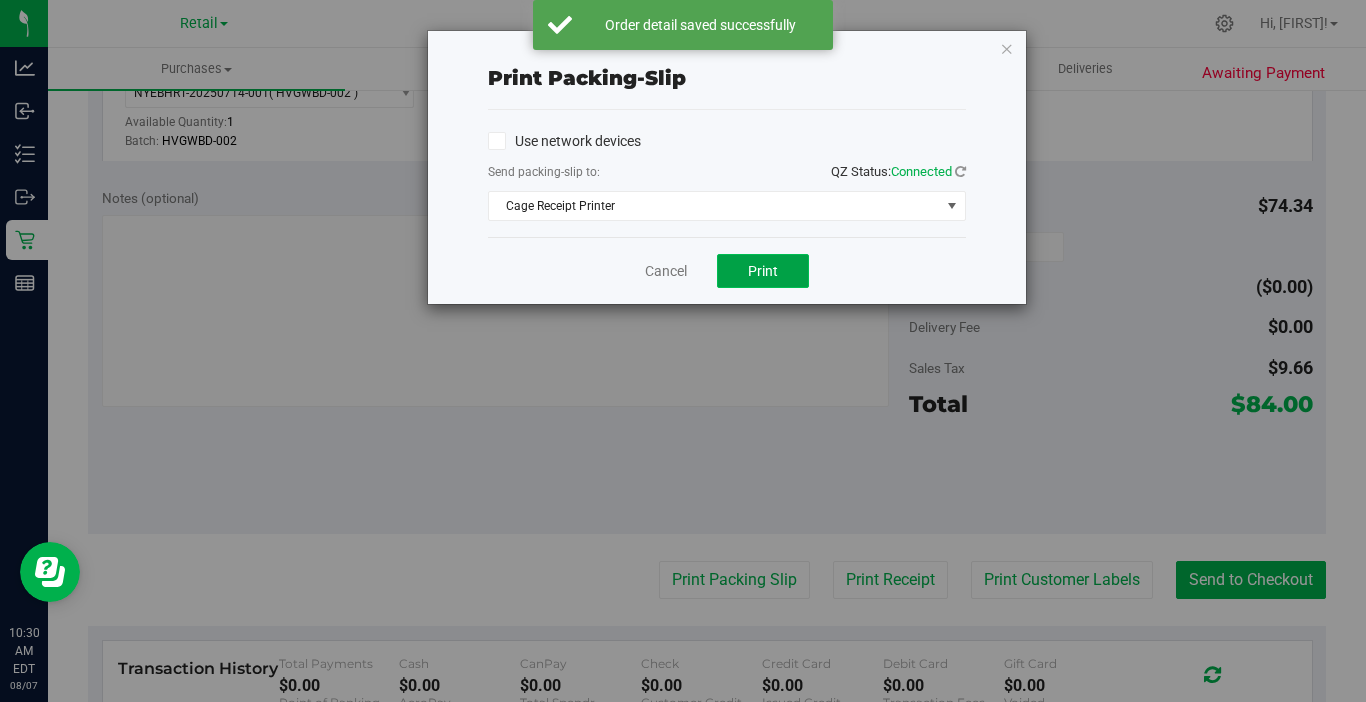 click on "Print" at bounding box center [763, 271] 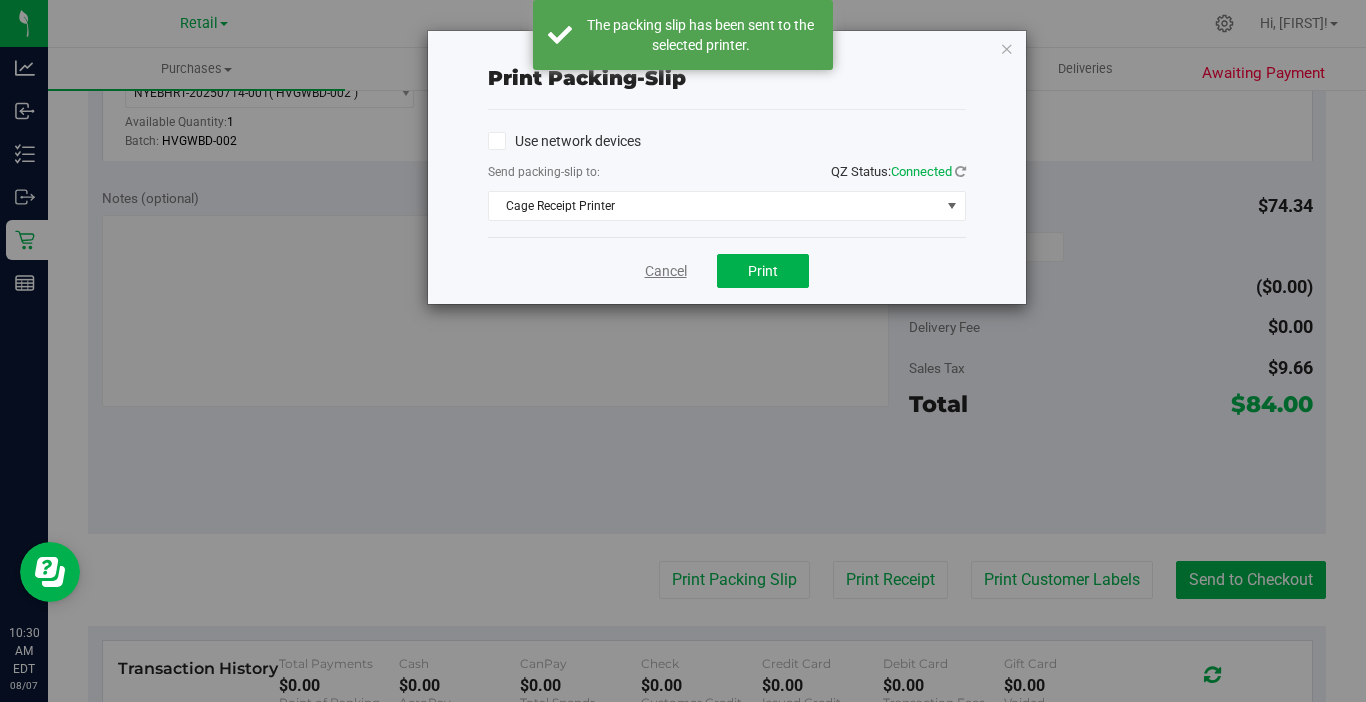 click on "Cancel" at bounding box center [666, 271] 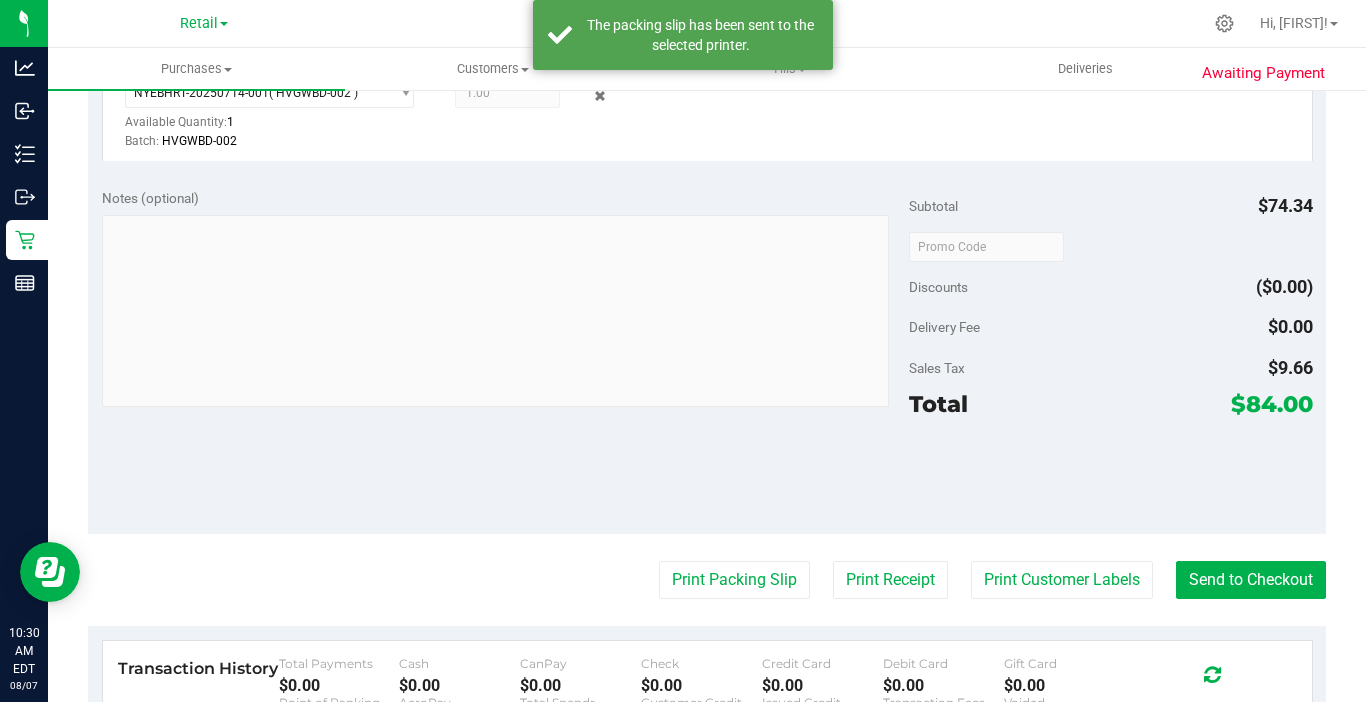 click on "Back
Edit Purchase
Cancel Purchase
View Profile
# 00000876
Med
|
Rec
Submitted
Needs review
Last Modified
Ben Rinker
Aug 7, 2025 10:29:12 AM EDT
View Order Activity" at bounding box center (707, 111) 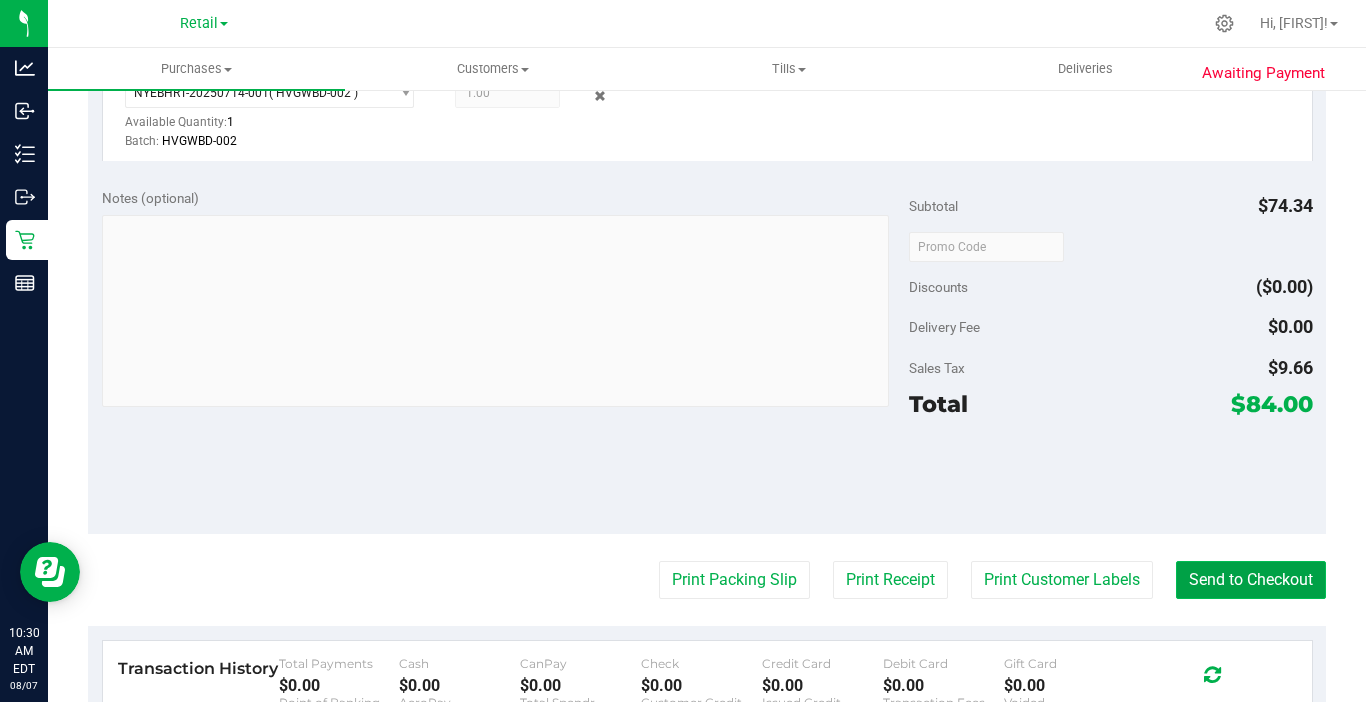 click on "Send to Checkout" at bounding box center [1251, 580] 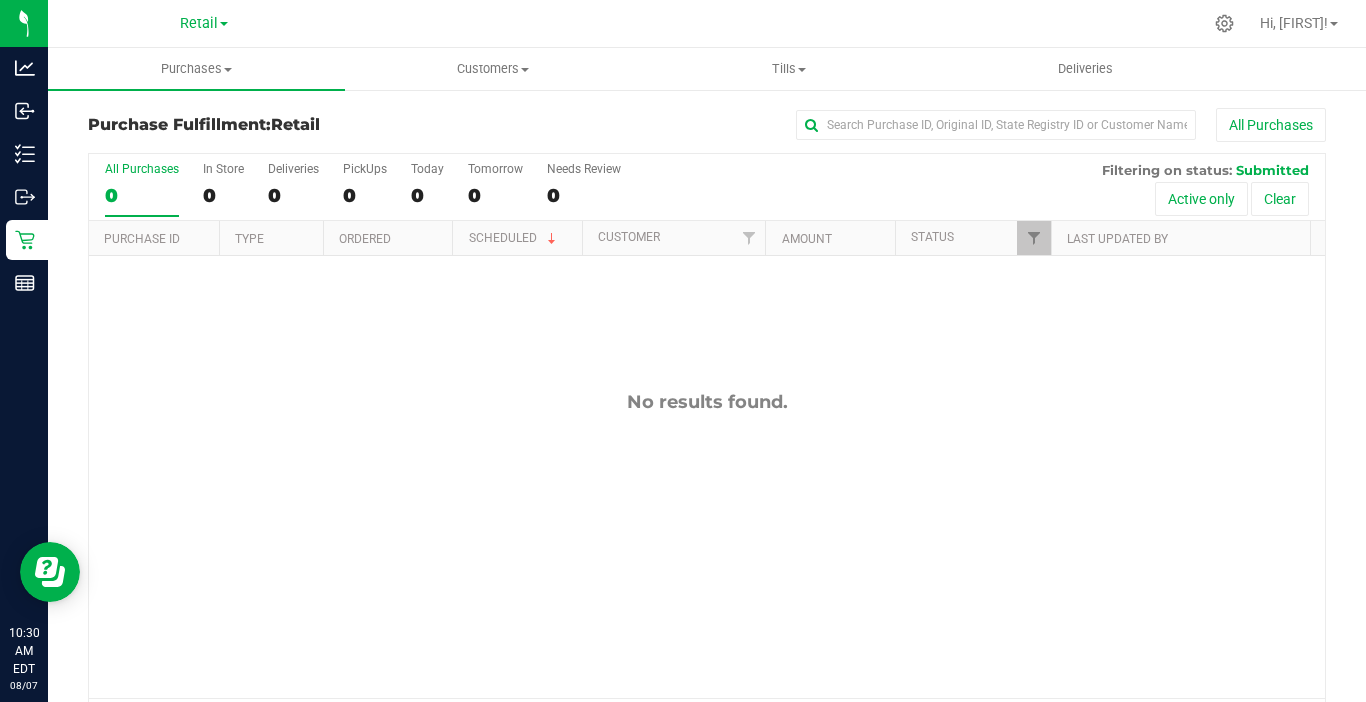 scroll, scrollTop: 65, scrollLeft: 0, axis: vertical 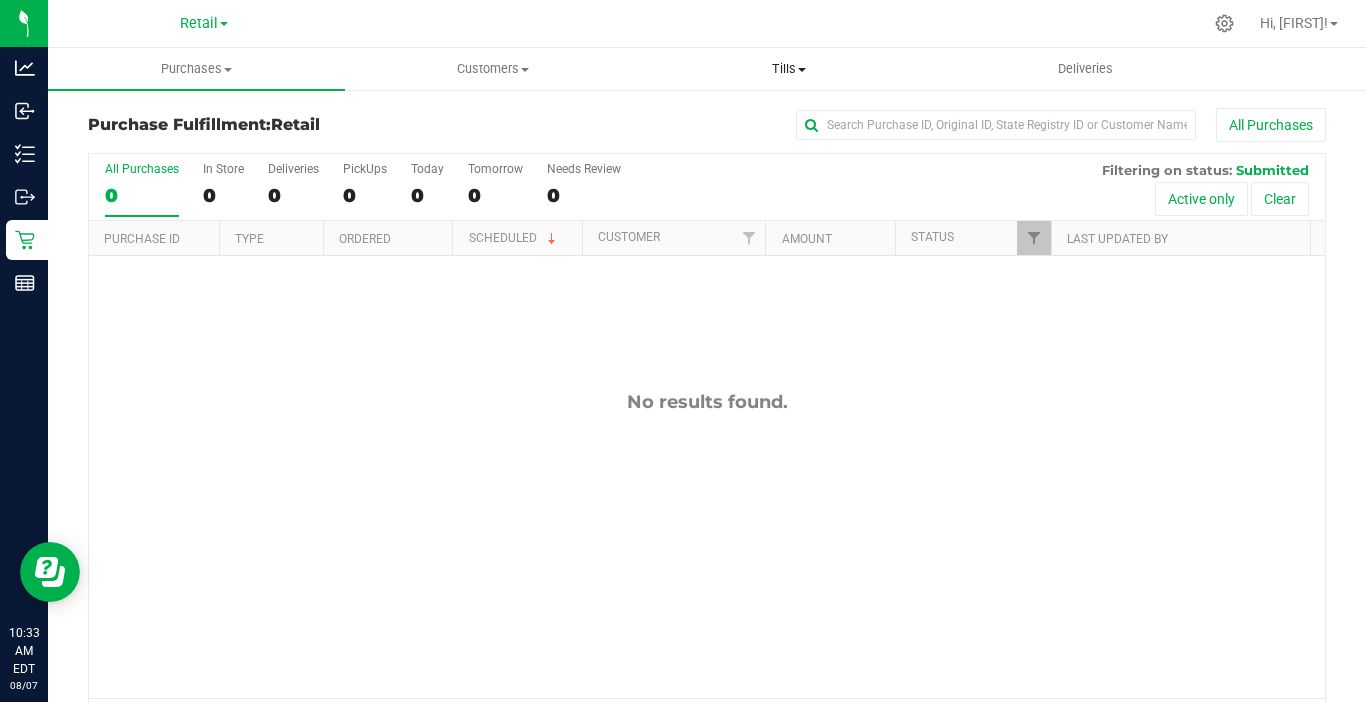 click on "Tills" at bounding box center [789, 69] 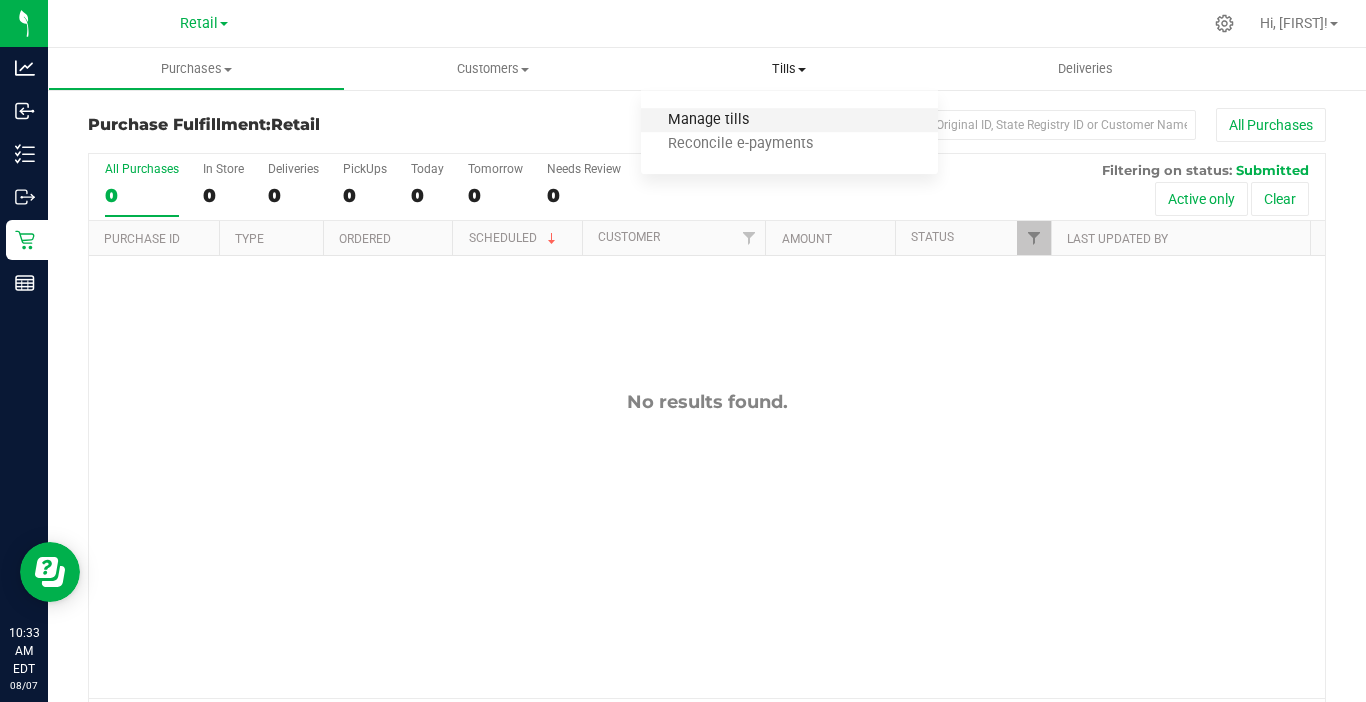 click on "Manage tills" at bounding box center [708, 120] 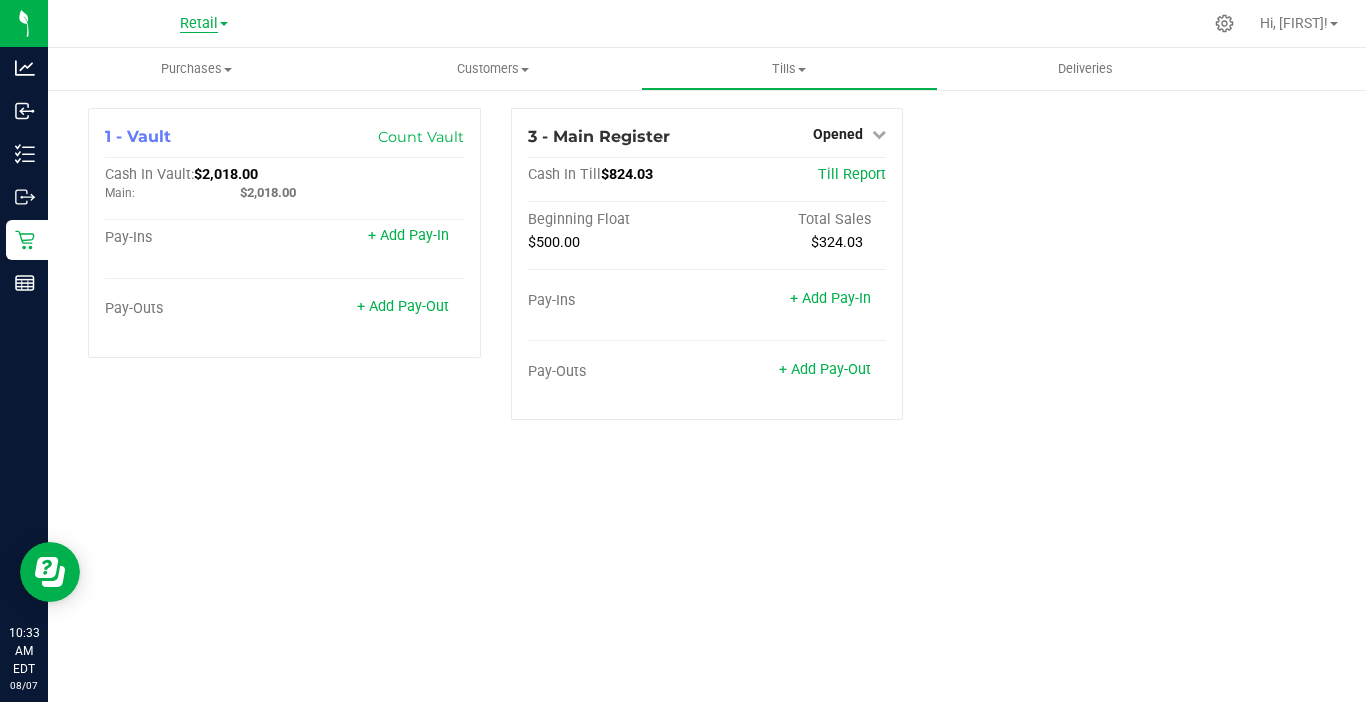 click on "Retail" at bounding box center [199, 24] 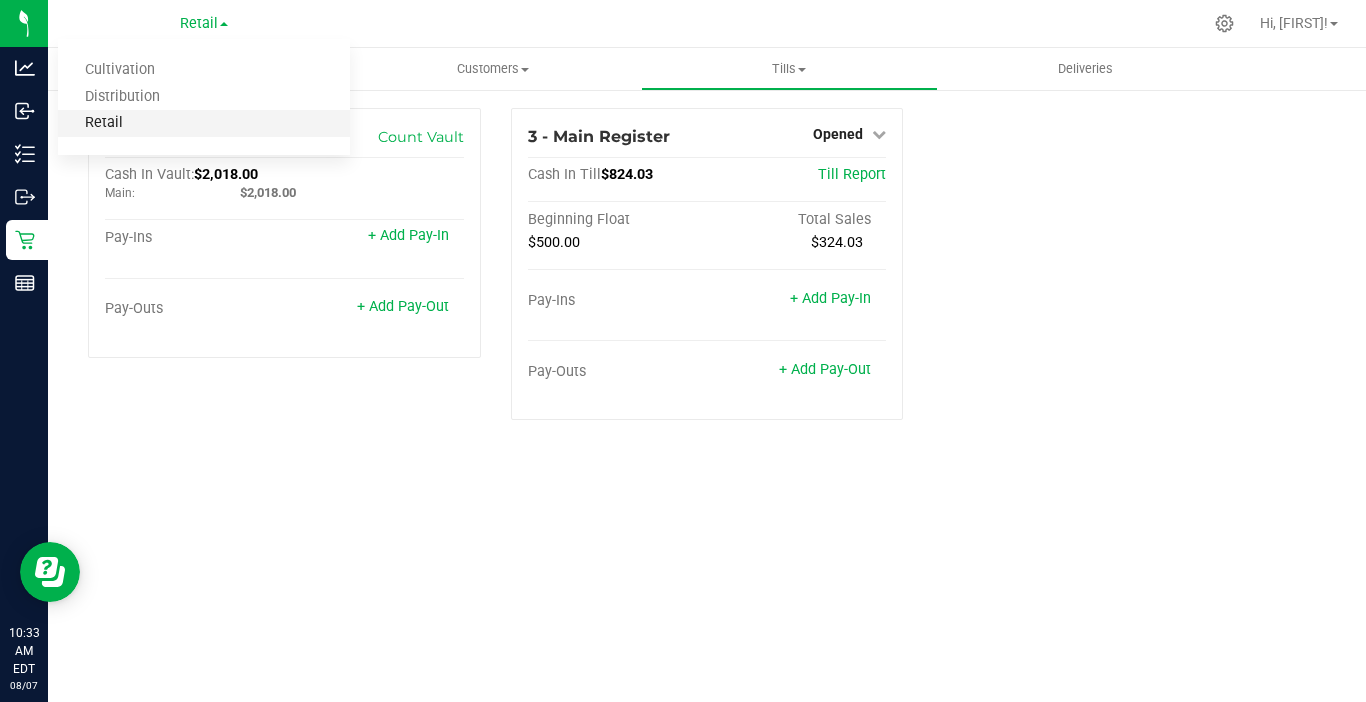 click on "Retail" at bounding box center [204, 123] 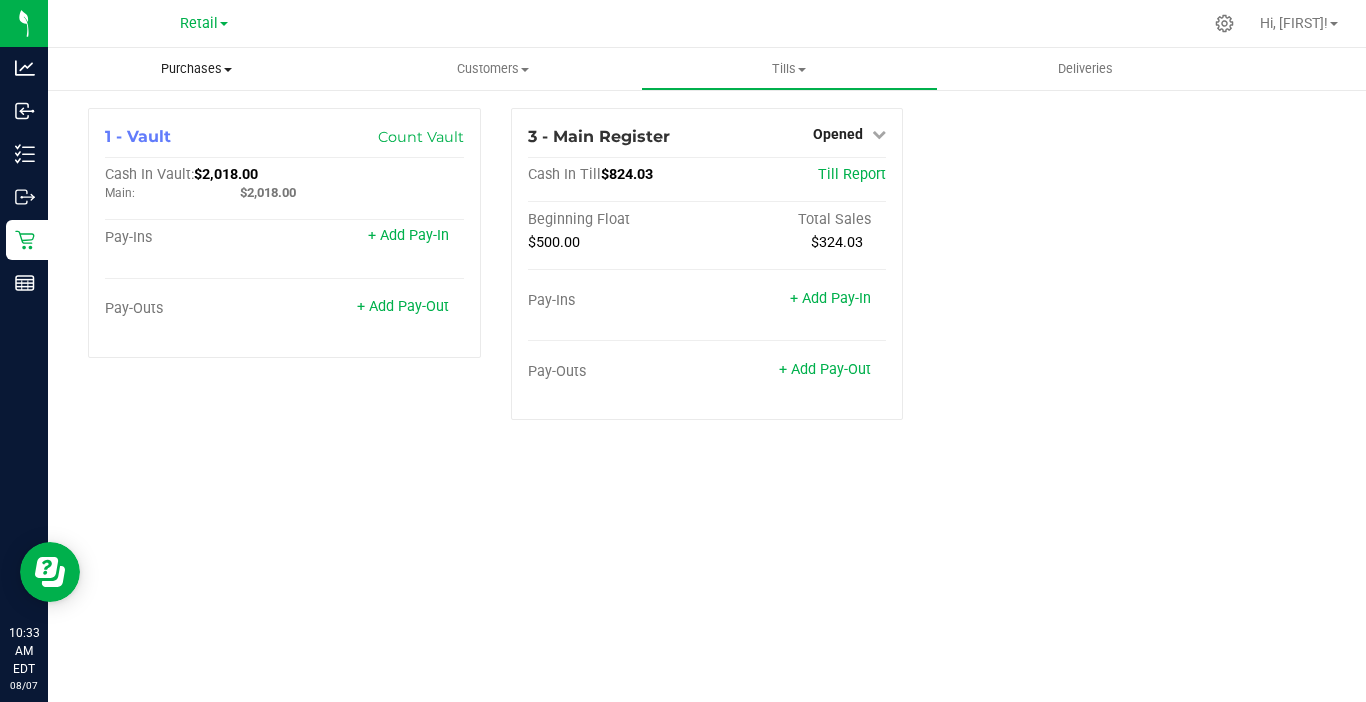click on "Purchases" at bounding box center [196, 69] 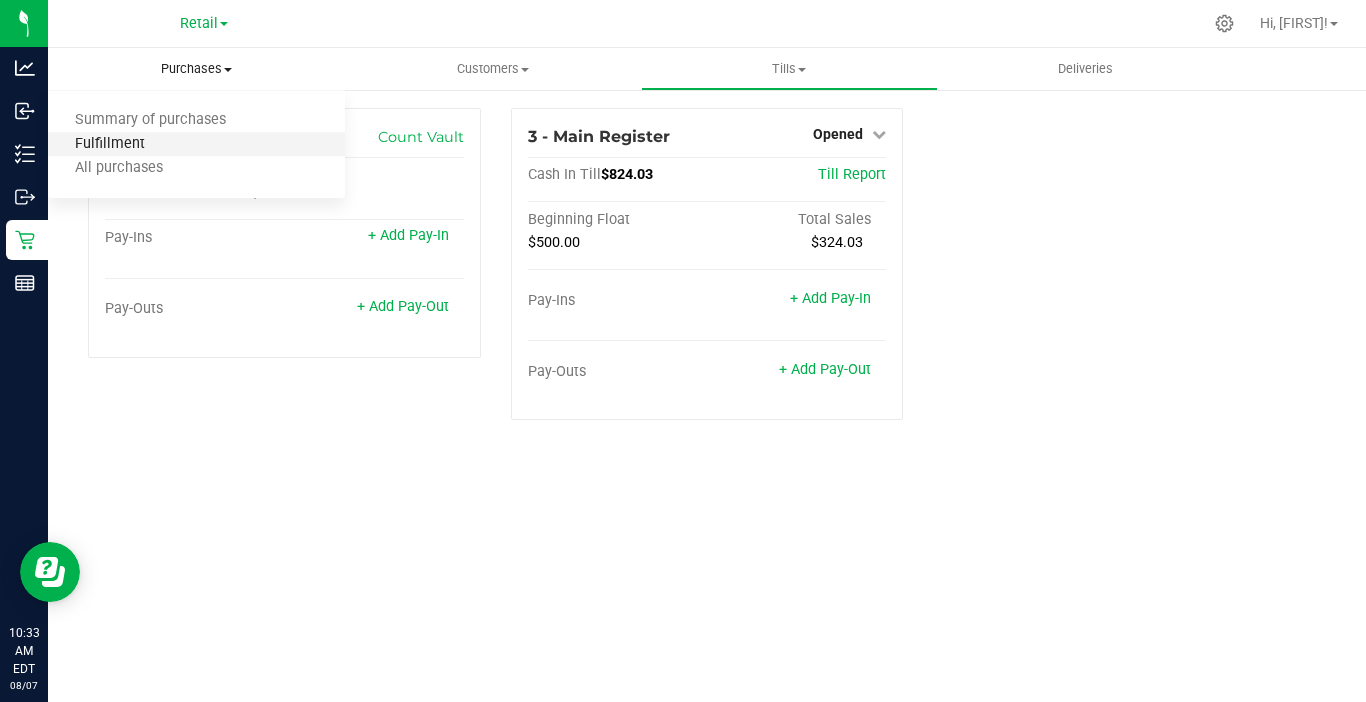 click on "Fulfillment" at bounding box center (110, 144) 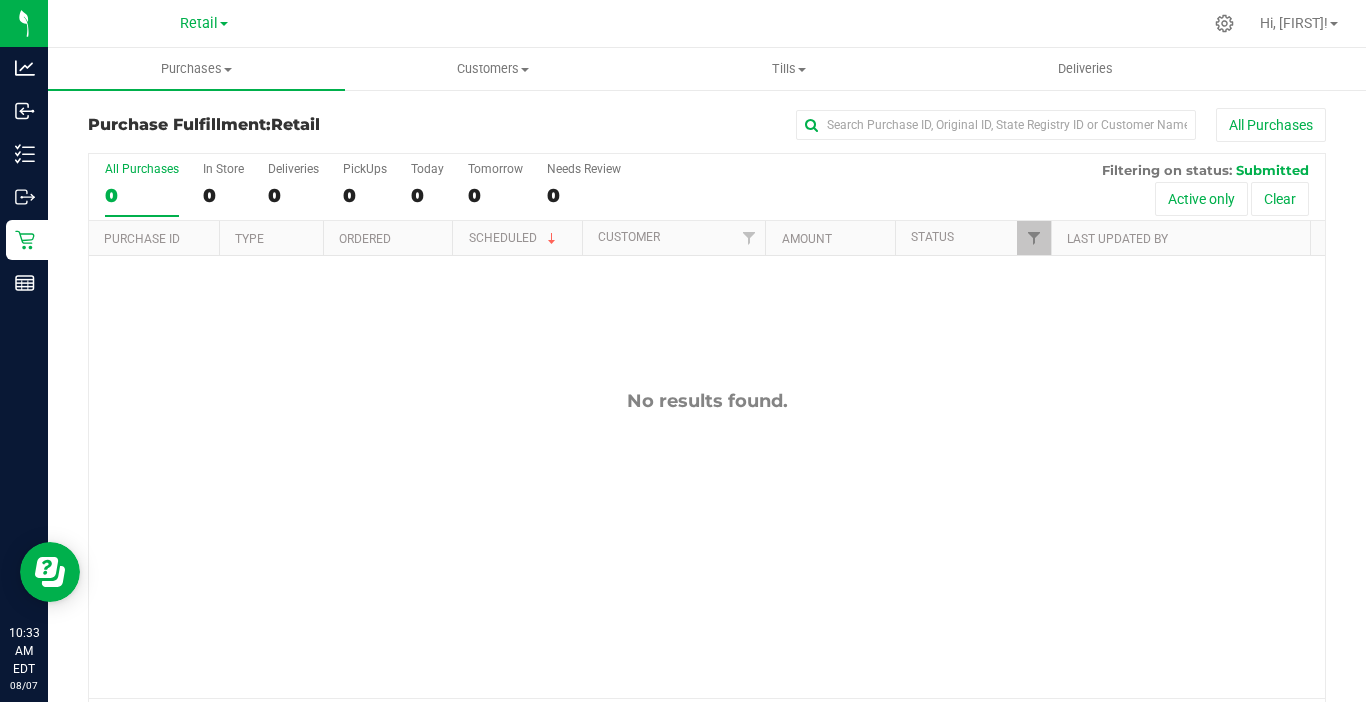 scroll, scrollTop: 0, scrollLeft: 0, axis: both 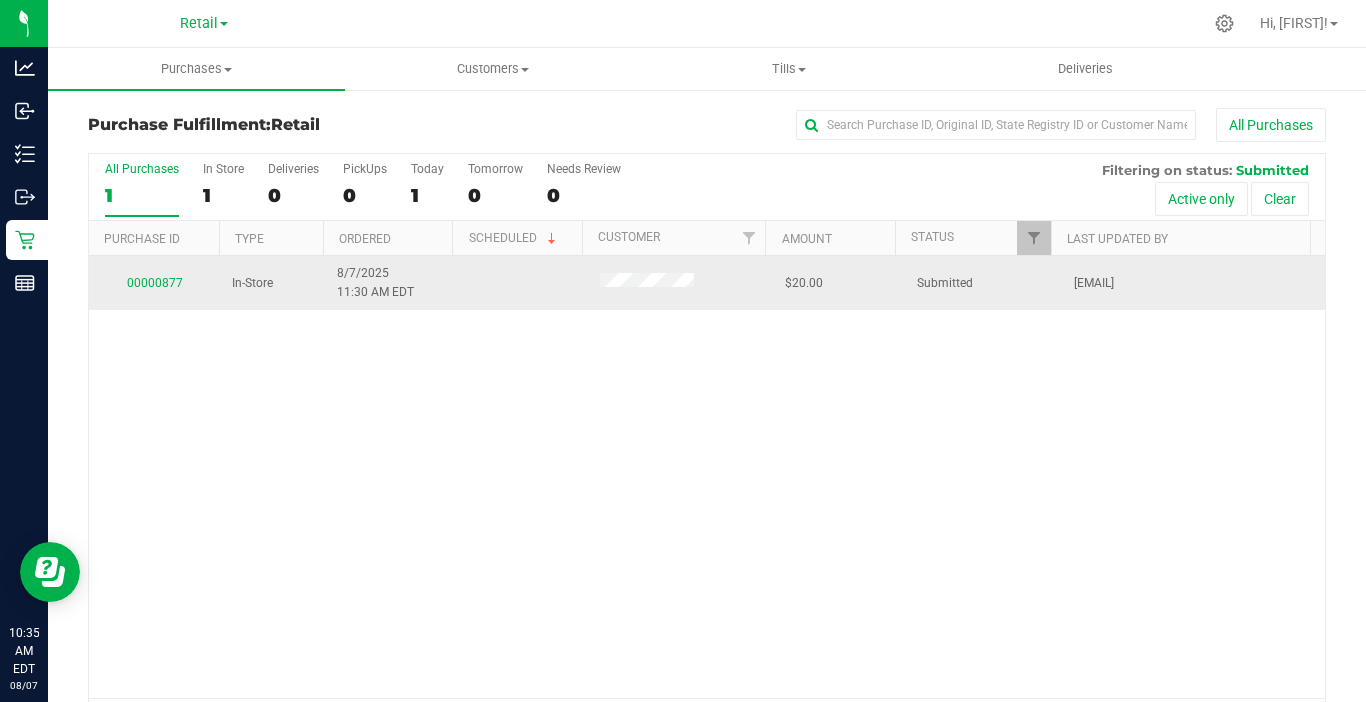 click on "00000877" at bounding box center [154, 283] 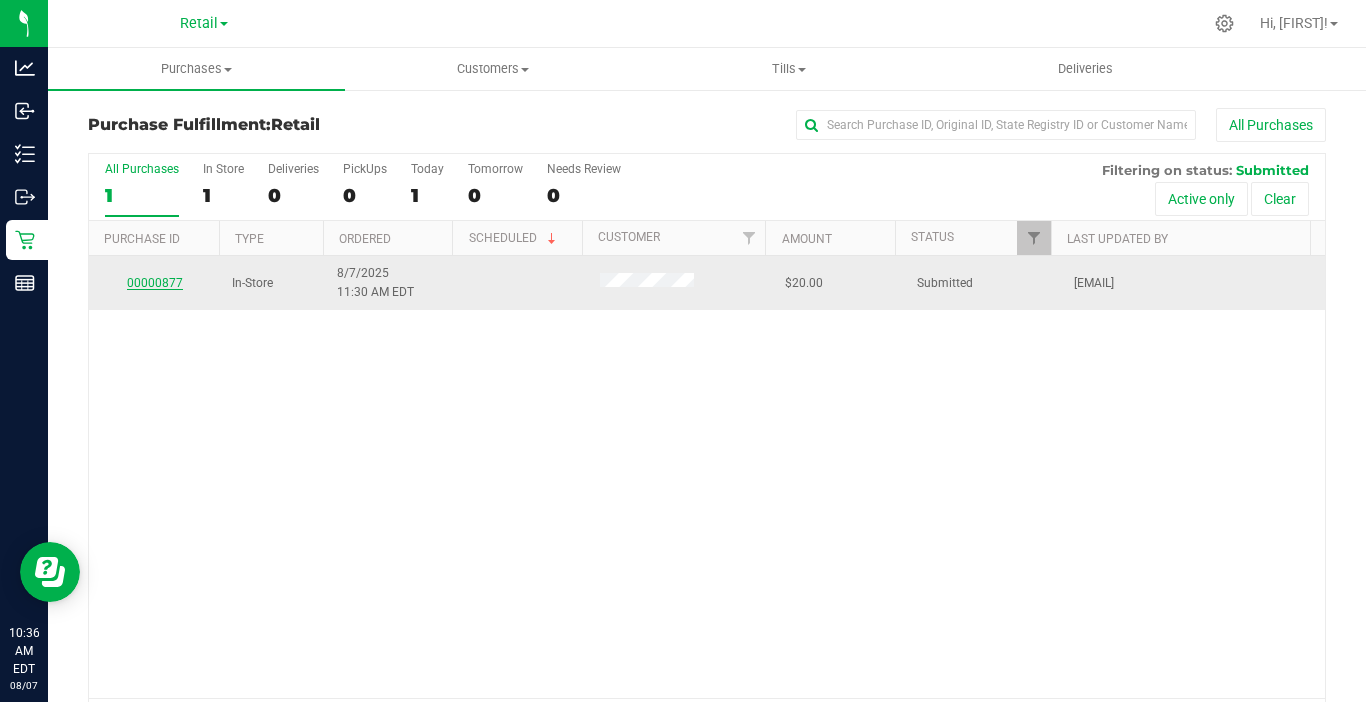 click on "00000877" at bounding box center (155, 283) 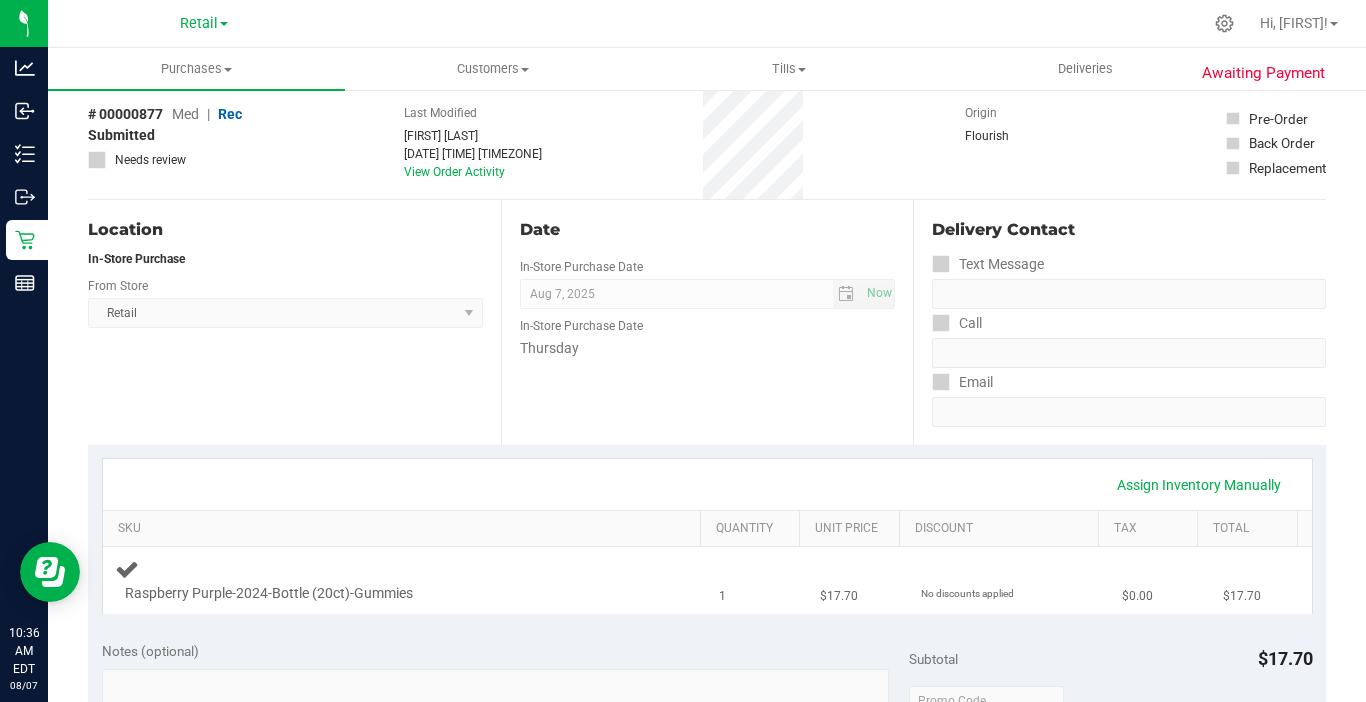 scroll, scrollTop: 200, scrollLeft: 0, axis: vertical 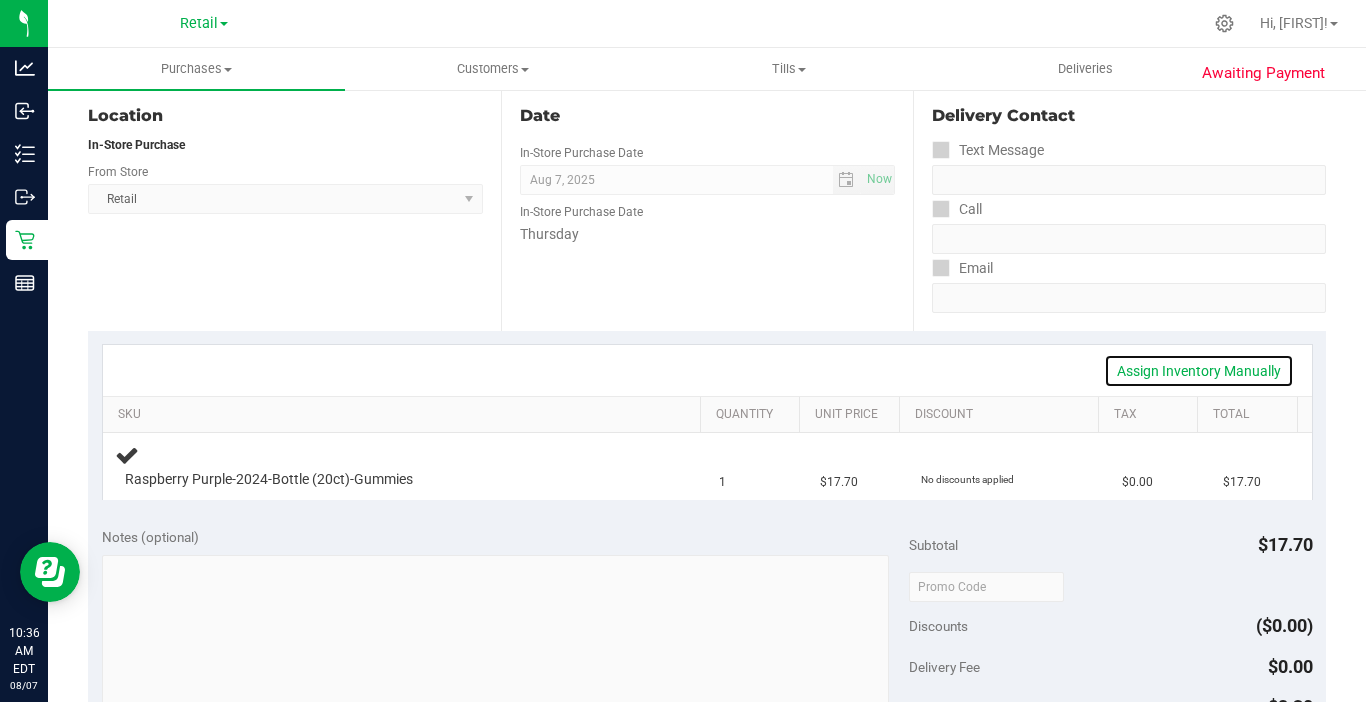 click on "Assign Inventory Manually" at bounding box center [1199, 371] 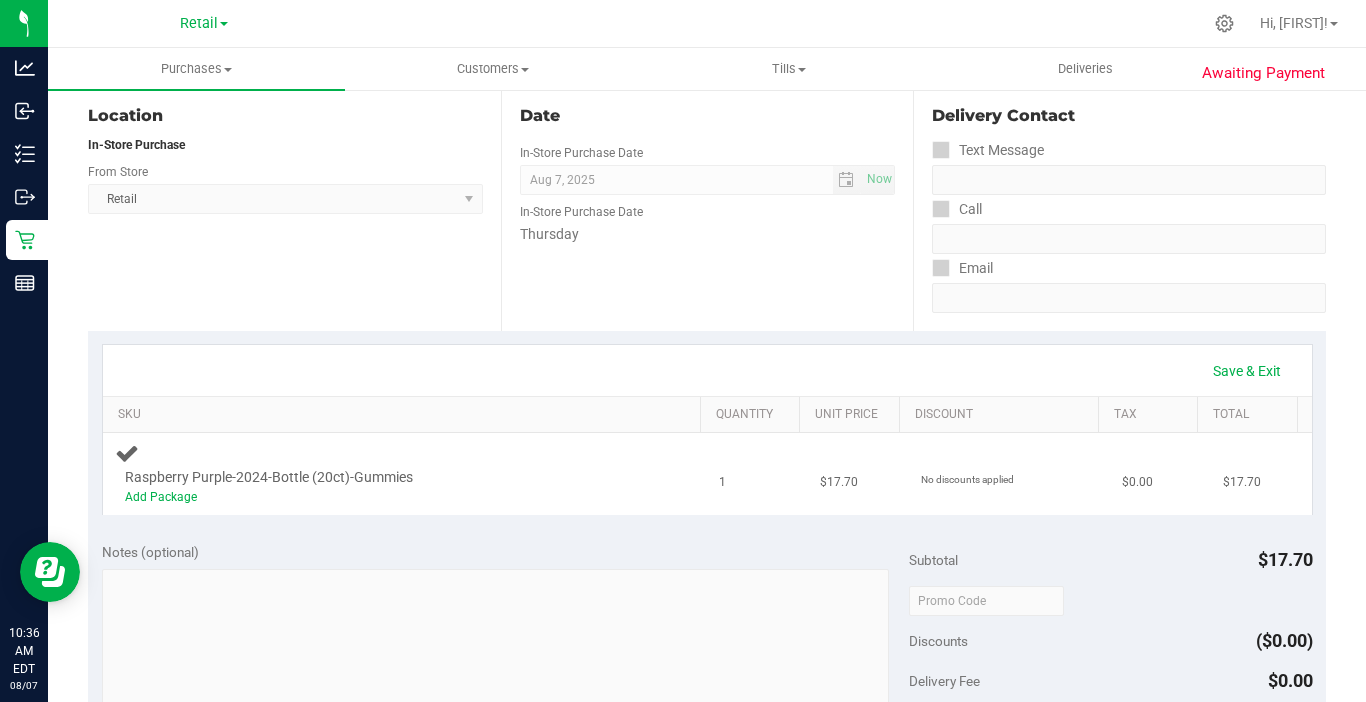 click on "Raspberry Purple-2024-Bottle (20ct)-Gummies" at bounding box center [269, 477] 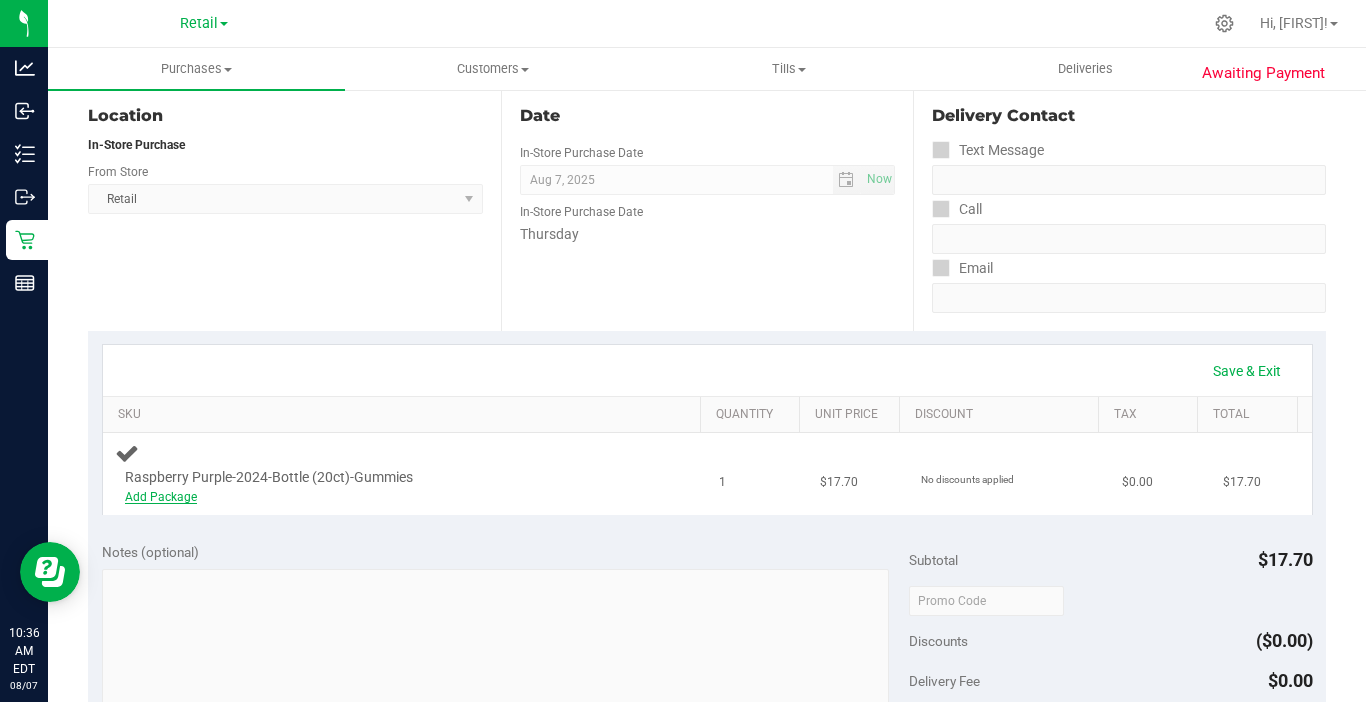 click on "Add Package" at bounding box center [161, 497] 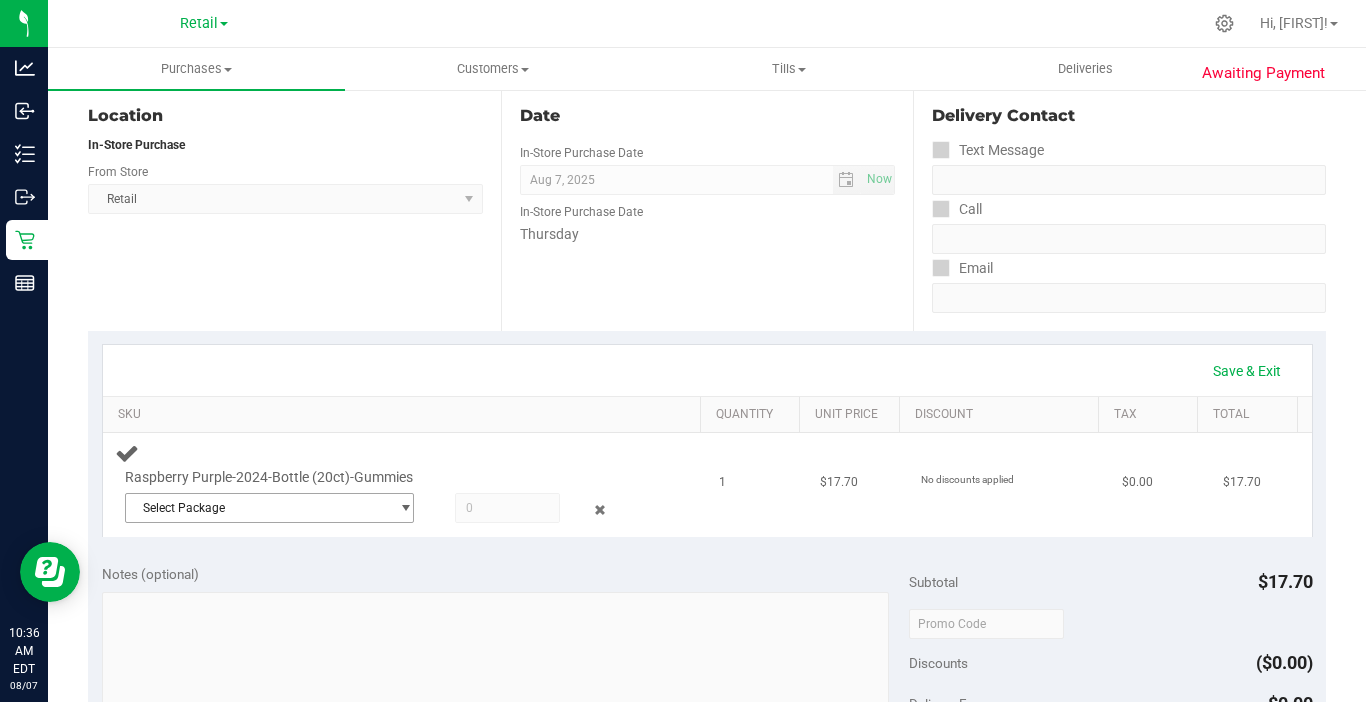 click on "Select Package" at bounding box center (257, 508) 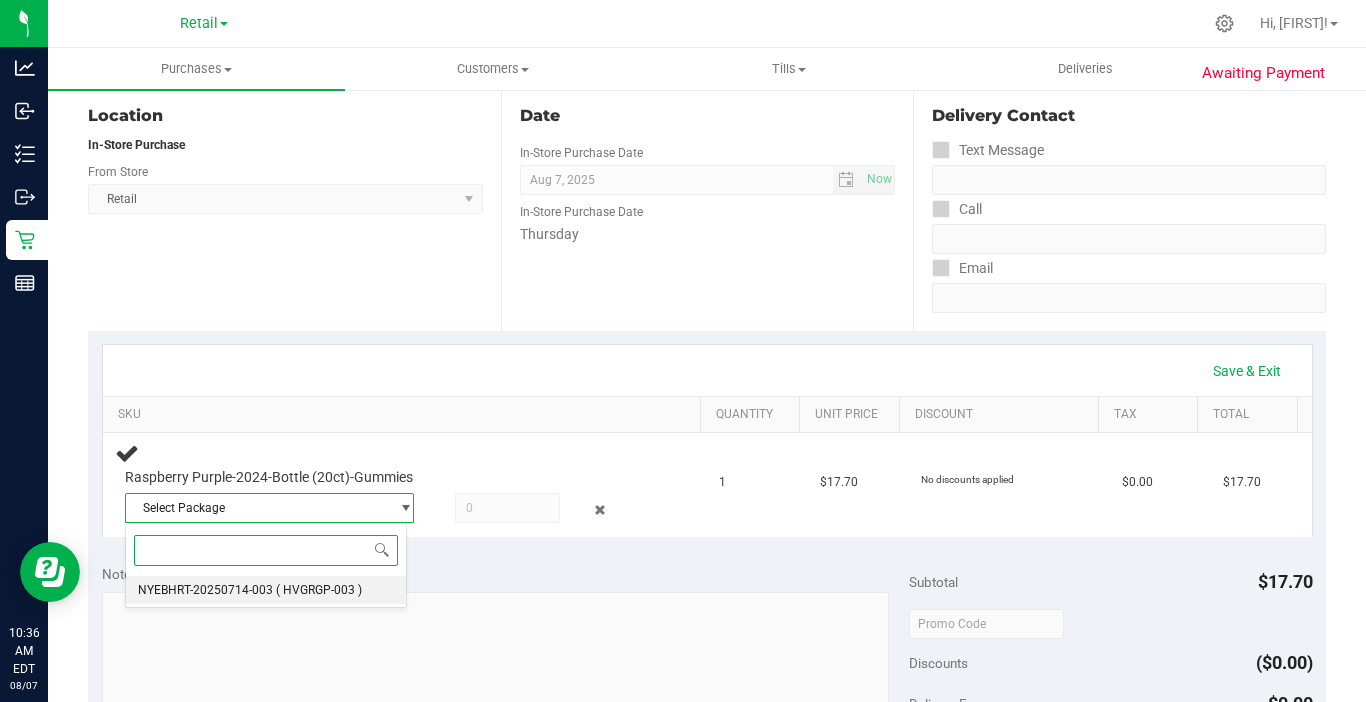 click on "(
HVGRGP-003
)" at bounding box center (319, 590) 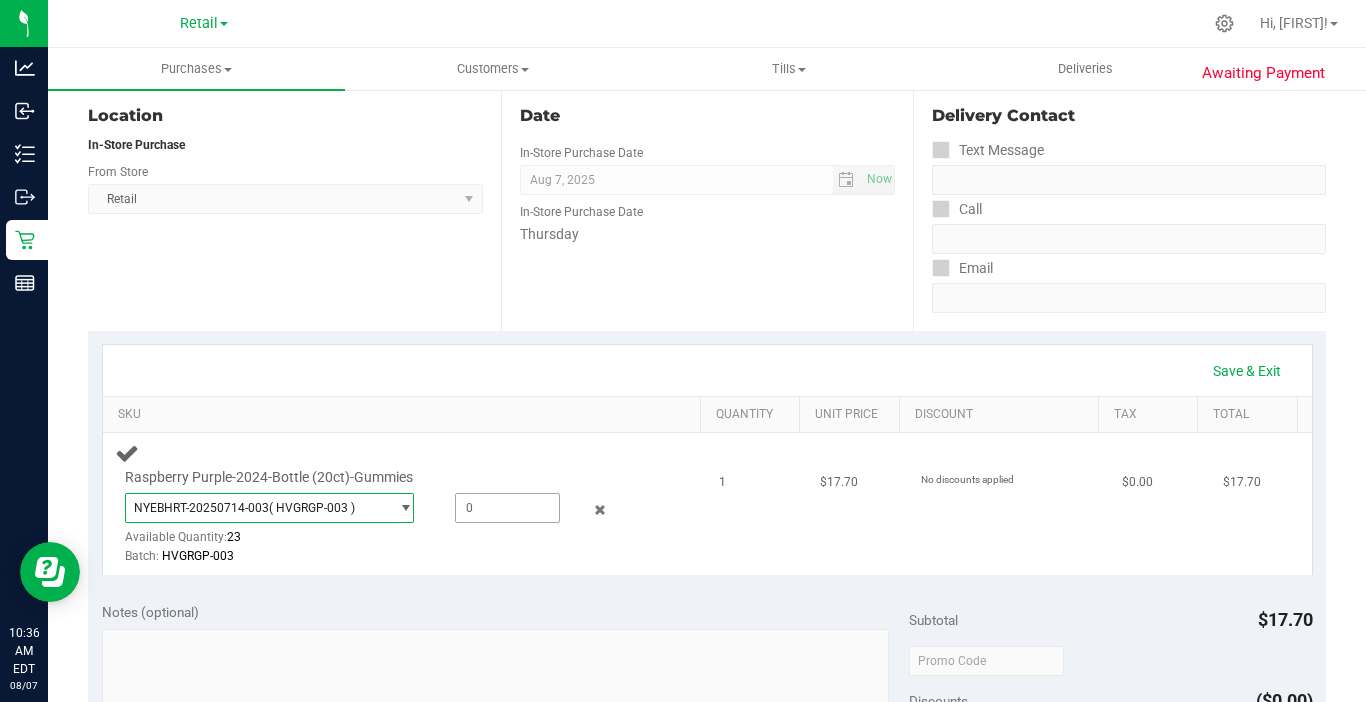 click at bounding box center [507, 508] 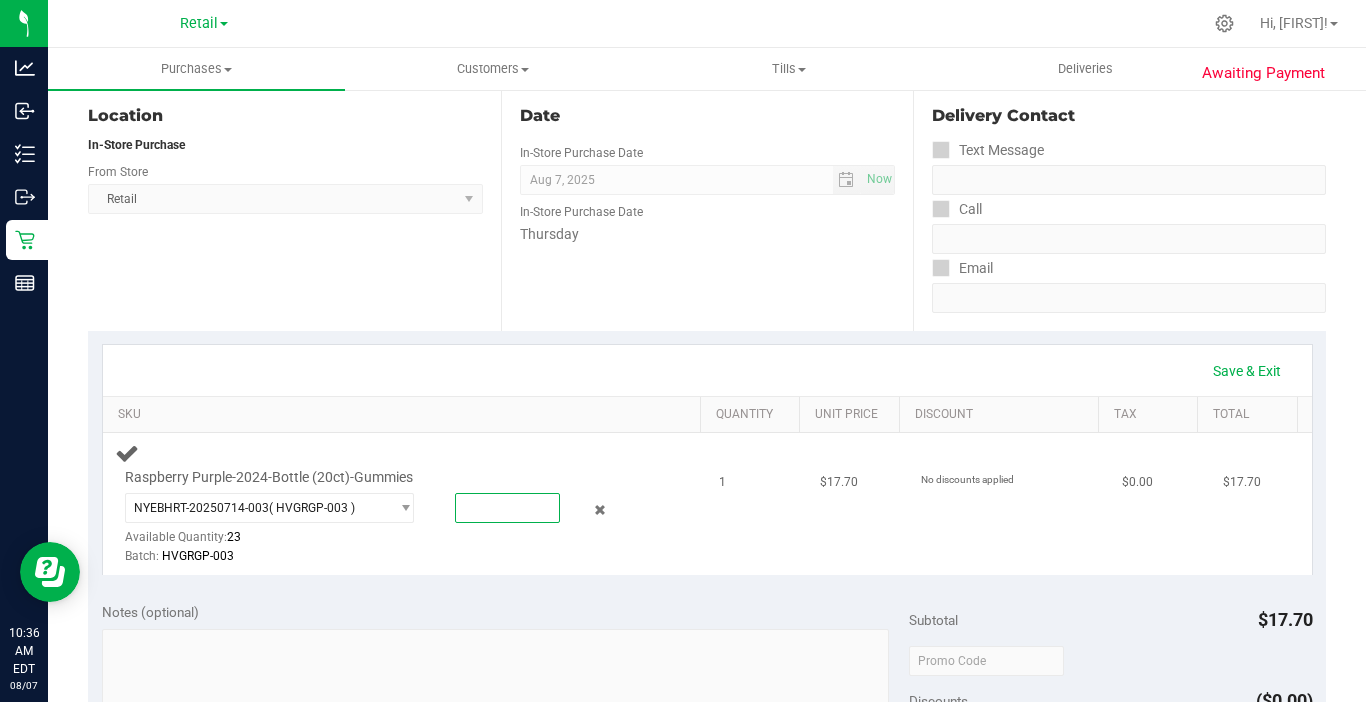type on "1" 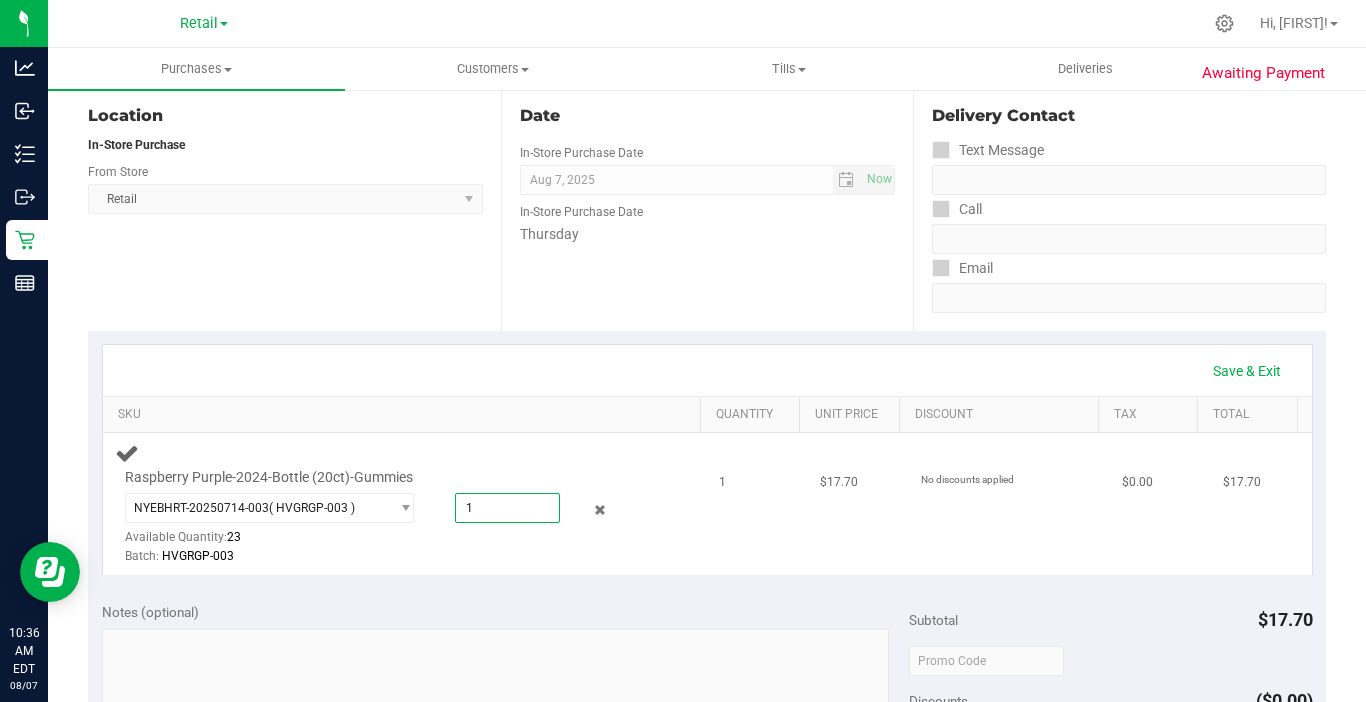 type on "1.0000" 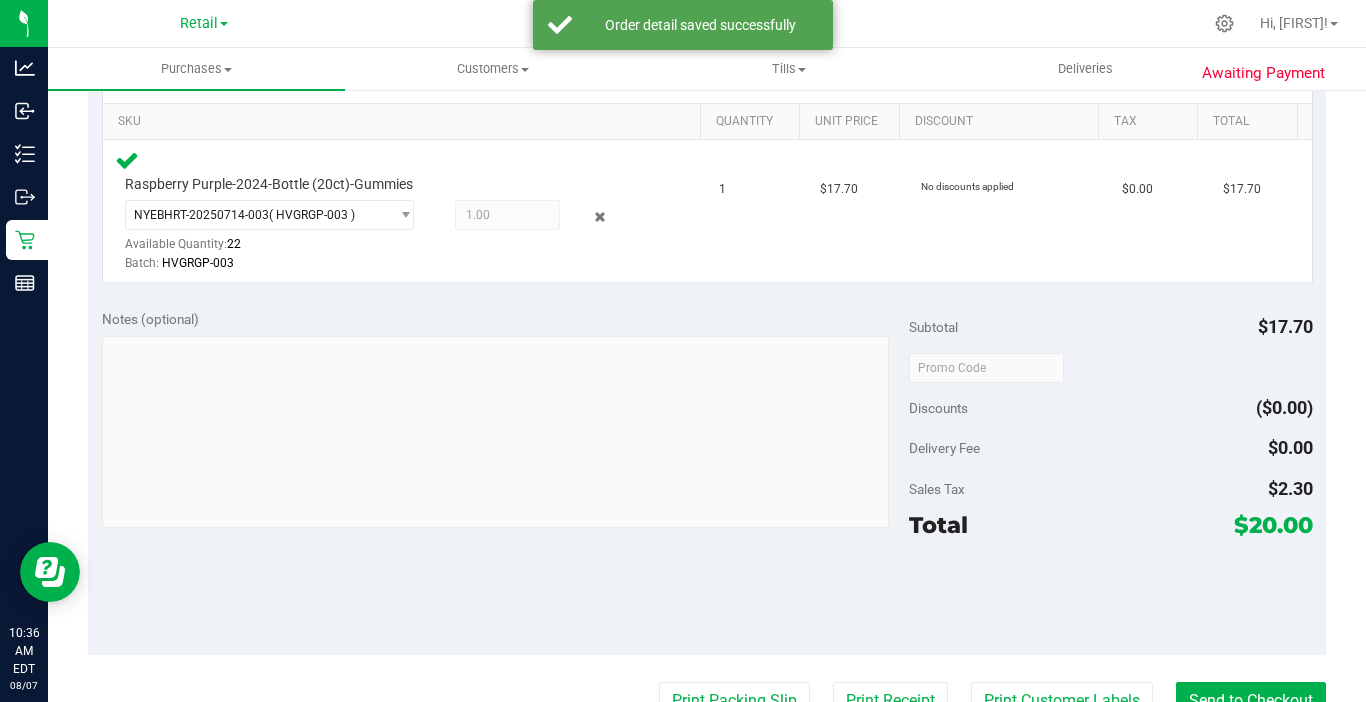 scroll, scrollTop: 700, scrollLeft: 0, axis: vertical 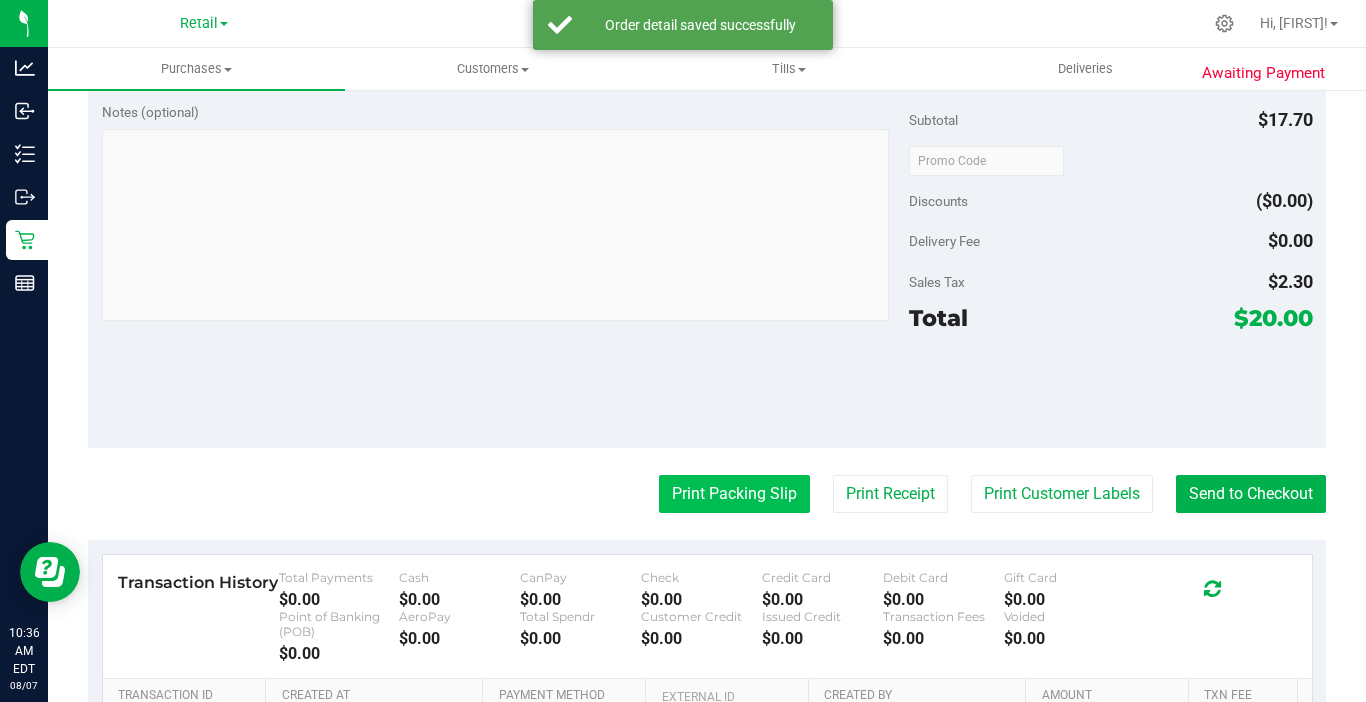 click on "Print Packing Slip" at bounding box center [734, 494] 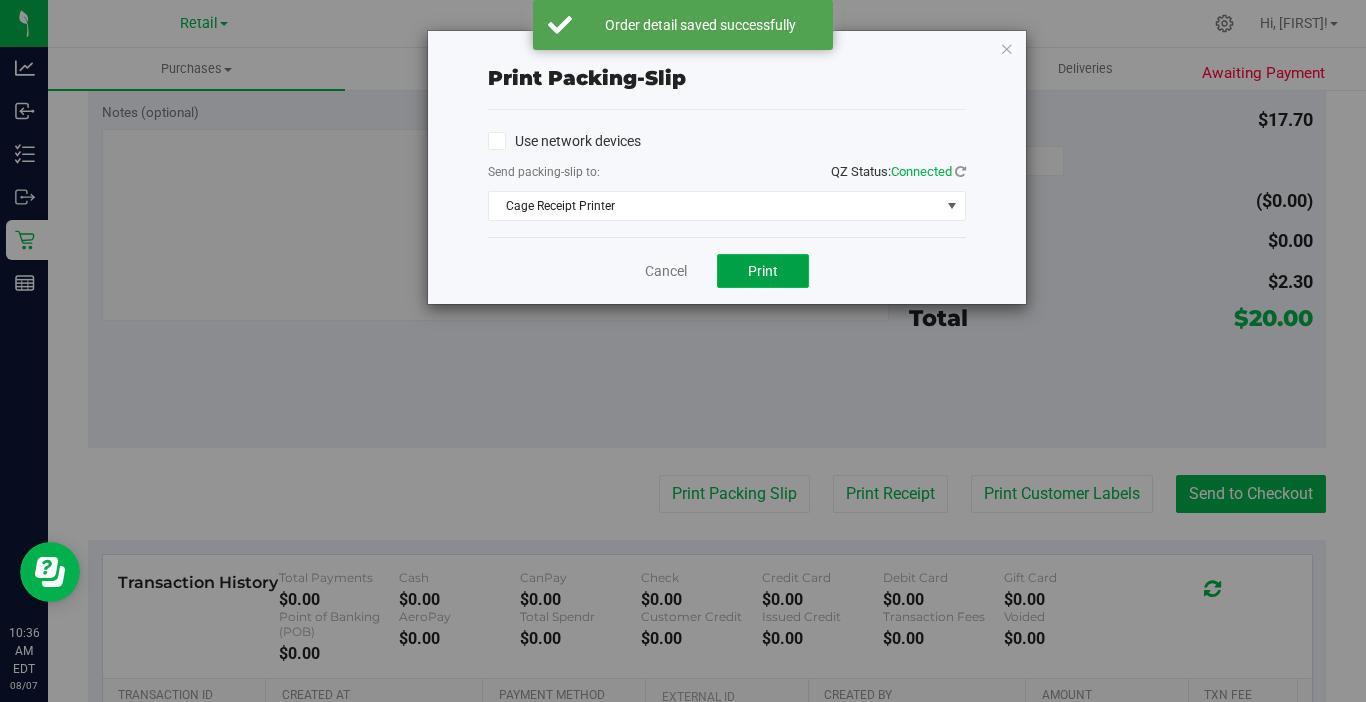 click on "Print" at bounding box center (763, 271) 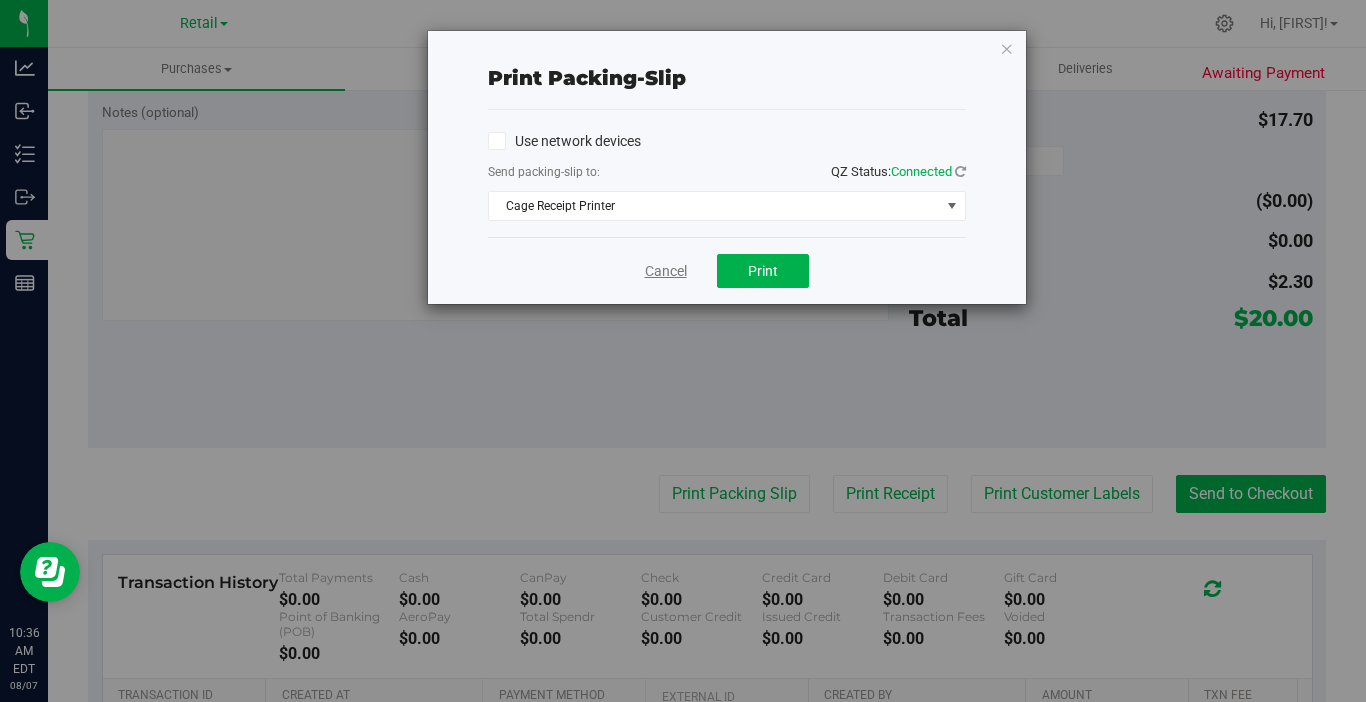 click on "Cancel" at bounding box center (666, 271) 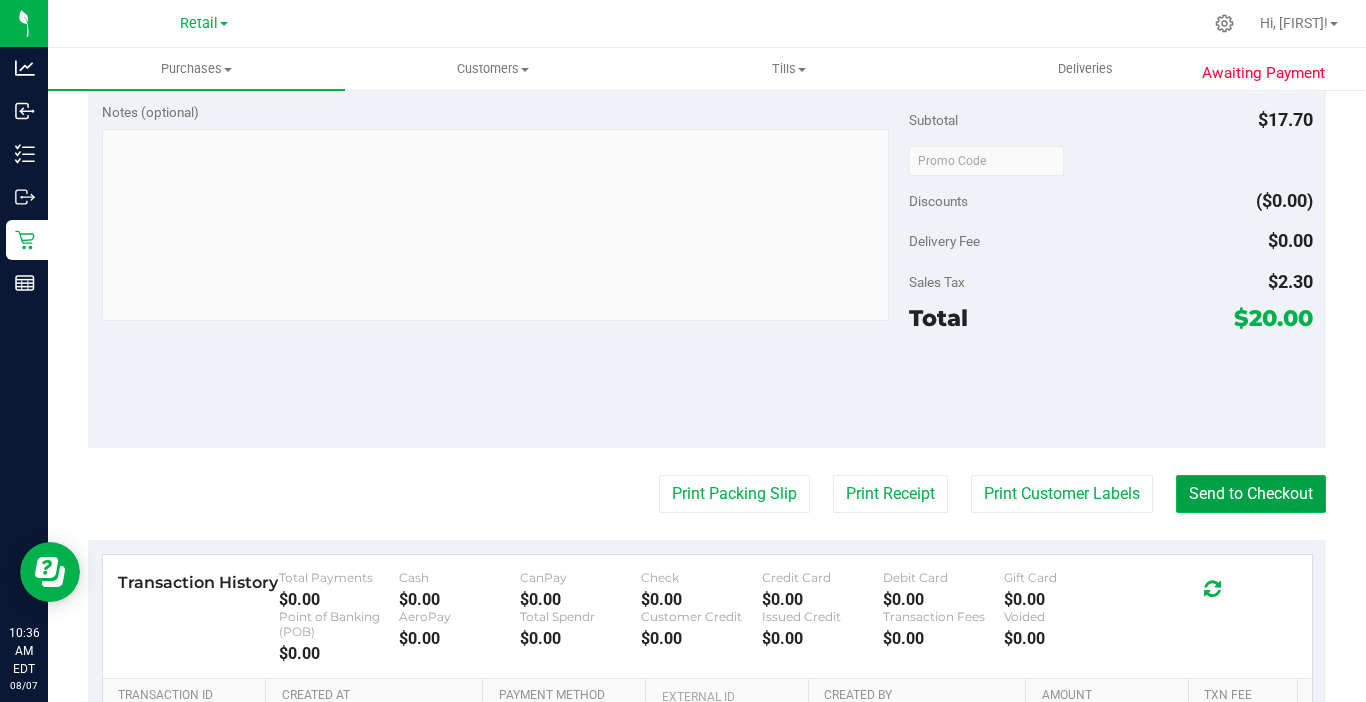 click on "Send to Checkout" at bounding box center (1251, 494) 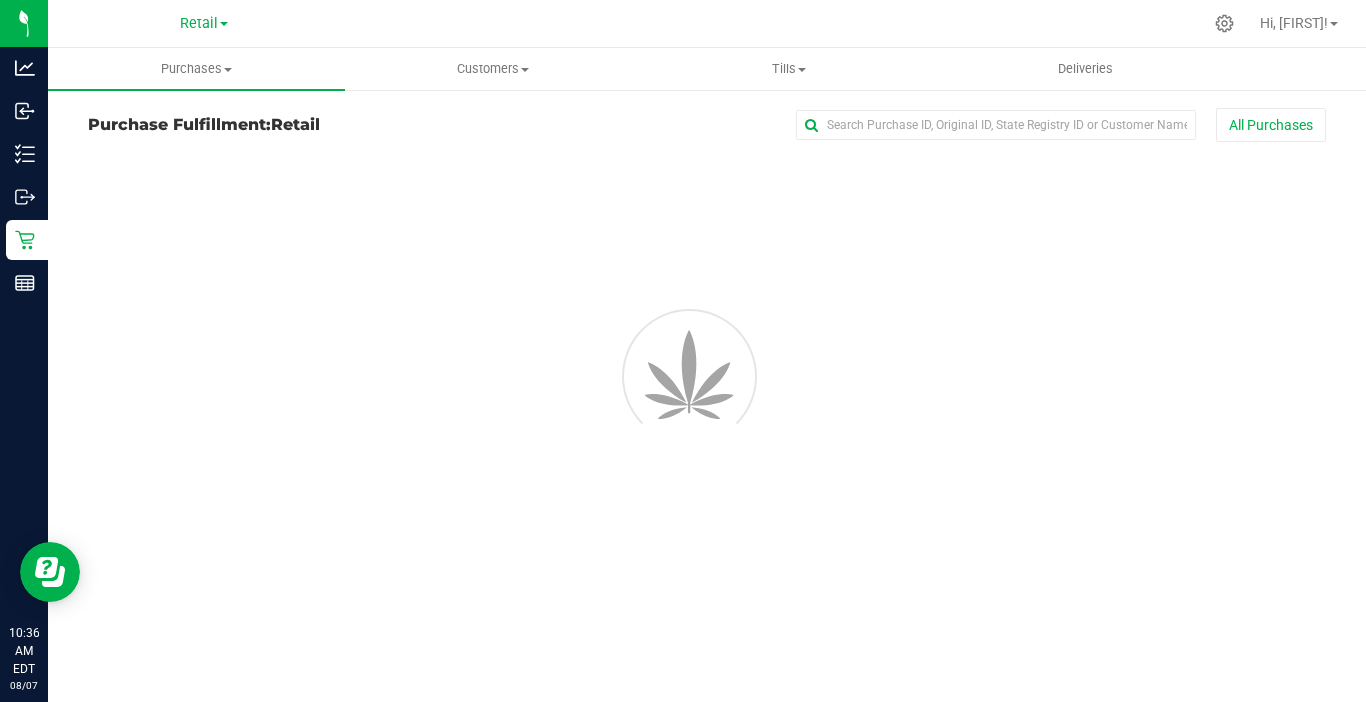 scroll, scrollTop: 0, scrollLeft: 0, axis: both 